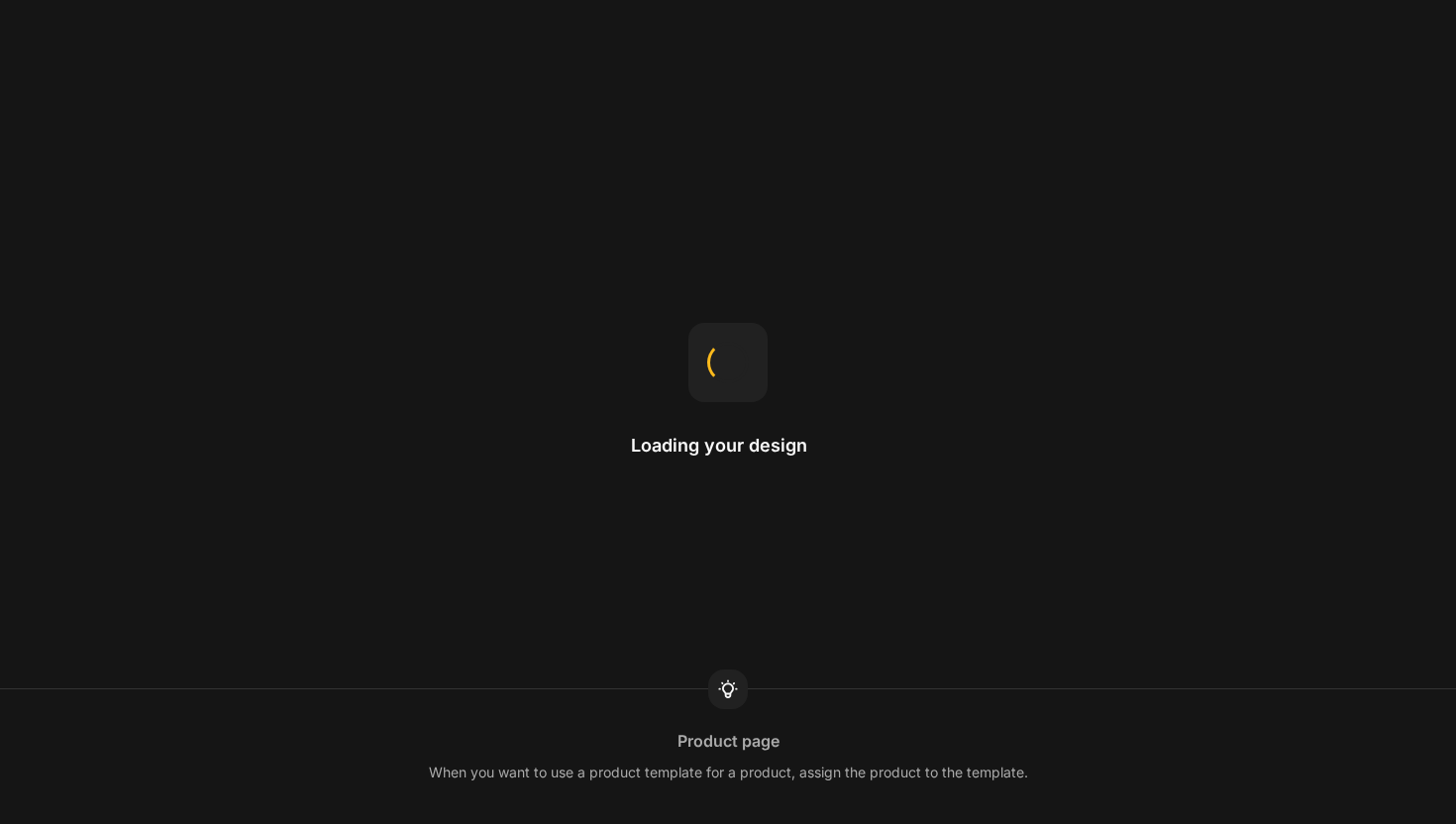 scroll, scrollTop: 0, scrollLeft: 0, axis: both 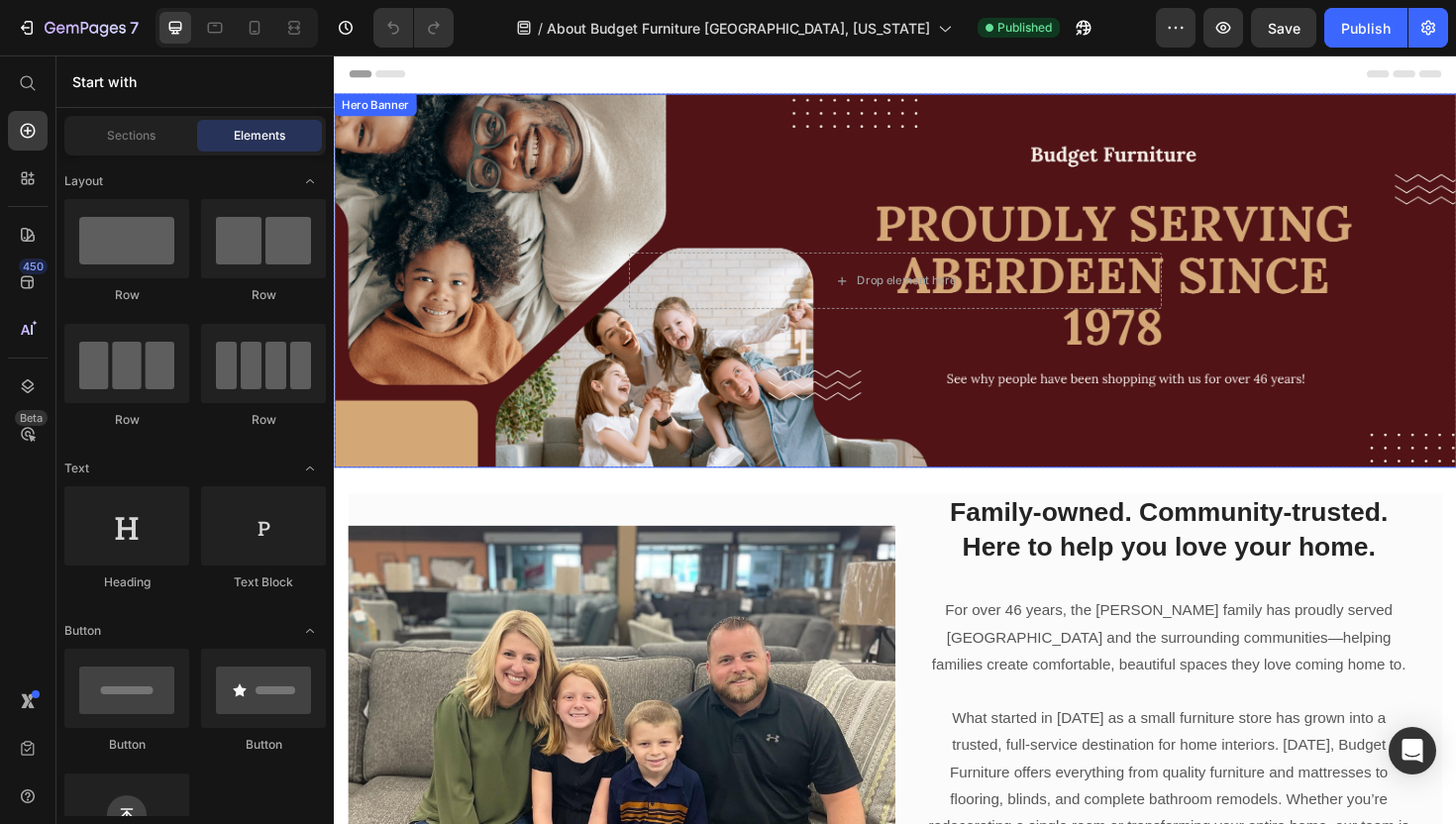click on "Drop element here Row" at bounding box center [928, 294] 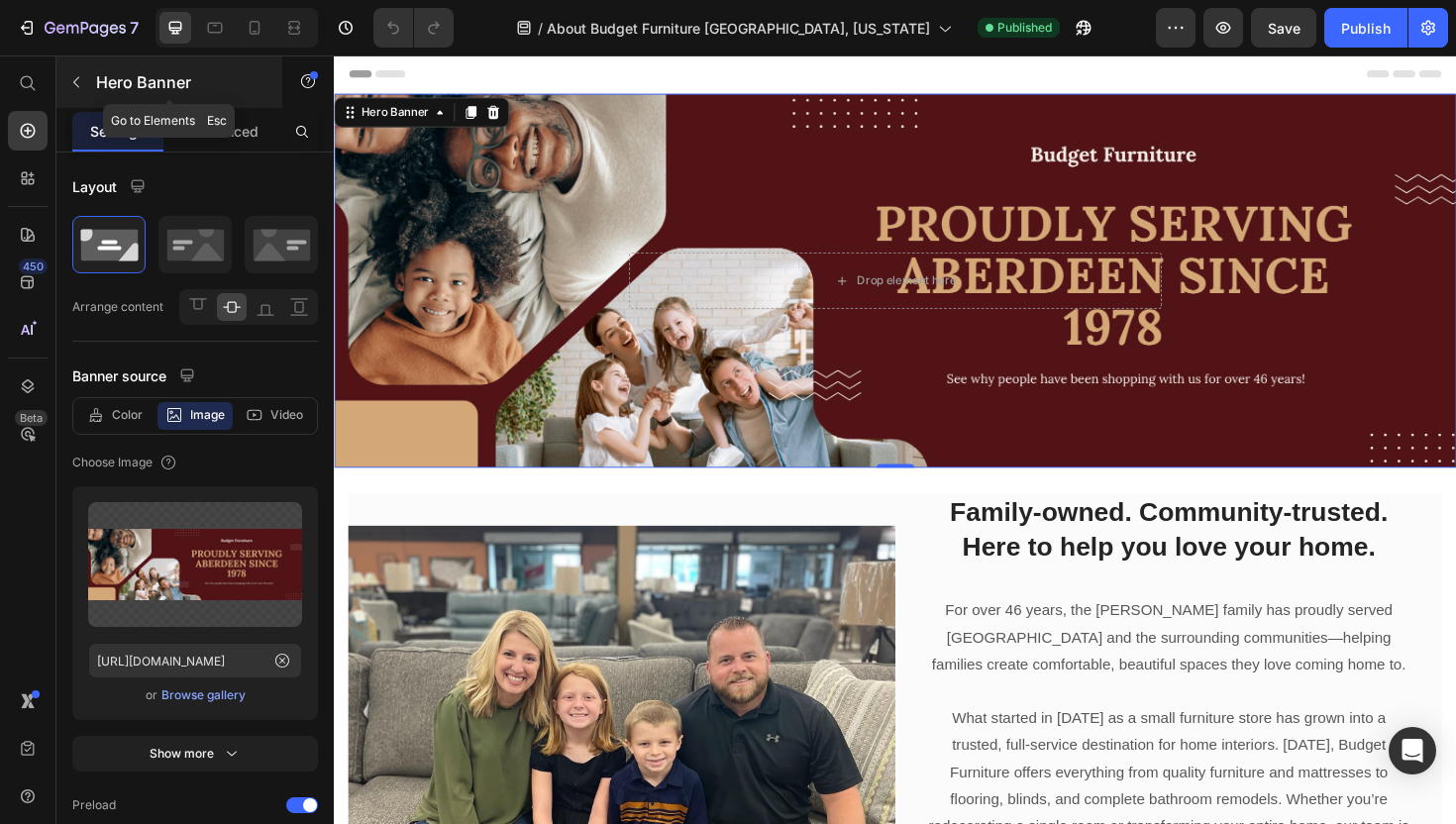 click at bounding box center [76, 82] 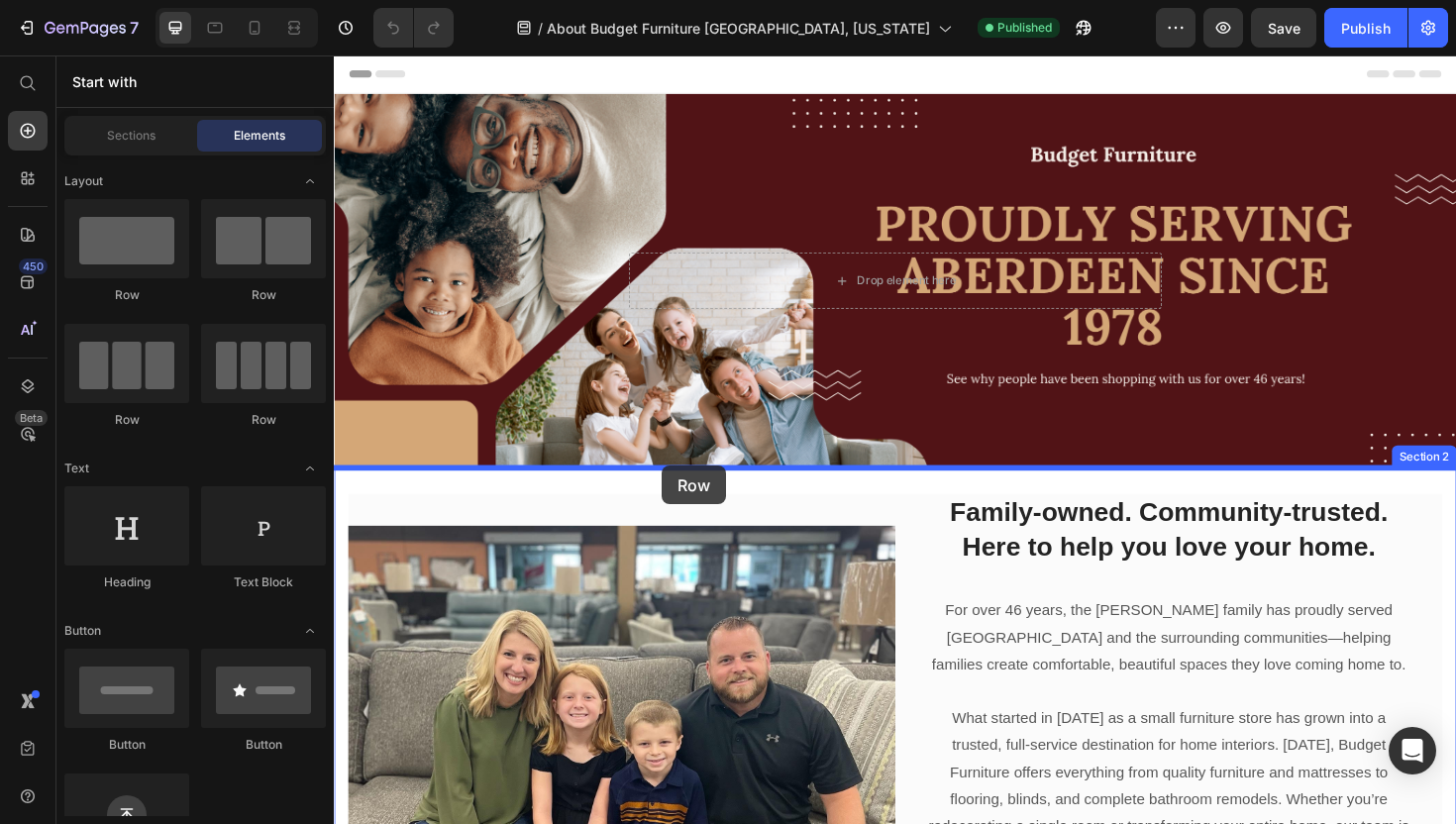 drag, startPoint x: 483, startPoint y: 338, endPoint x: 681, endPoint y: 490, distance: 249.6157 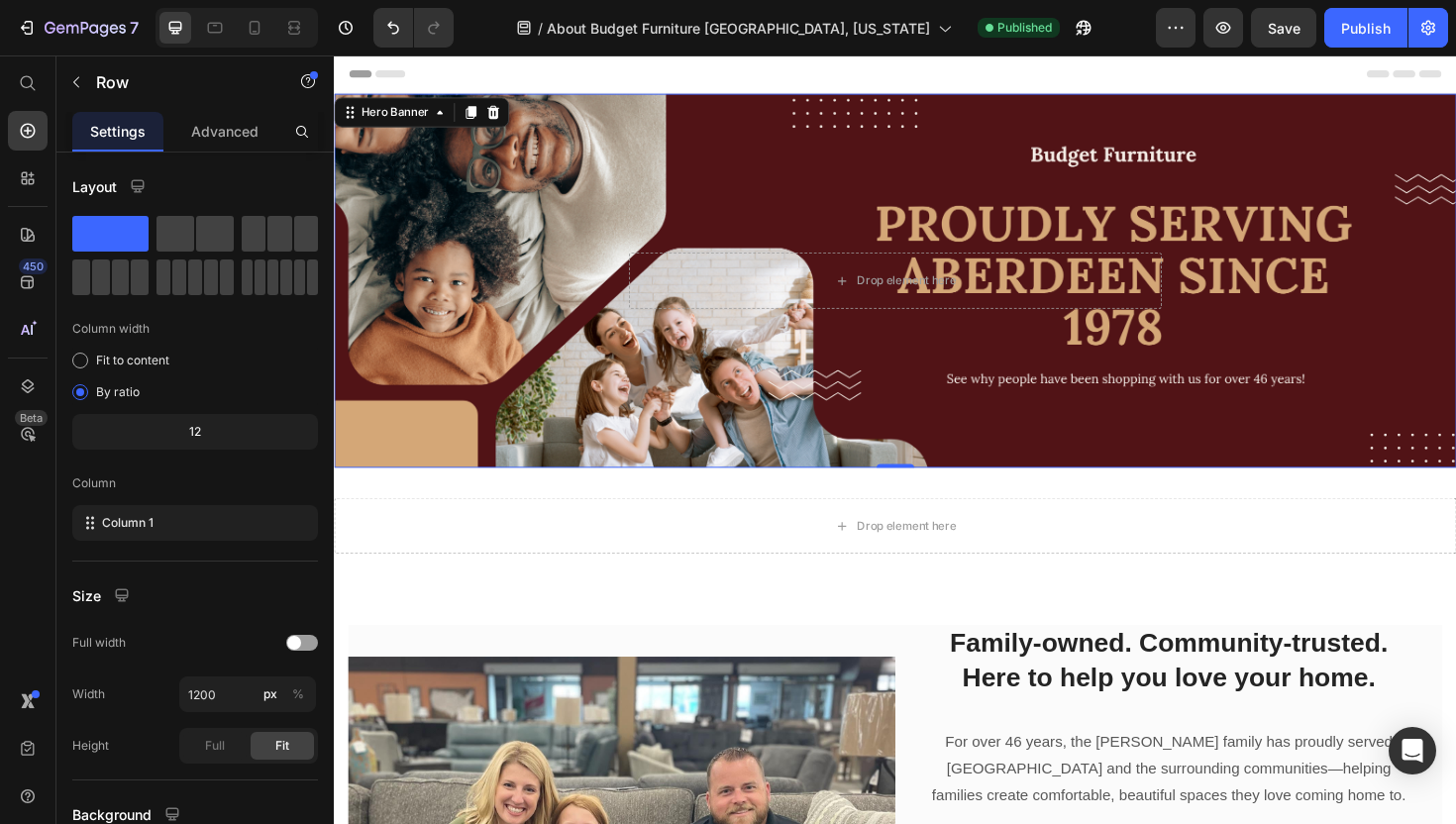 click on "Drop element here Row" at bounding box center (928, 294) 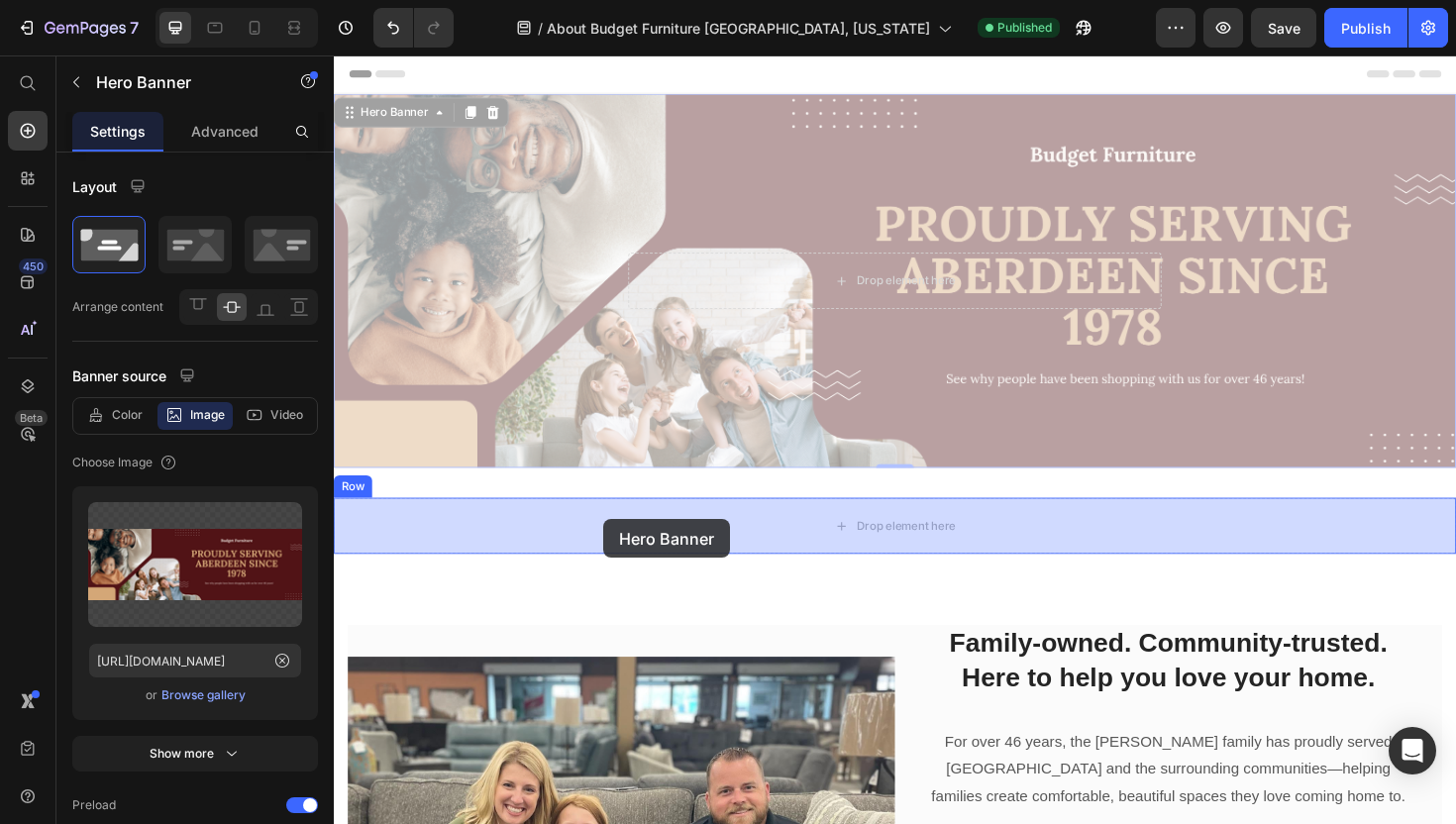 drag, startPoint x: 361, startPoint y: 115, endPoint x: 619, endPoint y: 543, distance: 499.7479 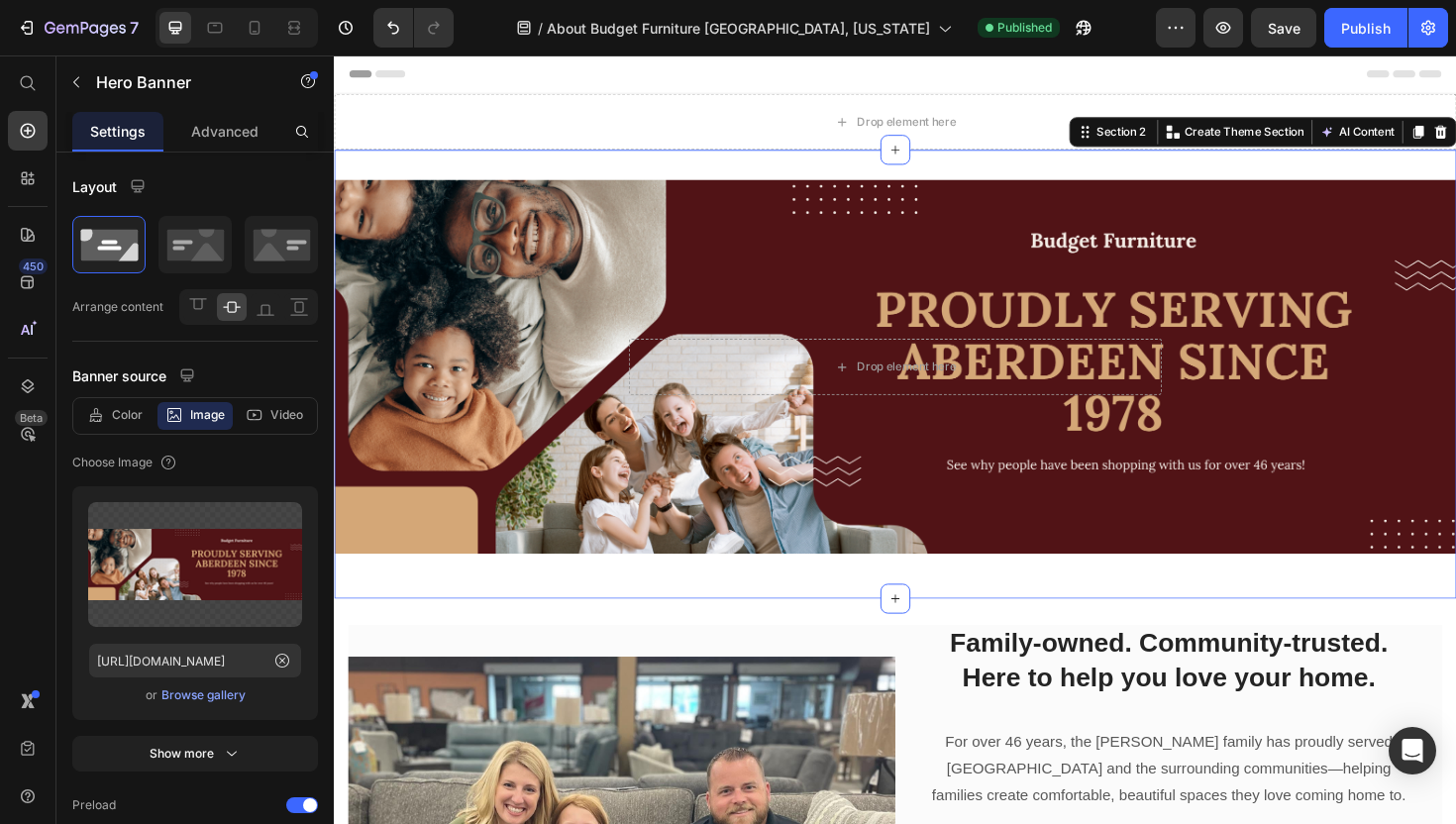 click on "Drop element here Row Hero Banner Row Section 2   You can create reusable sections Create Theme Section AI Content Write with GemAI What would you like to describe here? Tone and Voice Persuasive Product Getting products... Show more Generate" at bounding box center (928, 393) 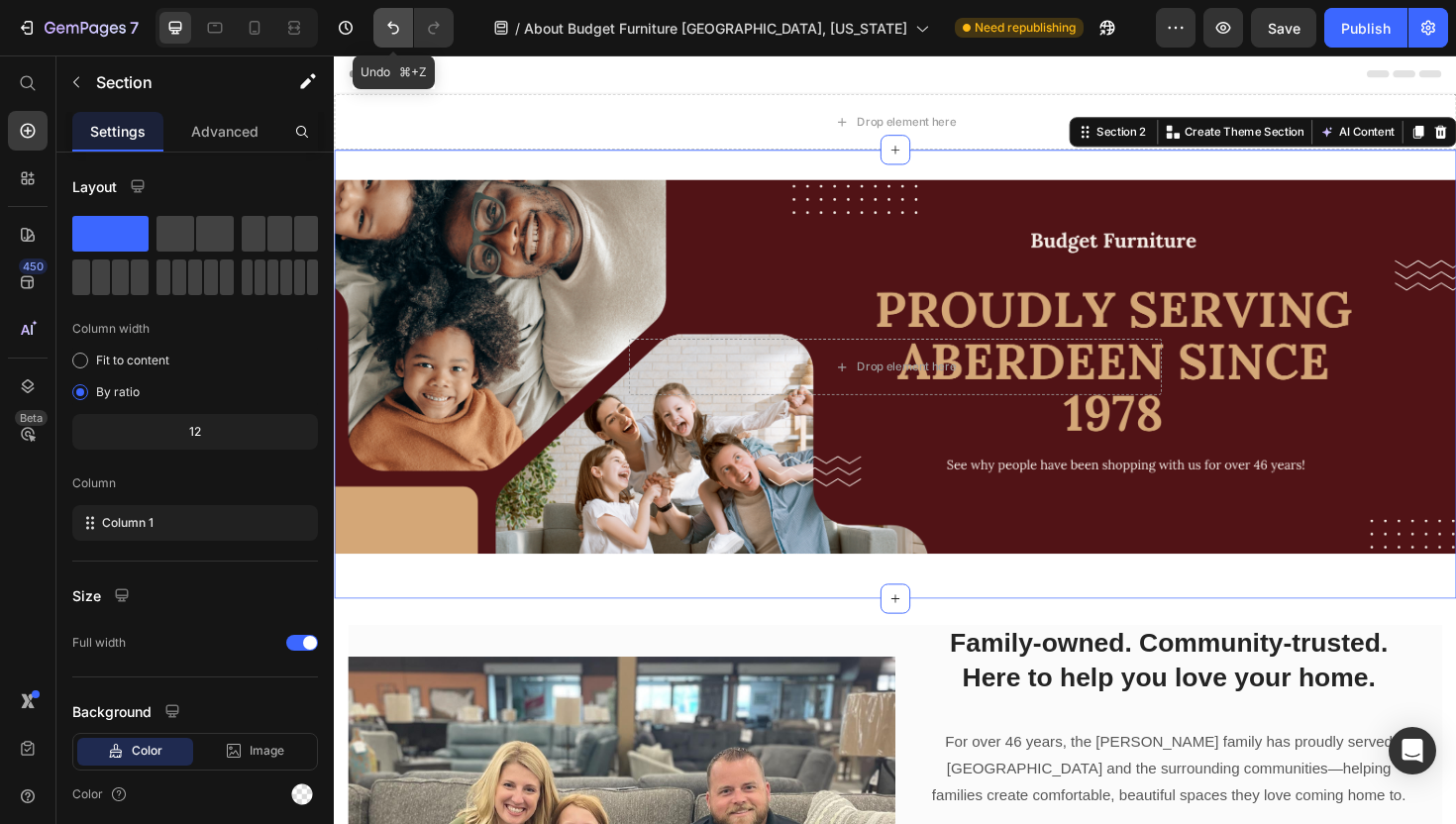 click 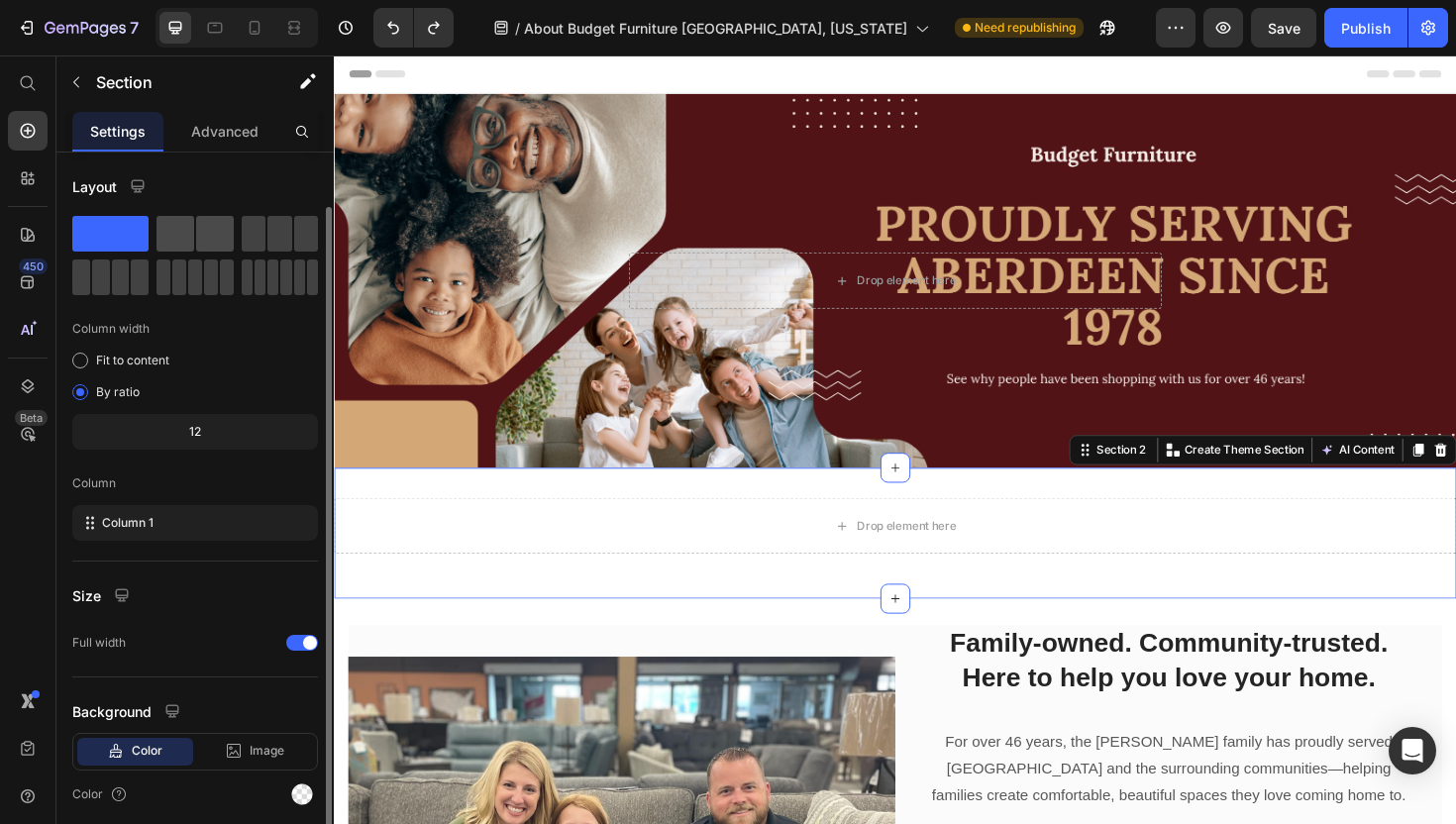 scroll, scrollTop: 34, scrollLeft: 0, axis: vertical 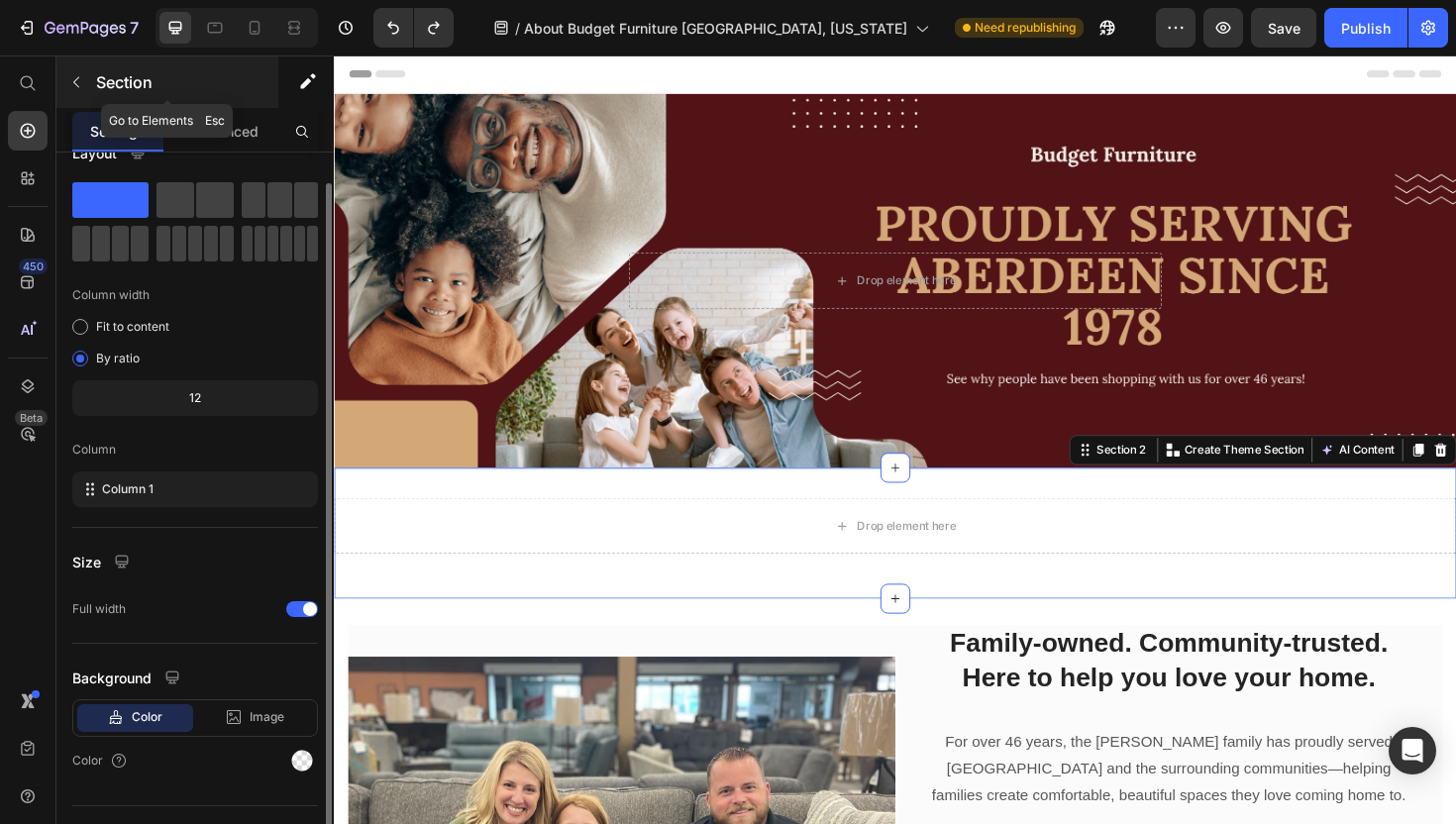 click 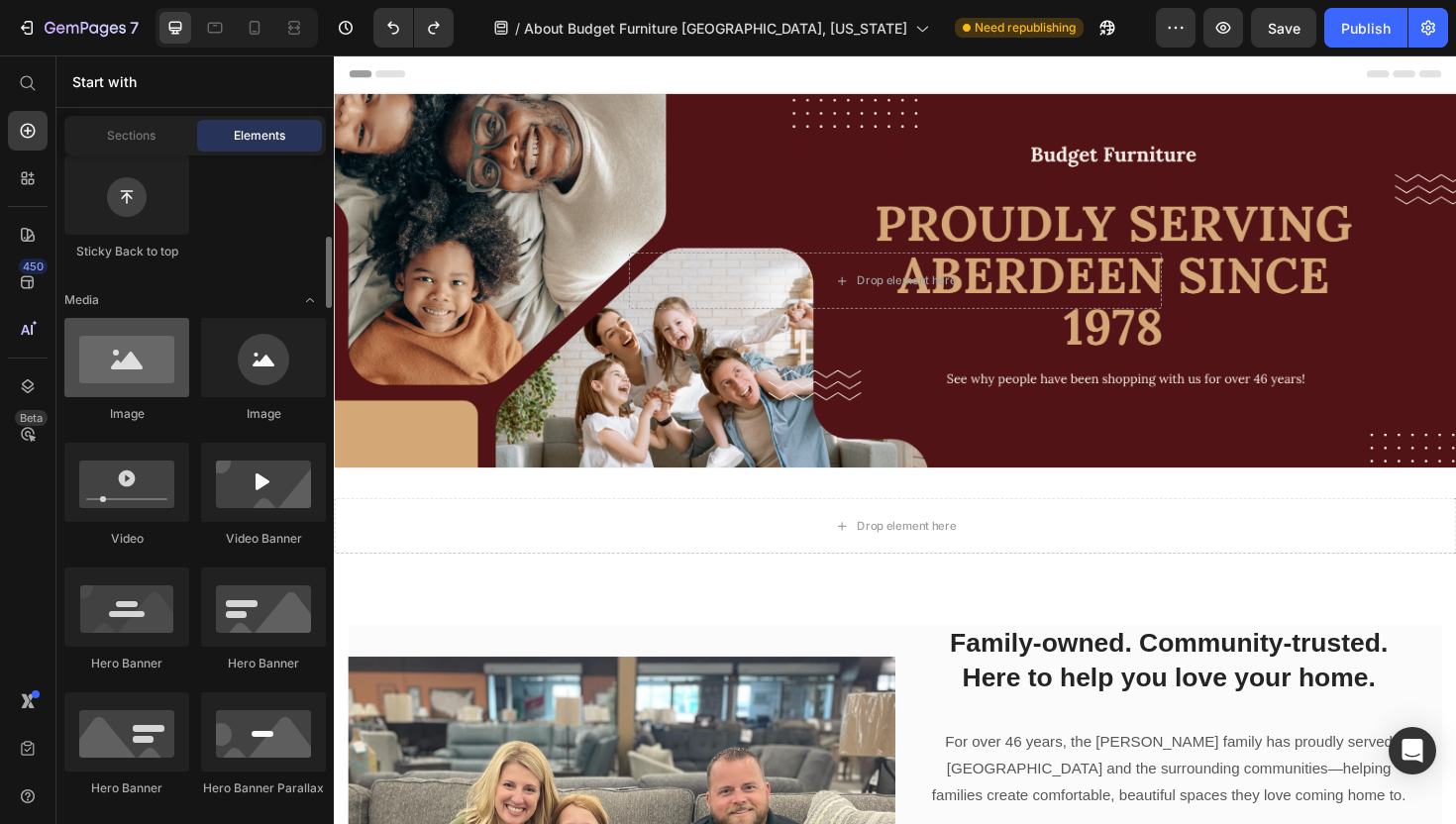 scroll, scrollTop: 633, scrollLeft: 0, axis: vertical 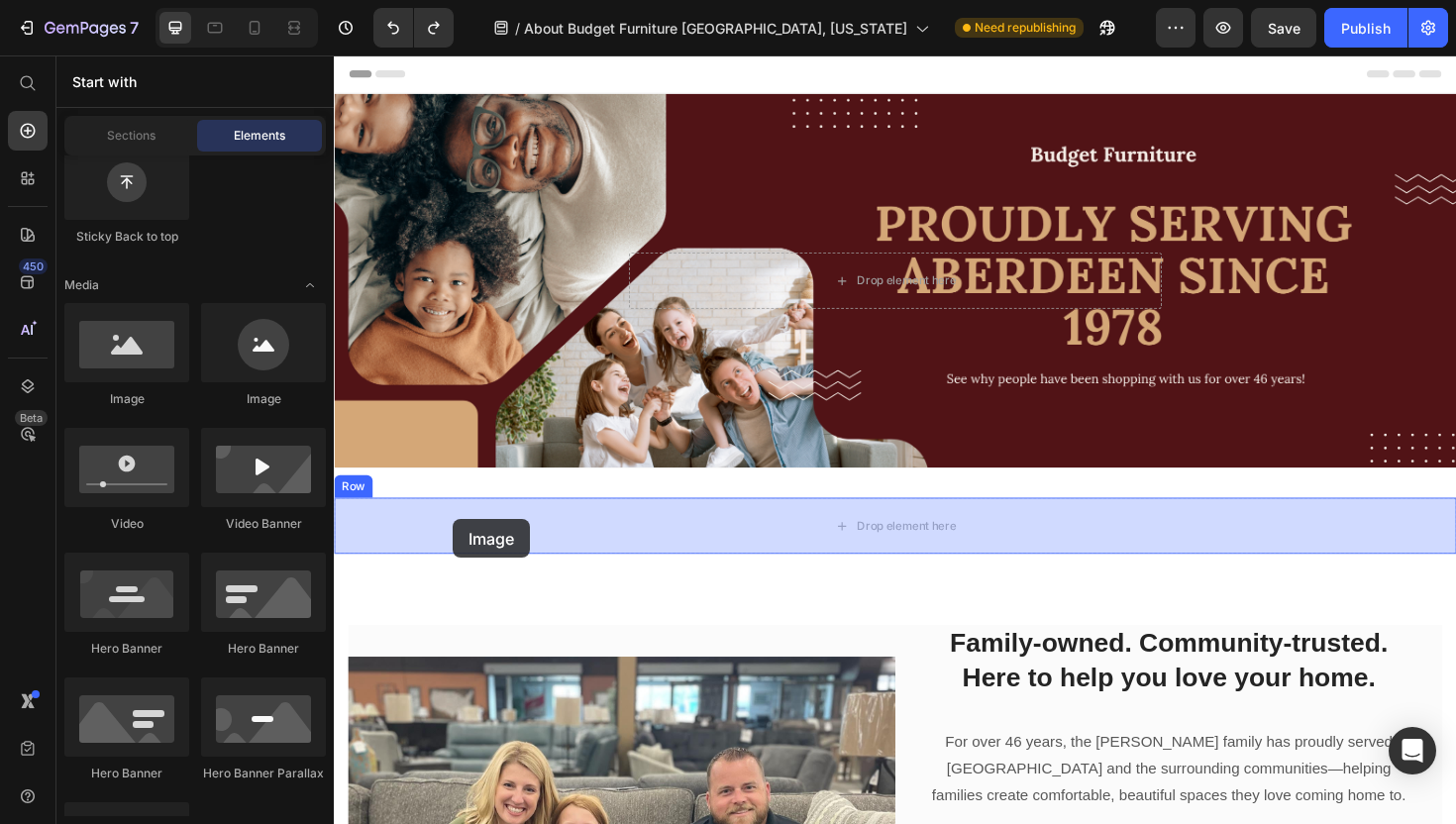 drag, startPoint x: 468, startPoint y: 425, endPoint x: 460, endPoint y: 547, distance: 122.26201 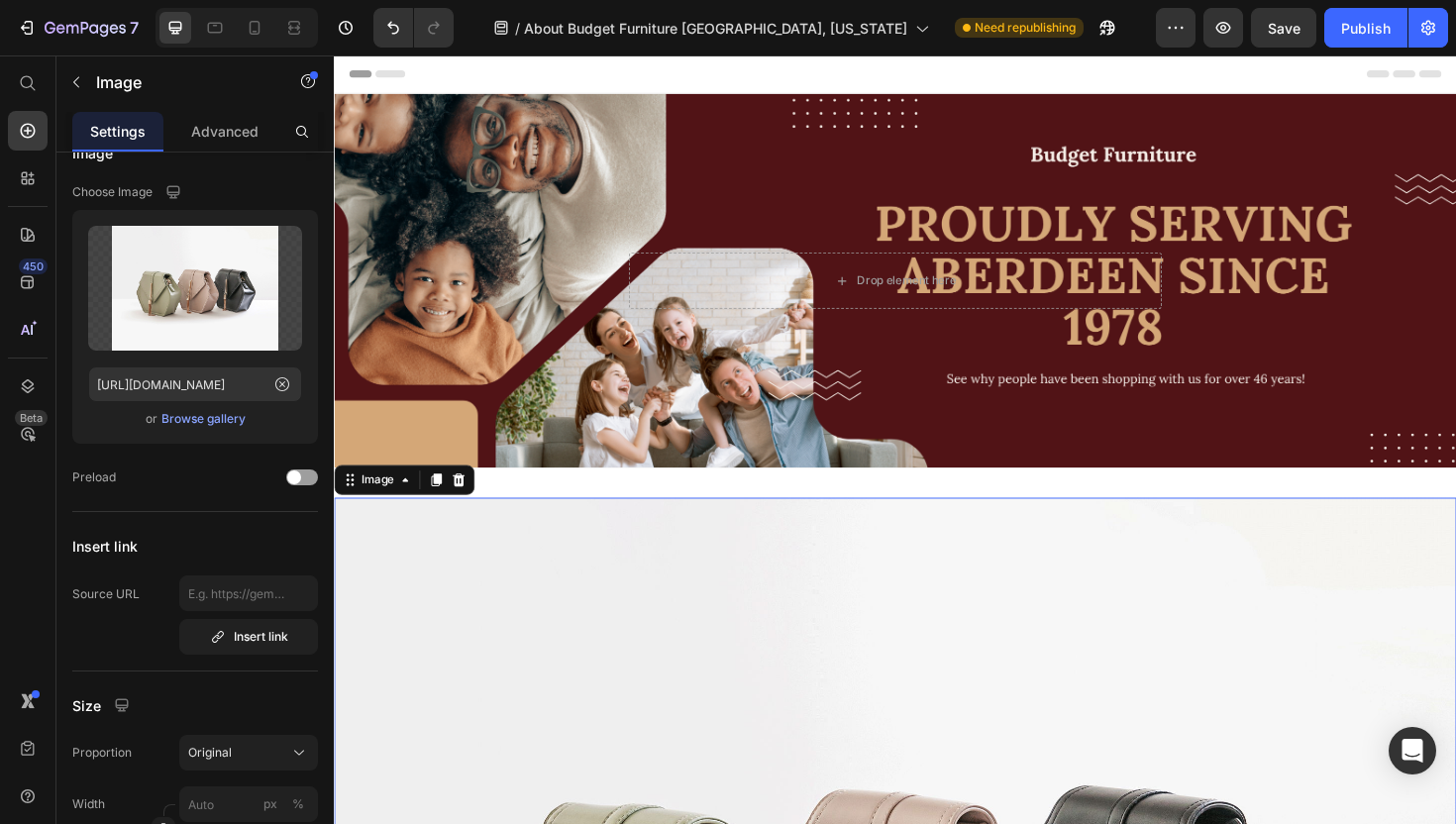 scroll, scrollTop: 0, scrollLeft: 0, axis: both 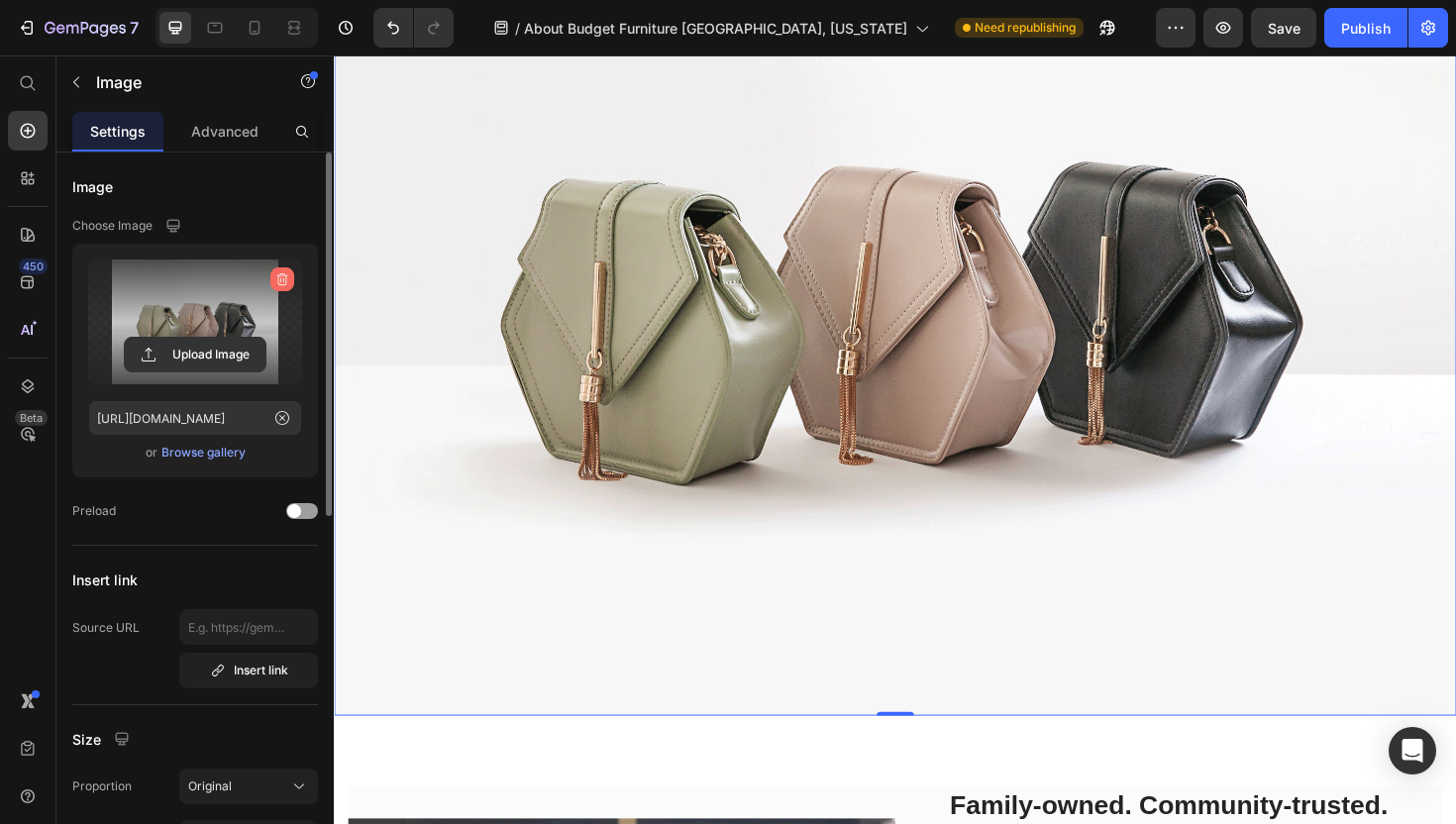 click 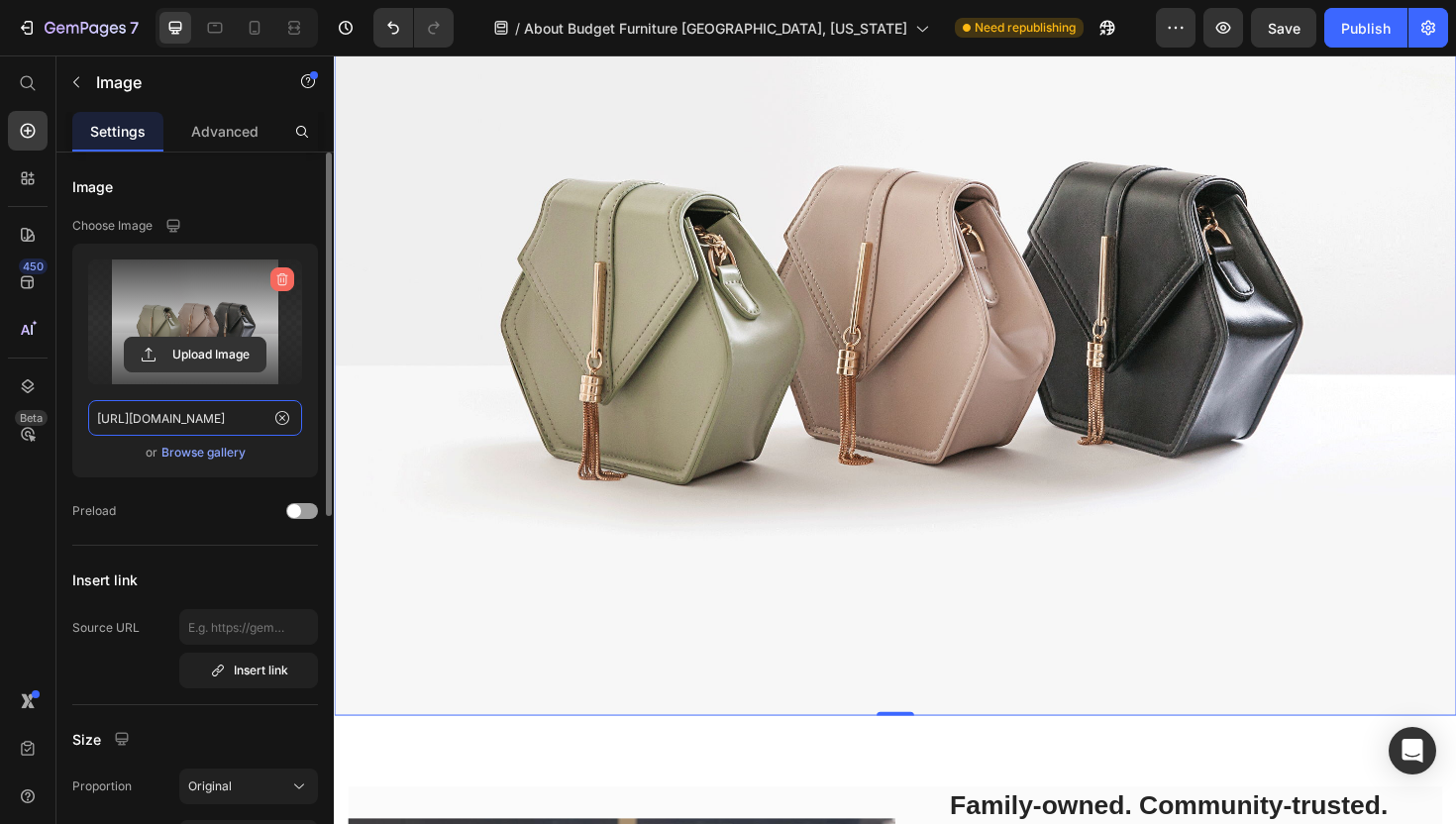 type 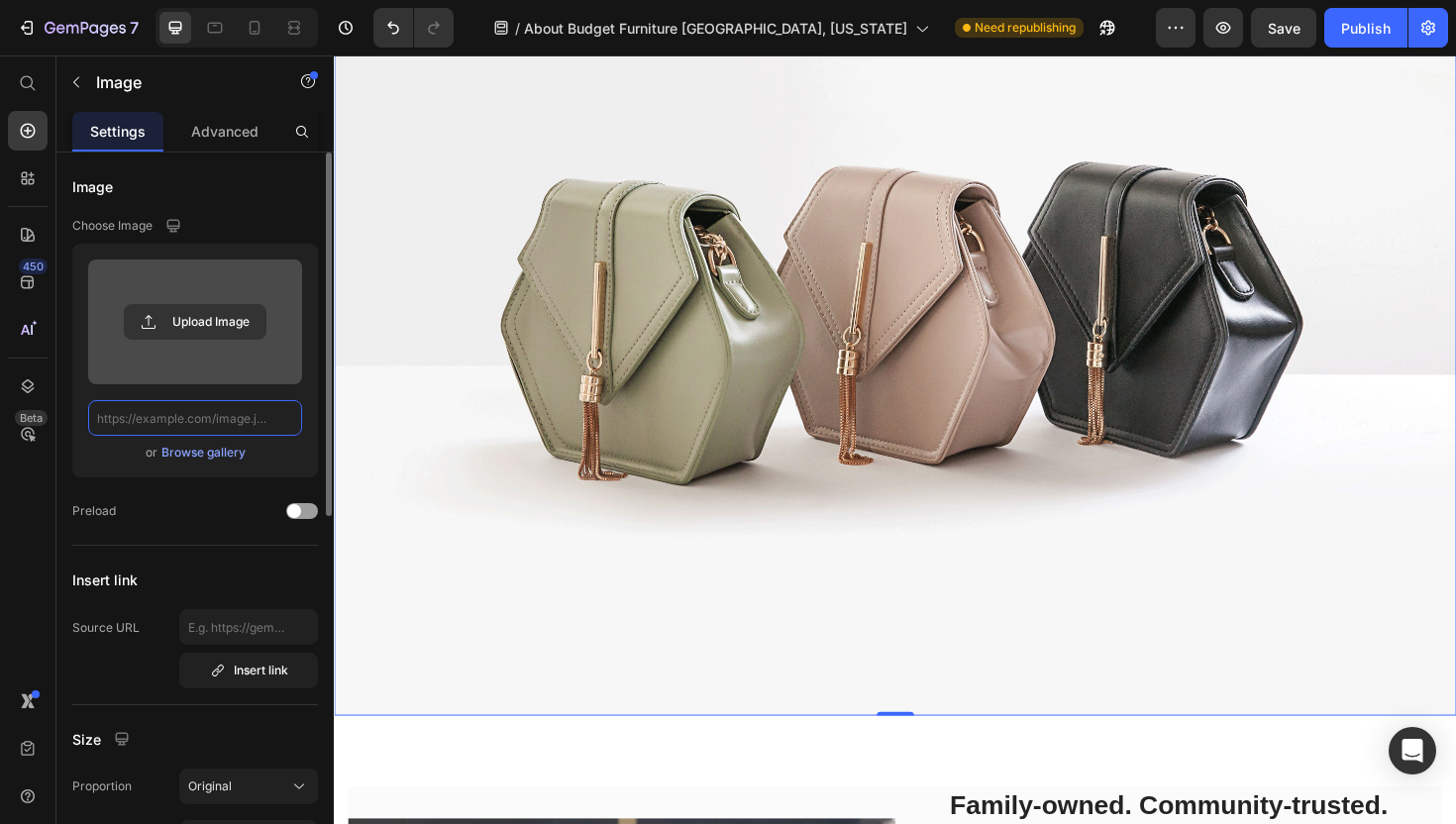 scroll, scrollTop: 0, scrollLeft: 0, axis: both 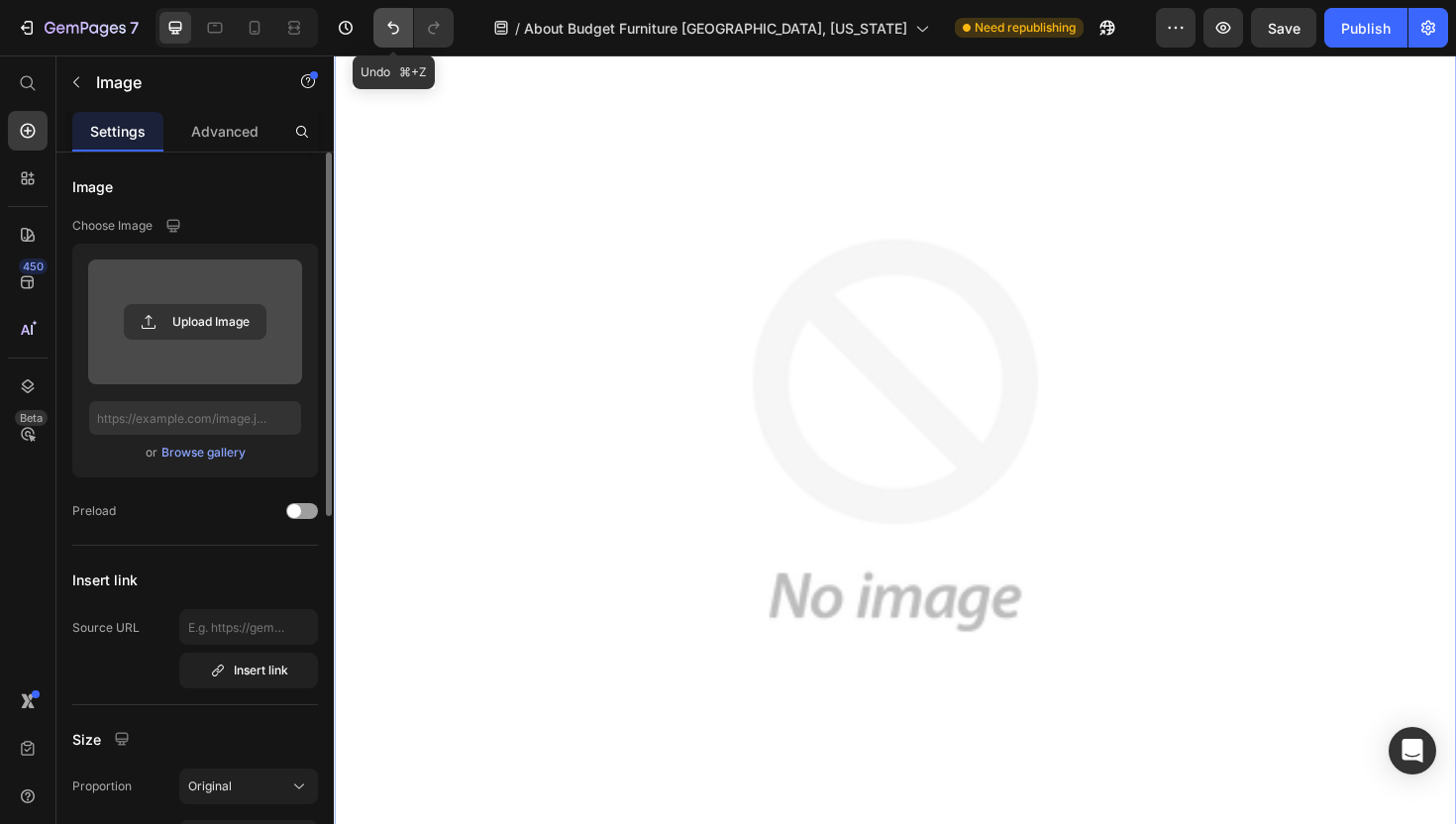 click 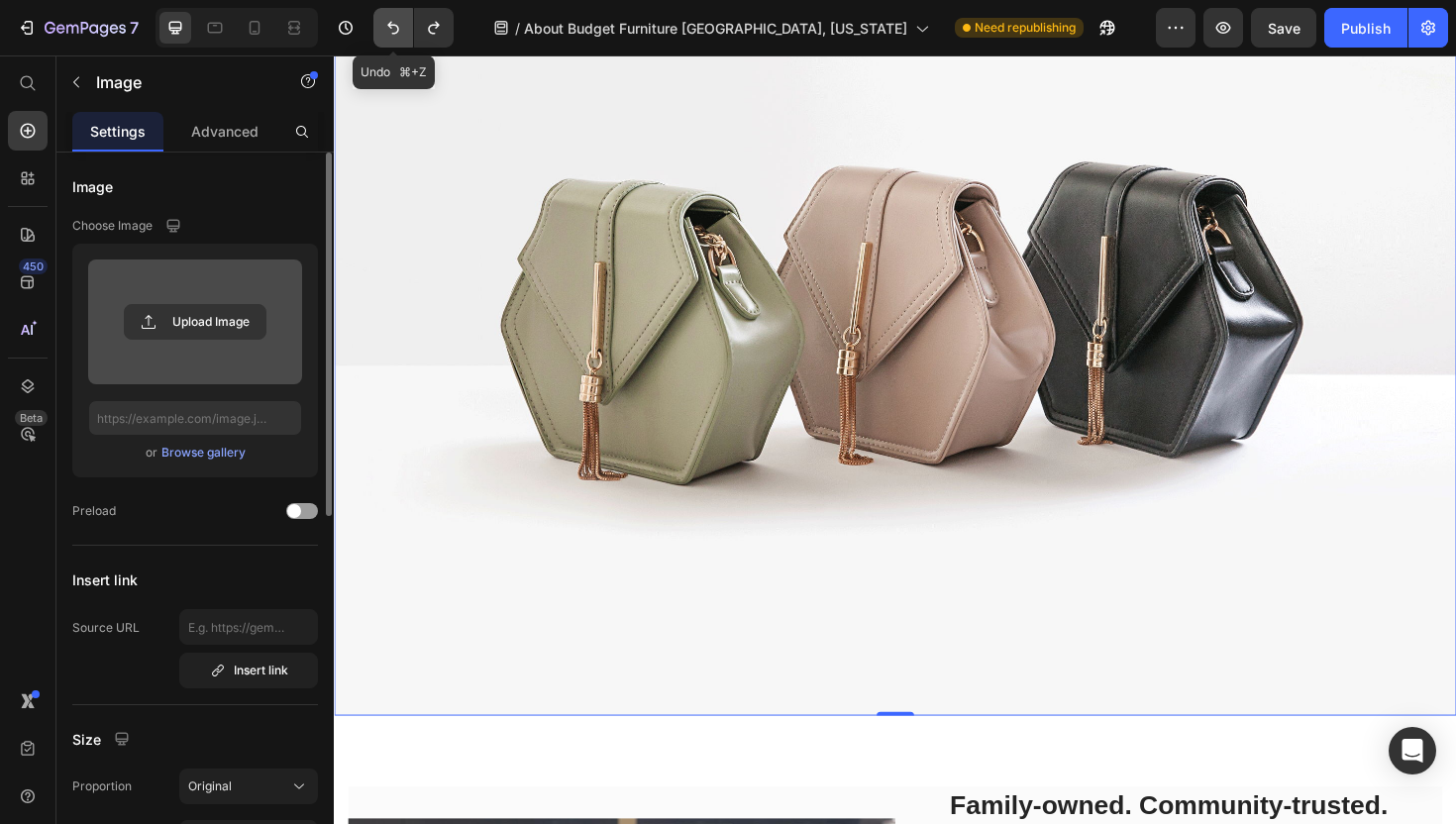 click 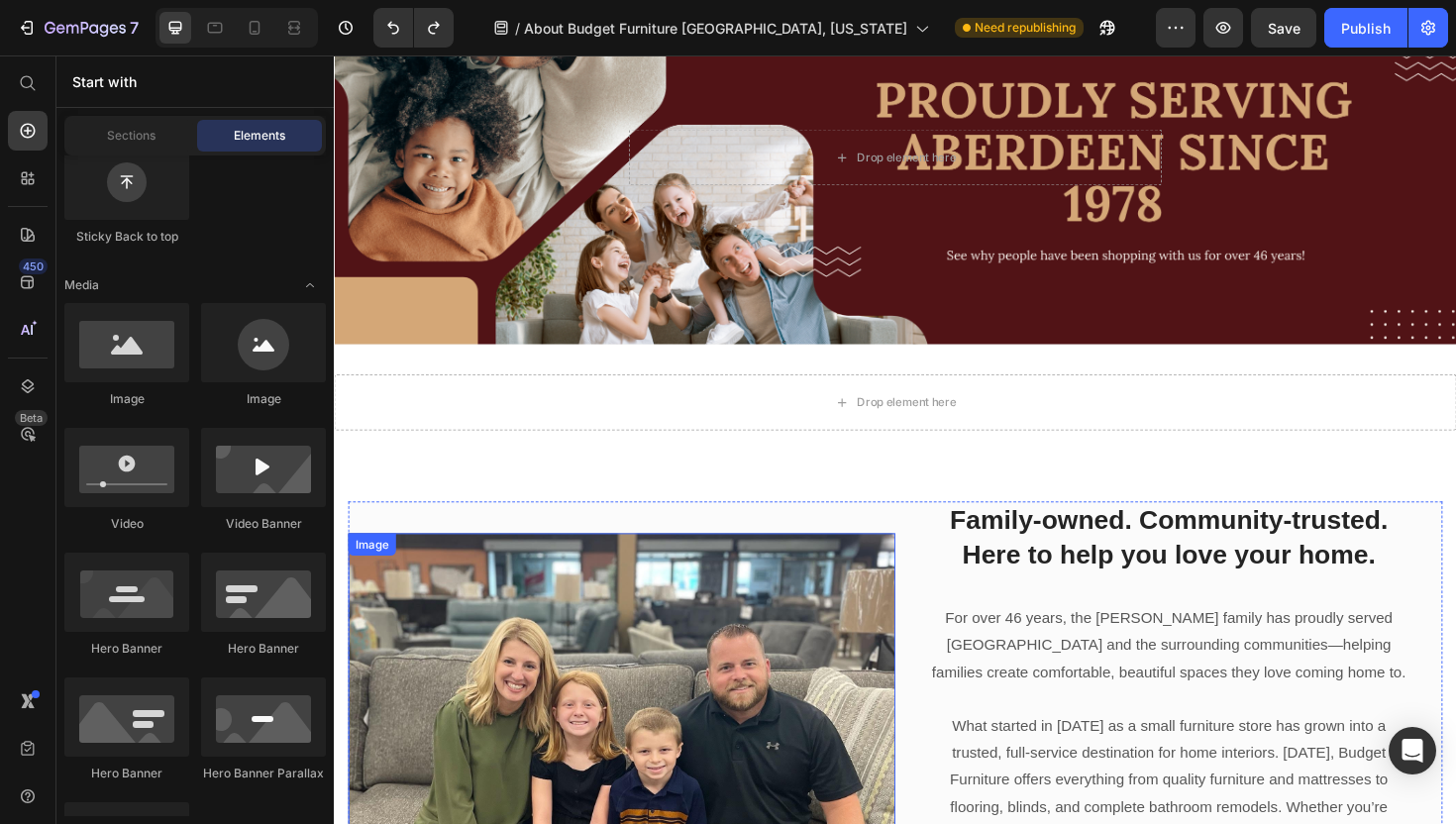 scroll, scrollTop: 0, scrollLeft: 0, axis: both 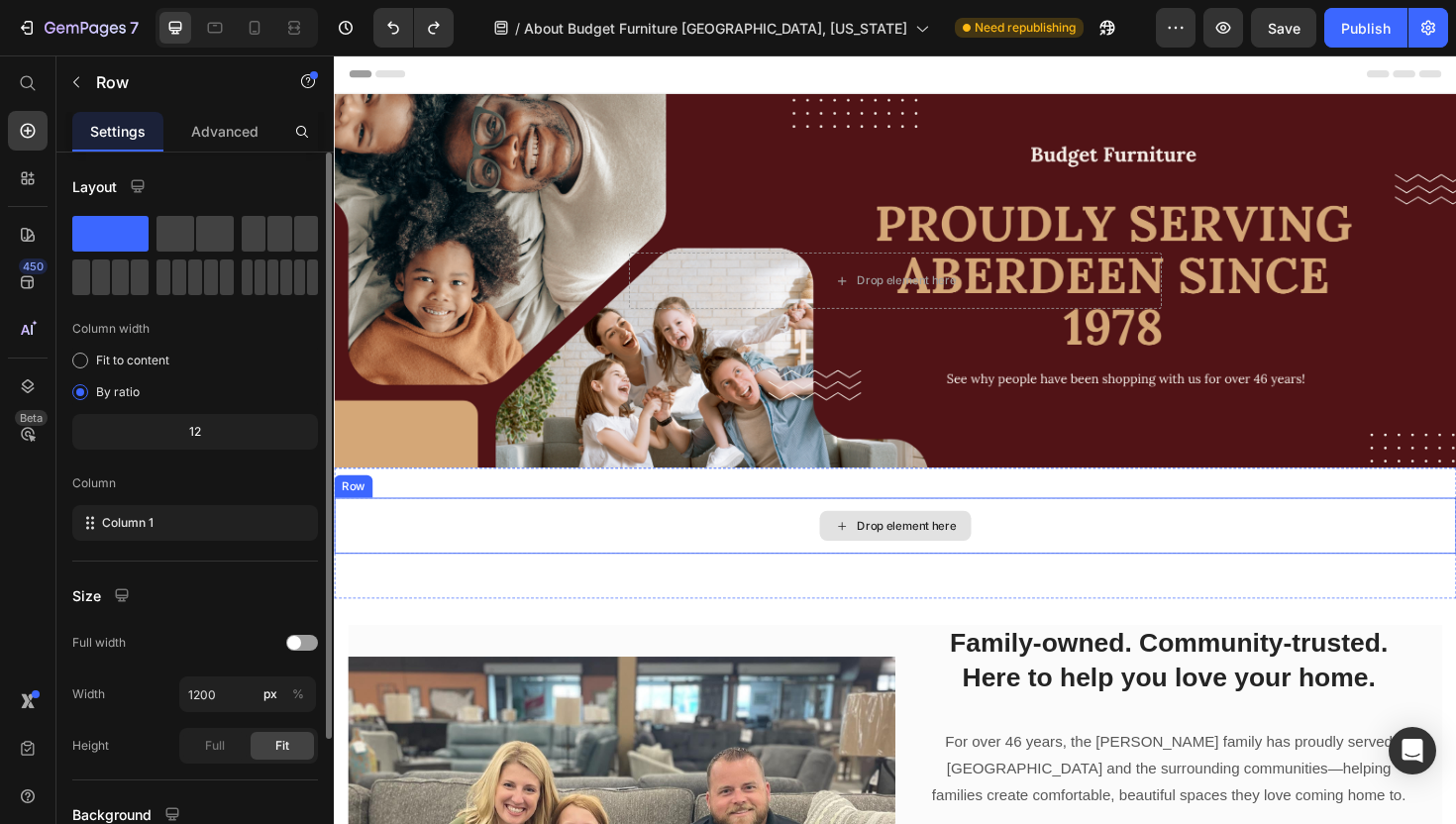 click on "Drop element here" at bounding box center (928, 554) 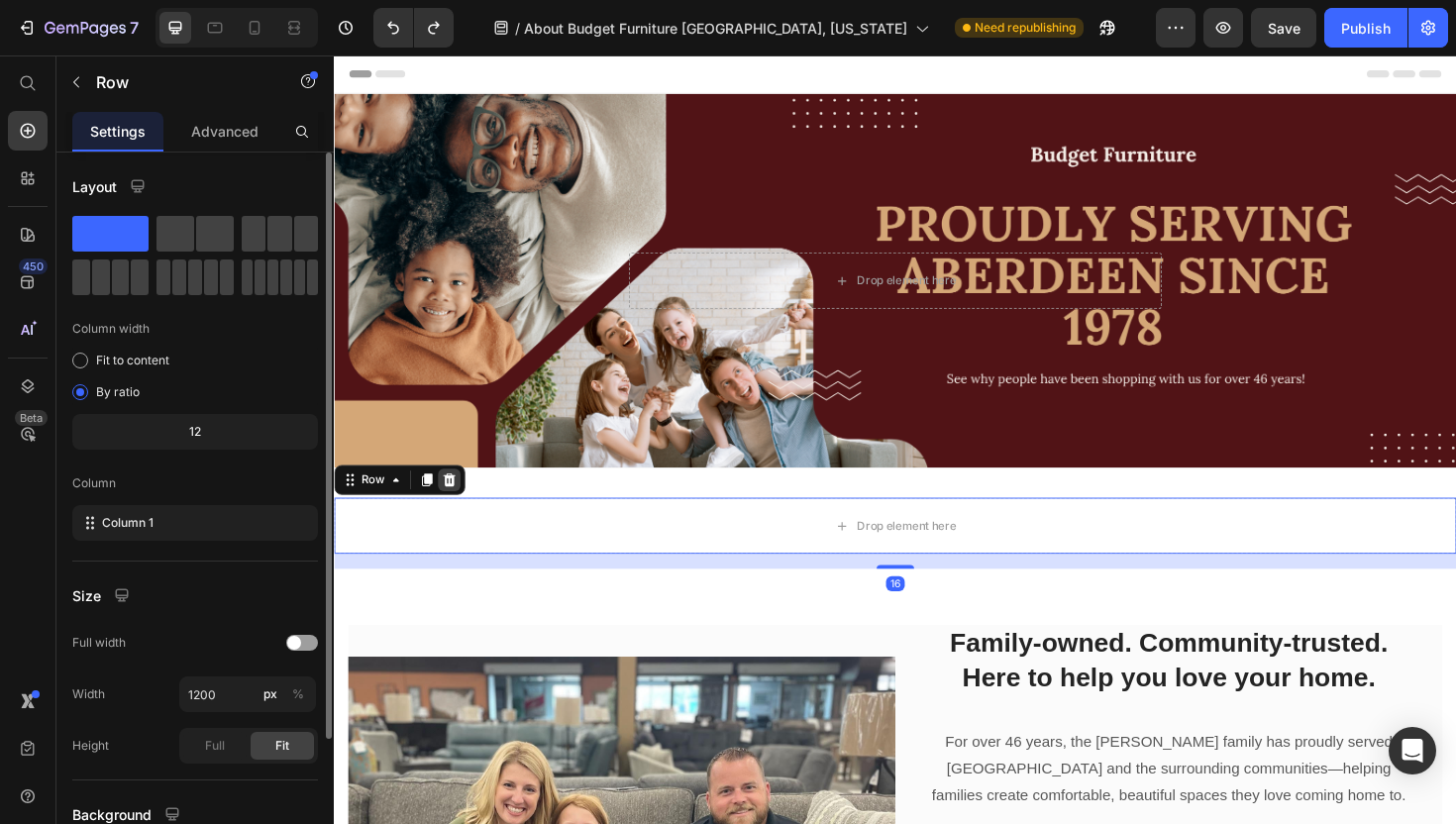 click at bounding box center (456, 505) 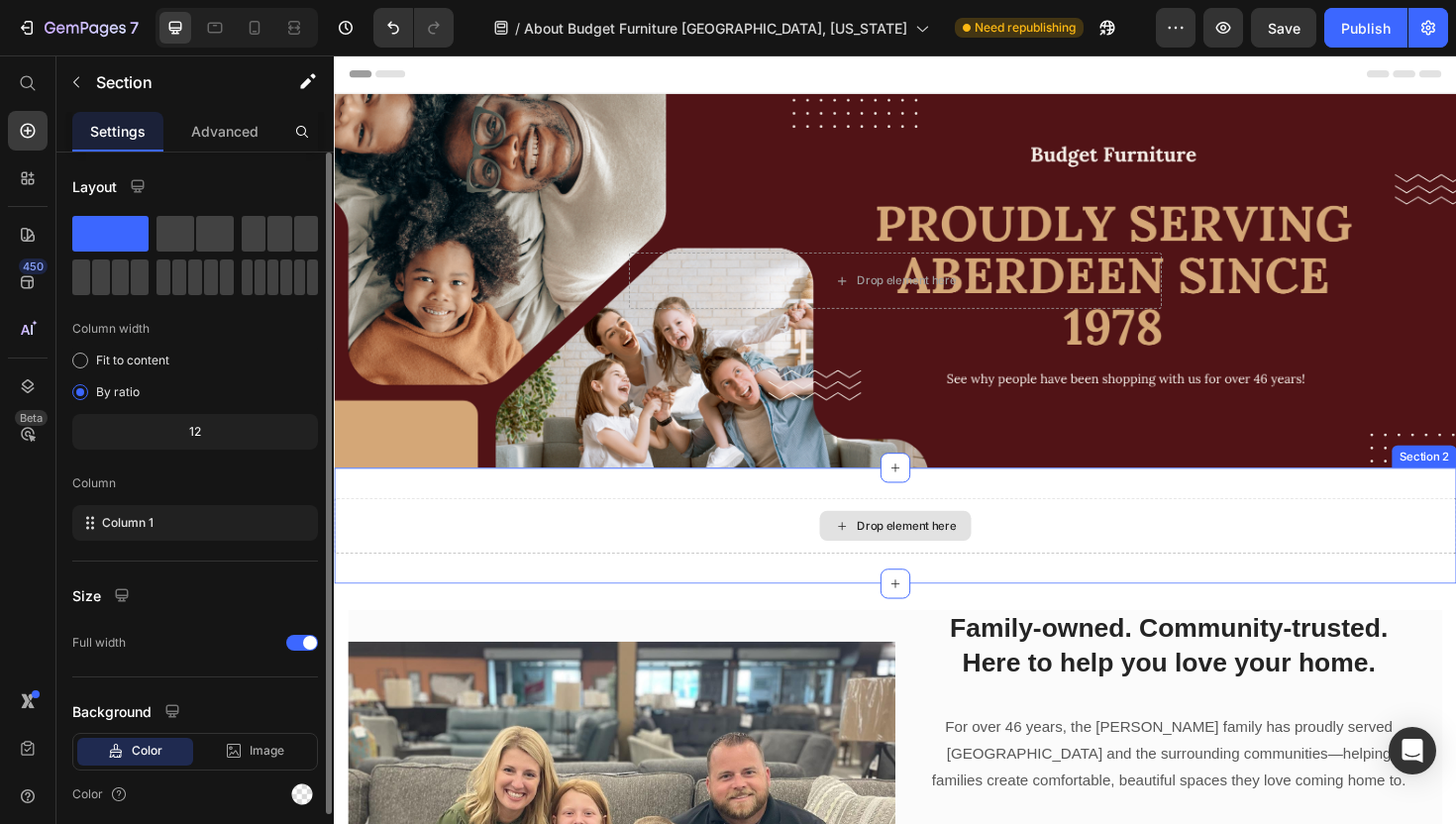 click on "Drop element here" at bounding box center (928, 554) 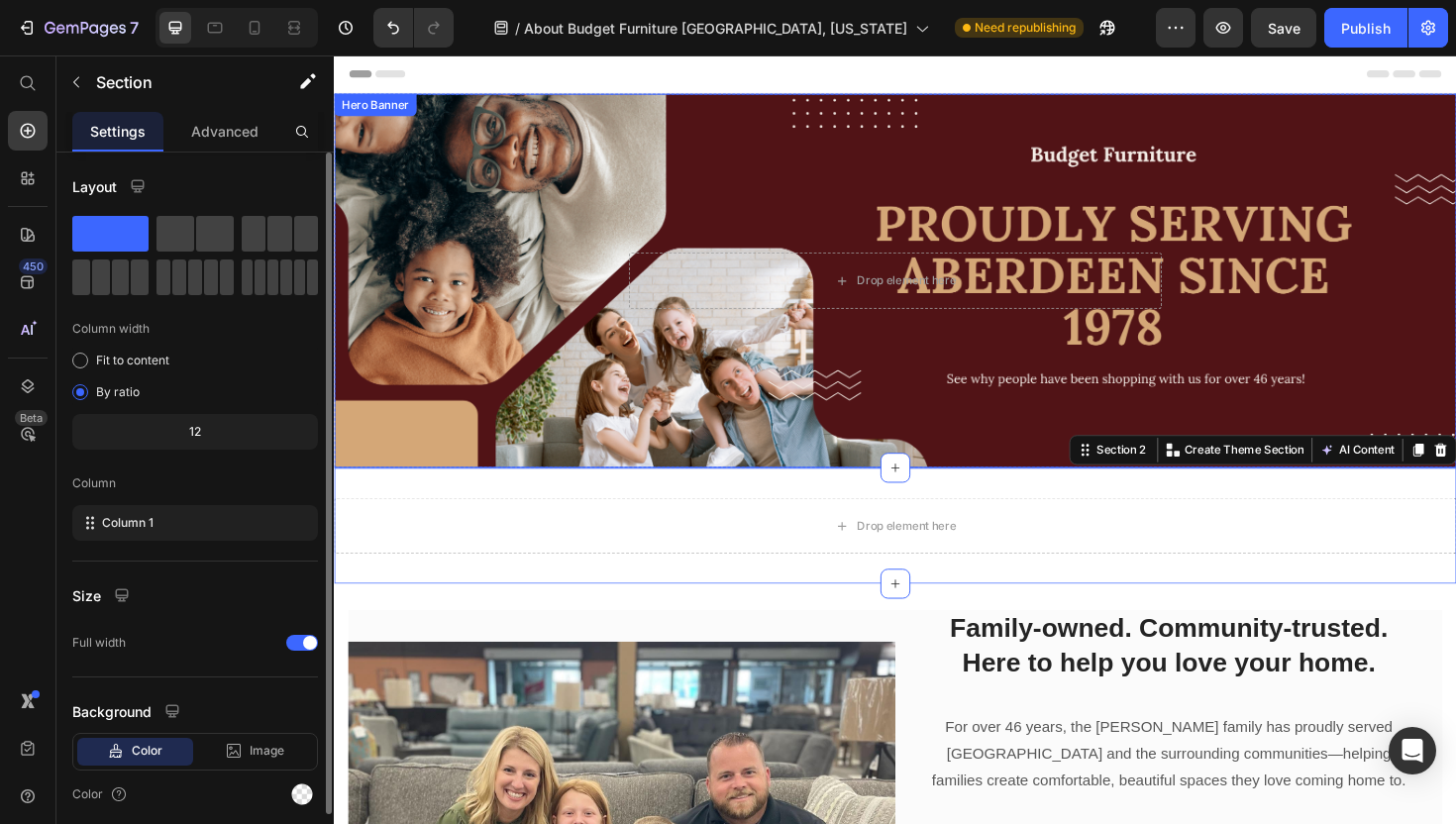 click on "Drop element here Row" at bounding box center [928, 294] 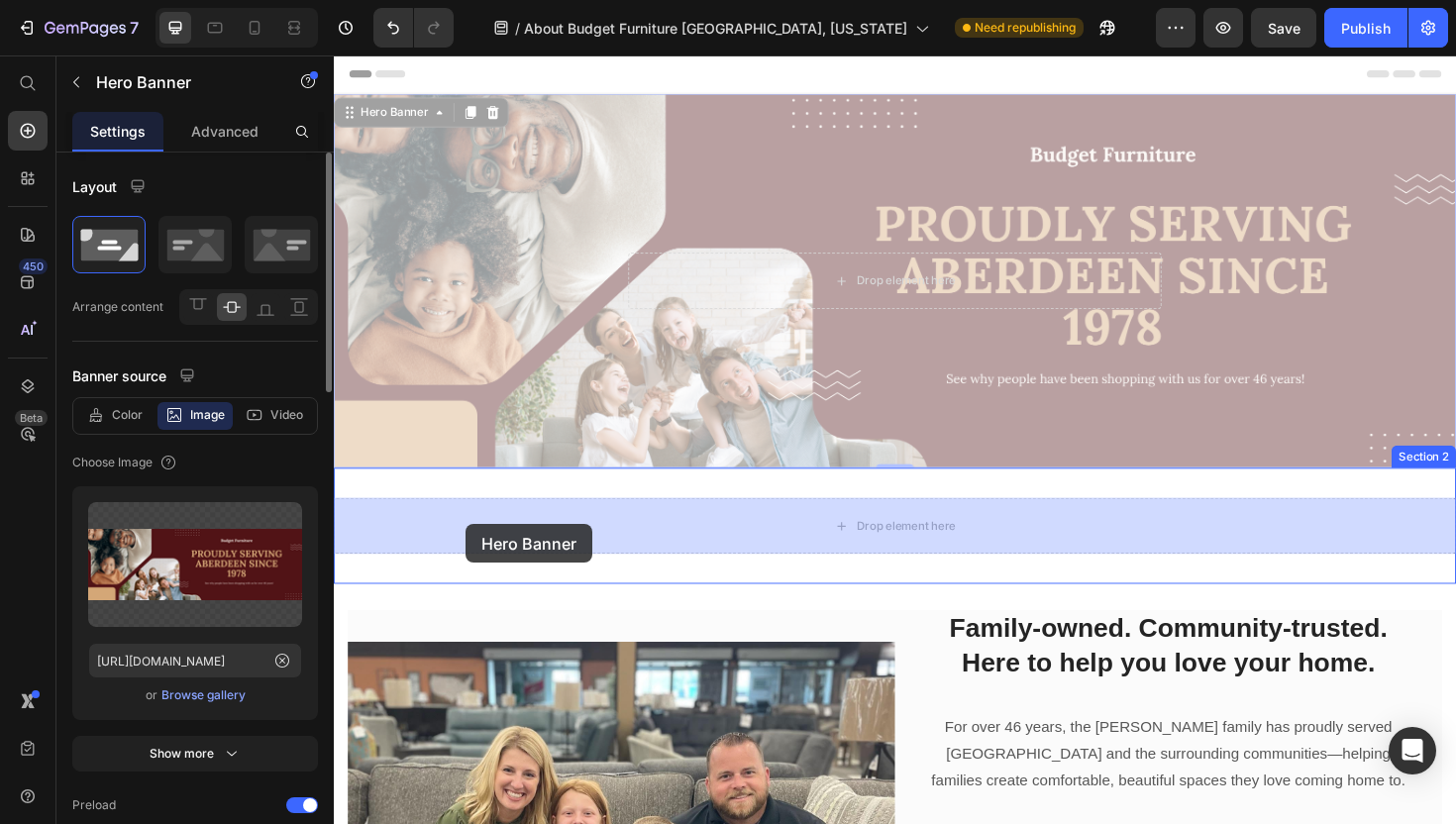 drag, startPoint x: 350, startPoint y: 115, endPoint x: 473, endPoint y: 547, distance: 449.16923 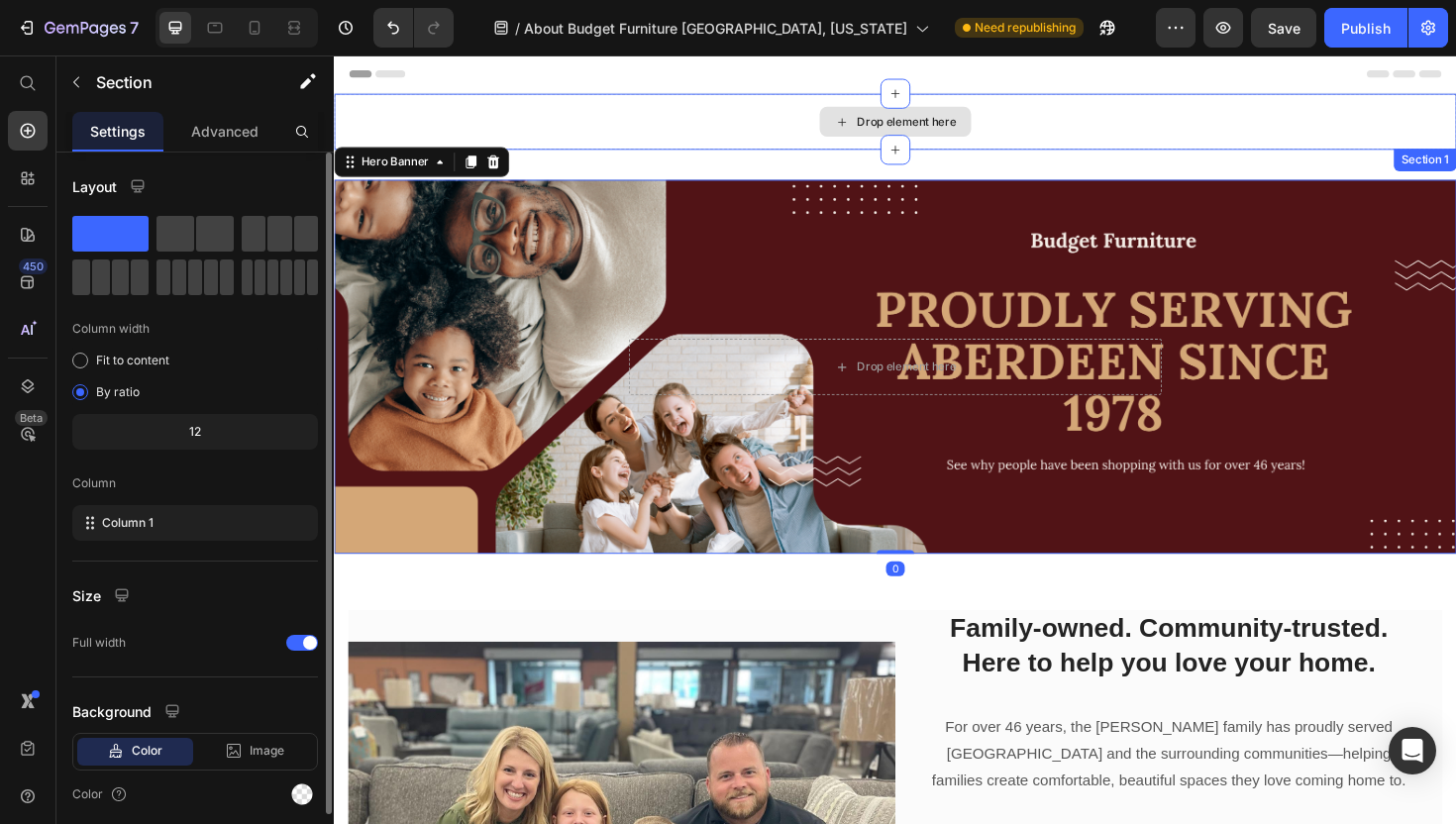 click on "Drop element here" at bounding box center [928, 126] 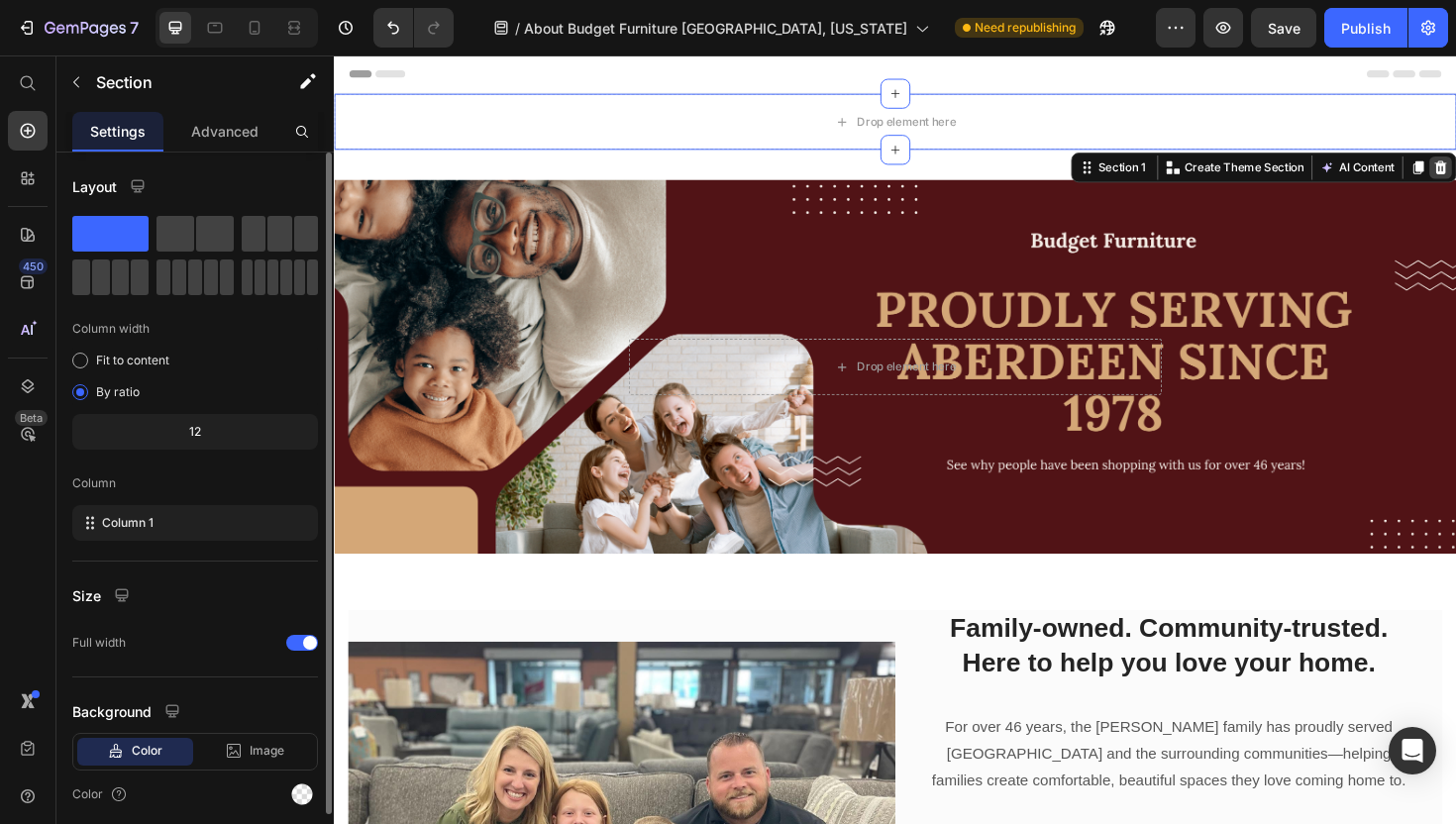 click 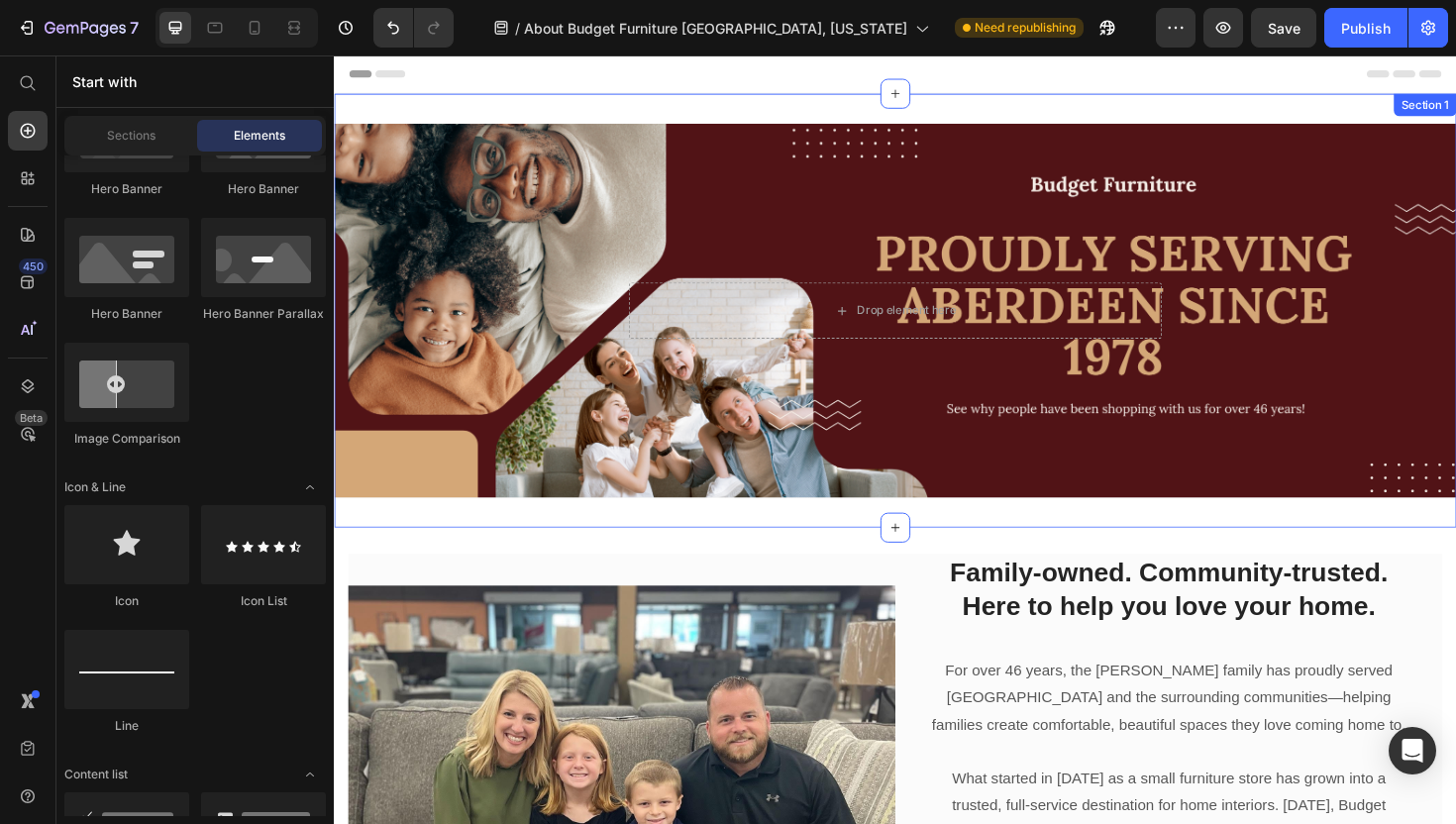 click on "Drop element here Row Hero Banner Section 1" at bounding box center [928, 326] 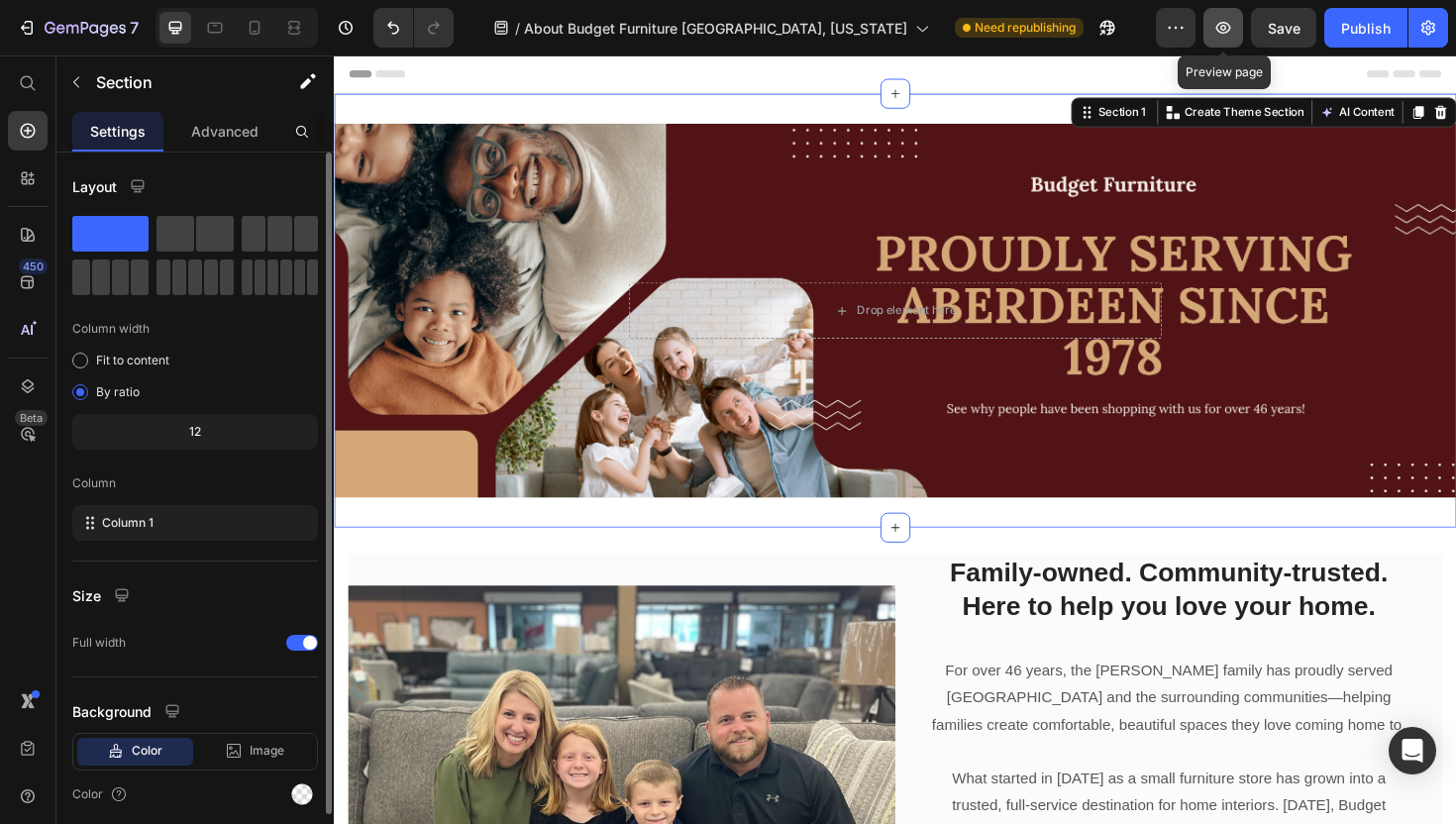 click 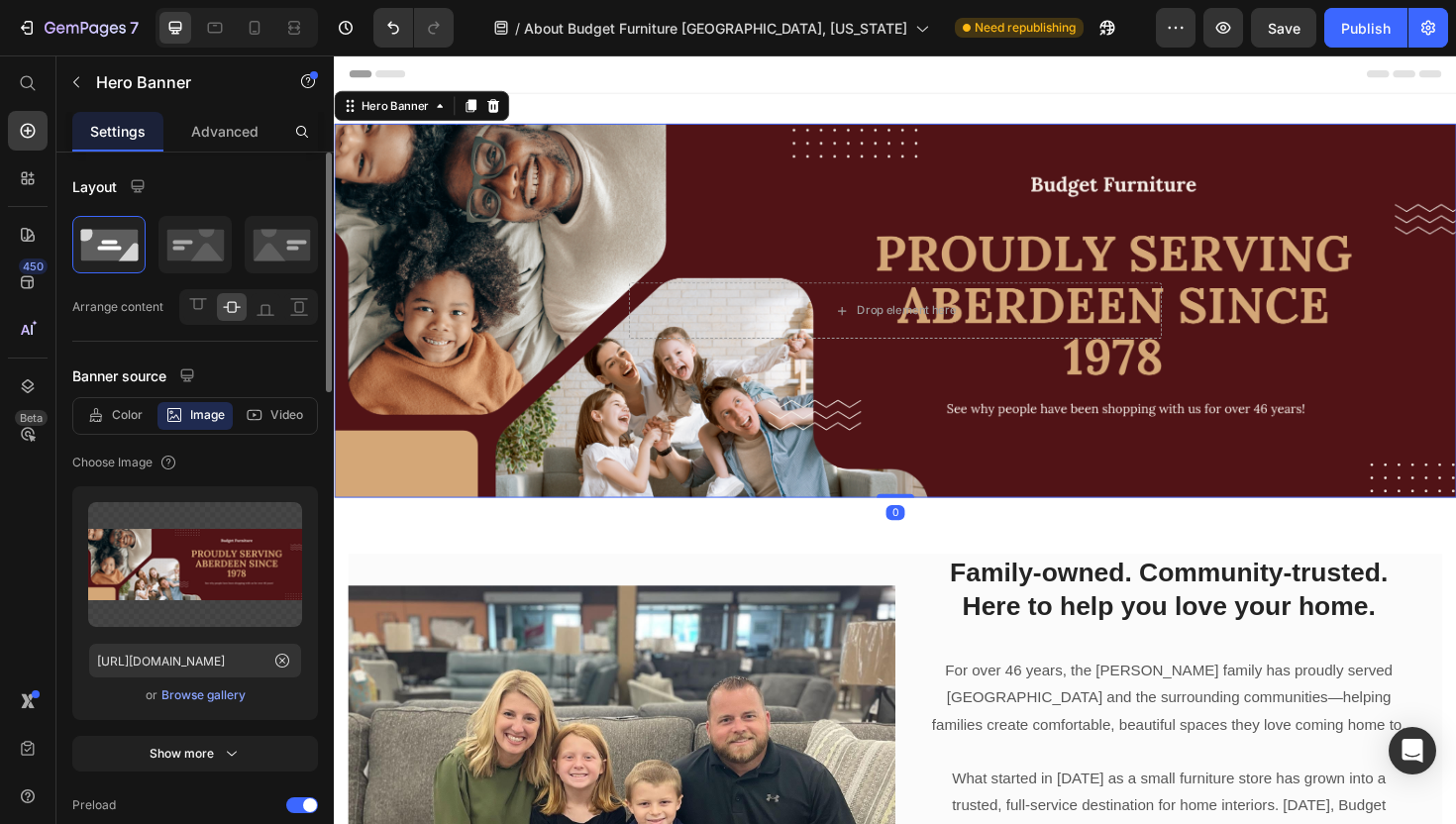 click on "Drop element here Row" at bounding box center (928, 326) 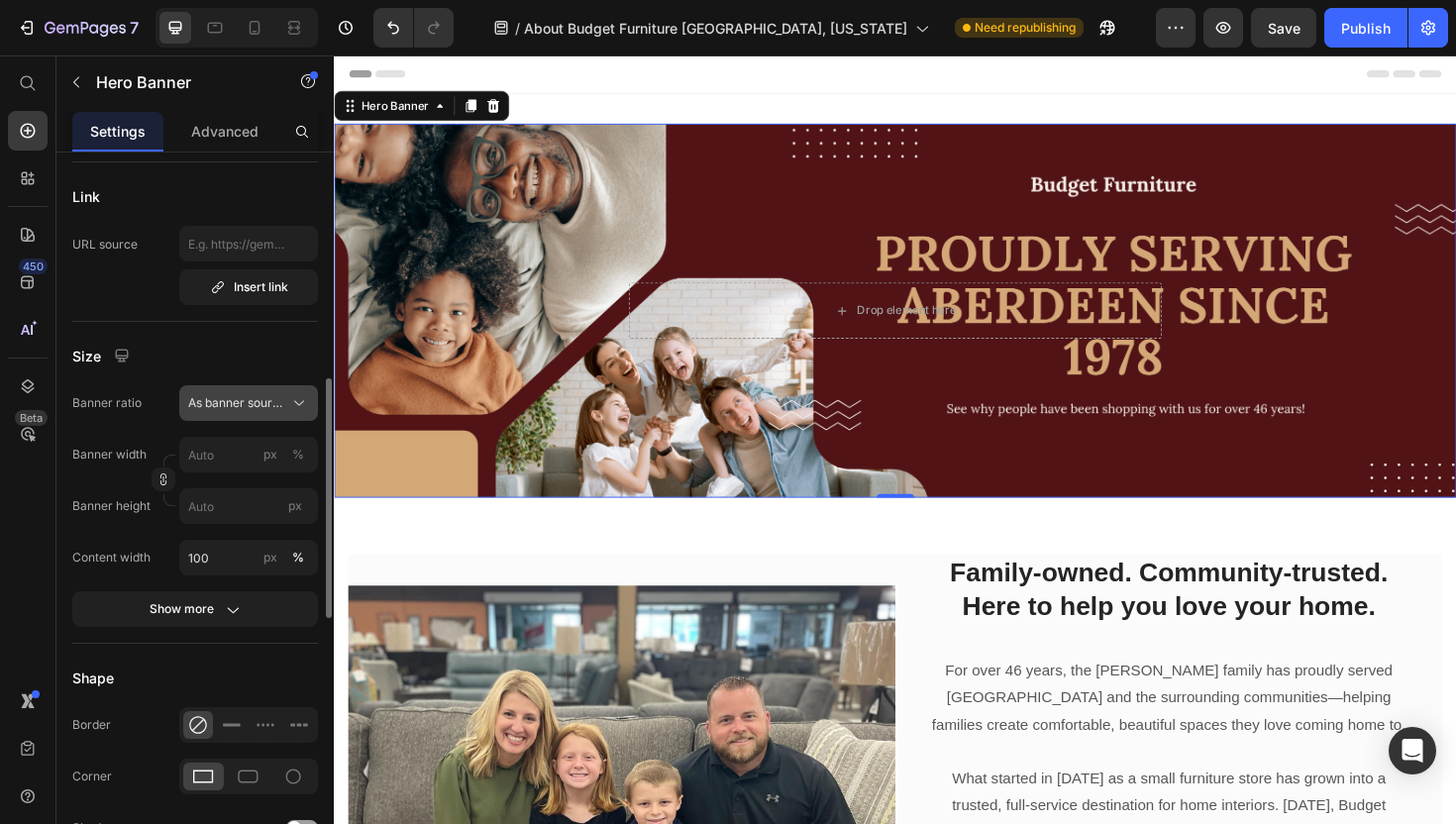 scroll, scrollTop: 679, scrollLeft: 0, axis: vertical 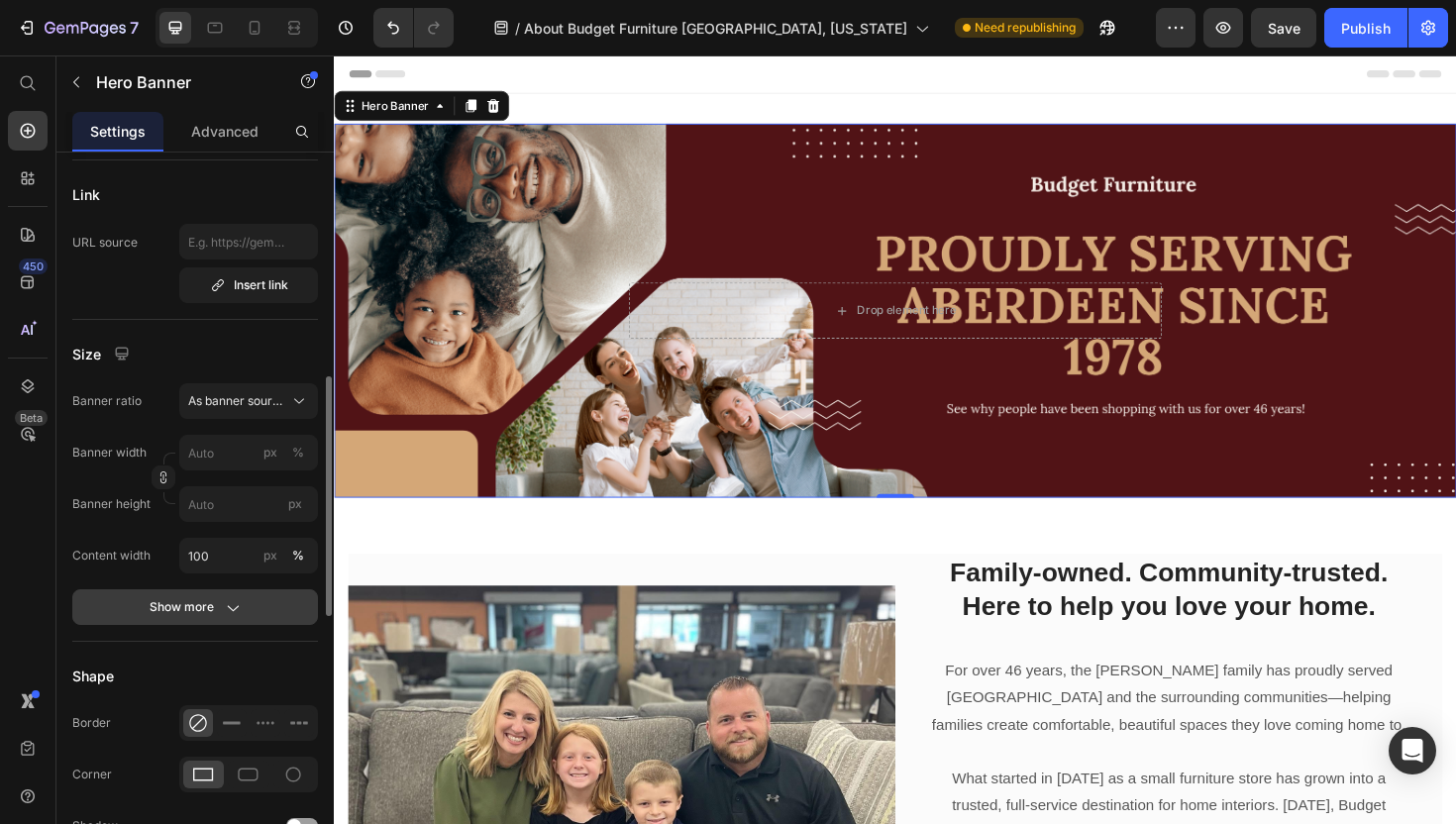 click on "Show more" 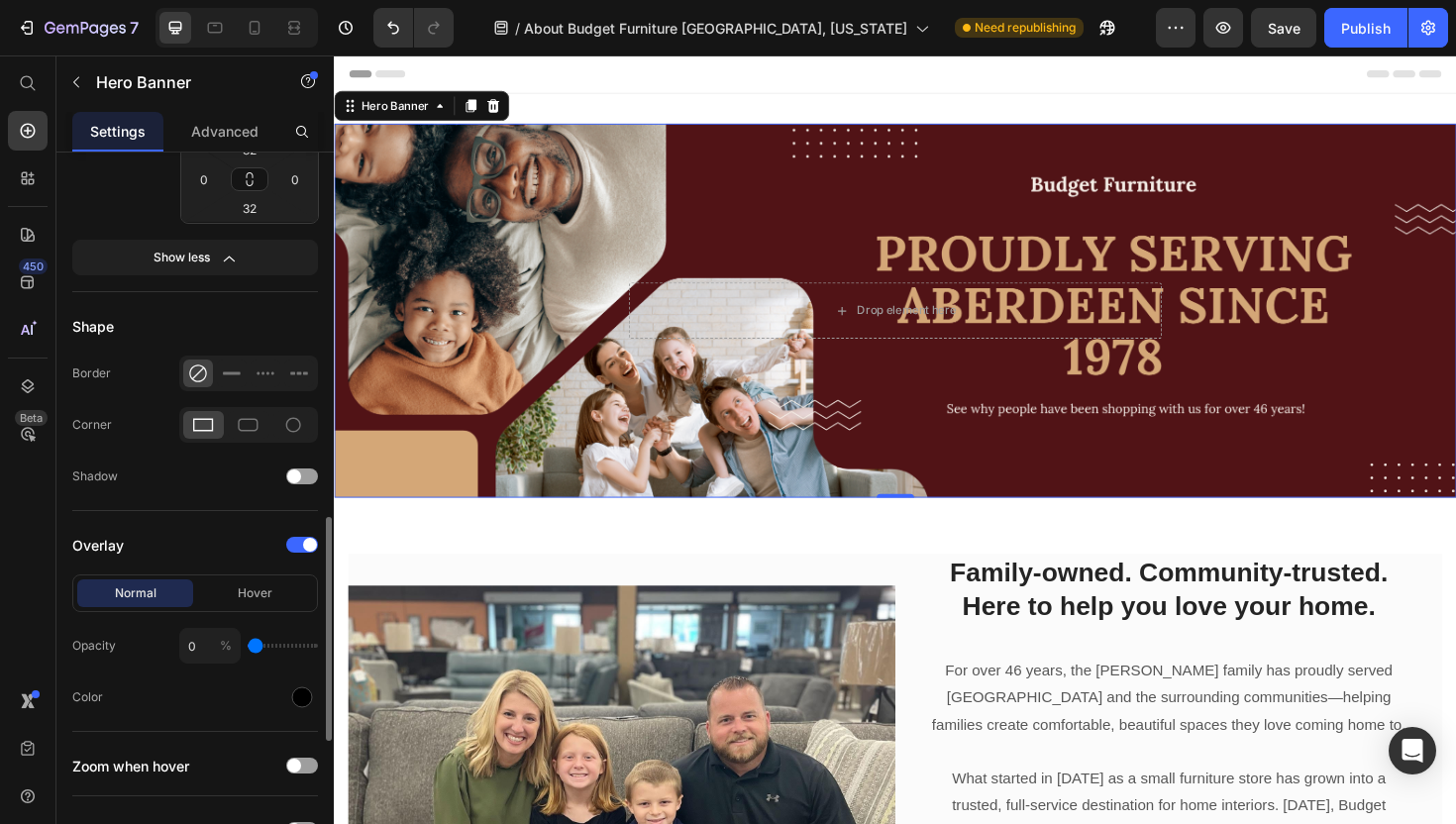 scroll, scrollTop: 1217, scrollLeft: 0, axis: vertical 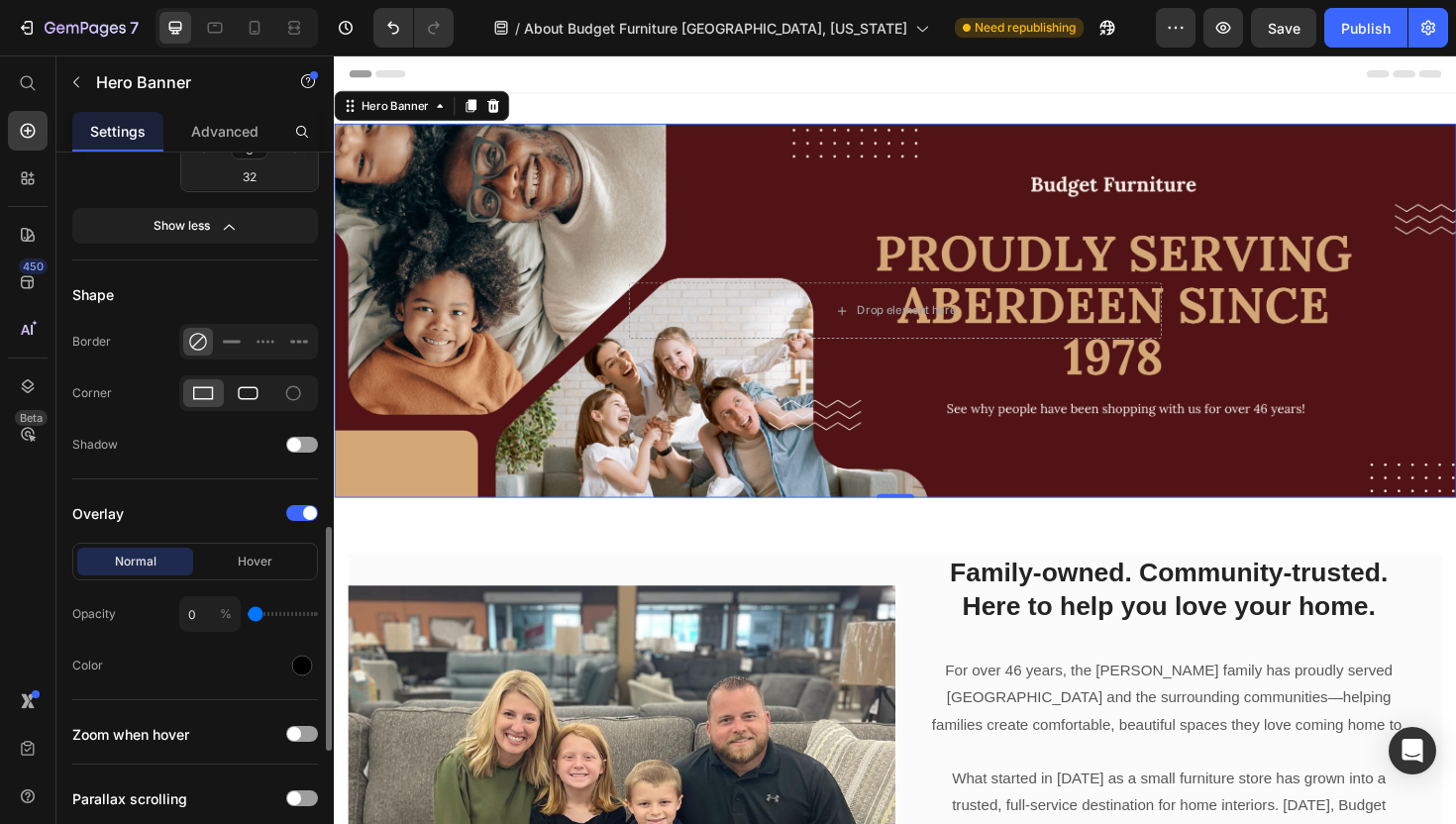 click 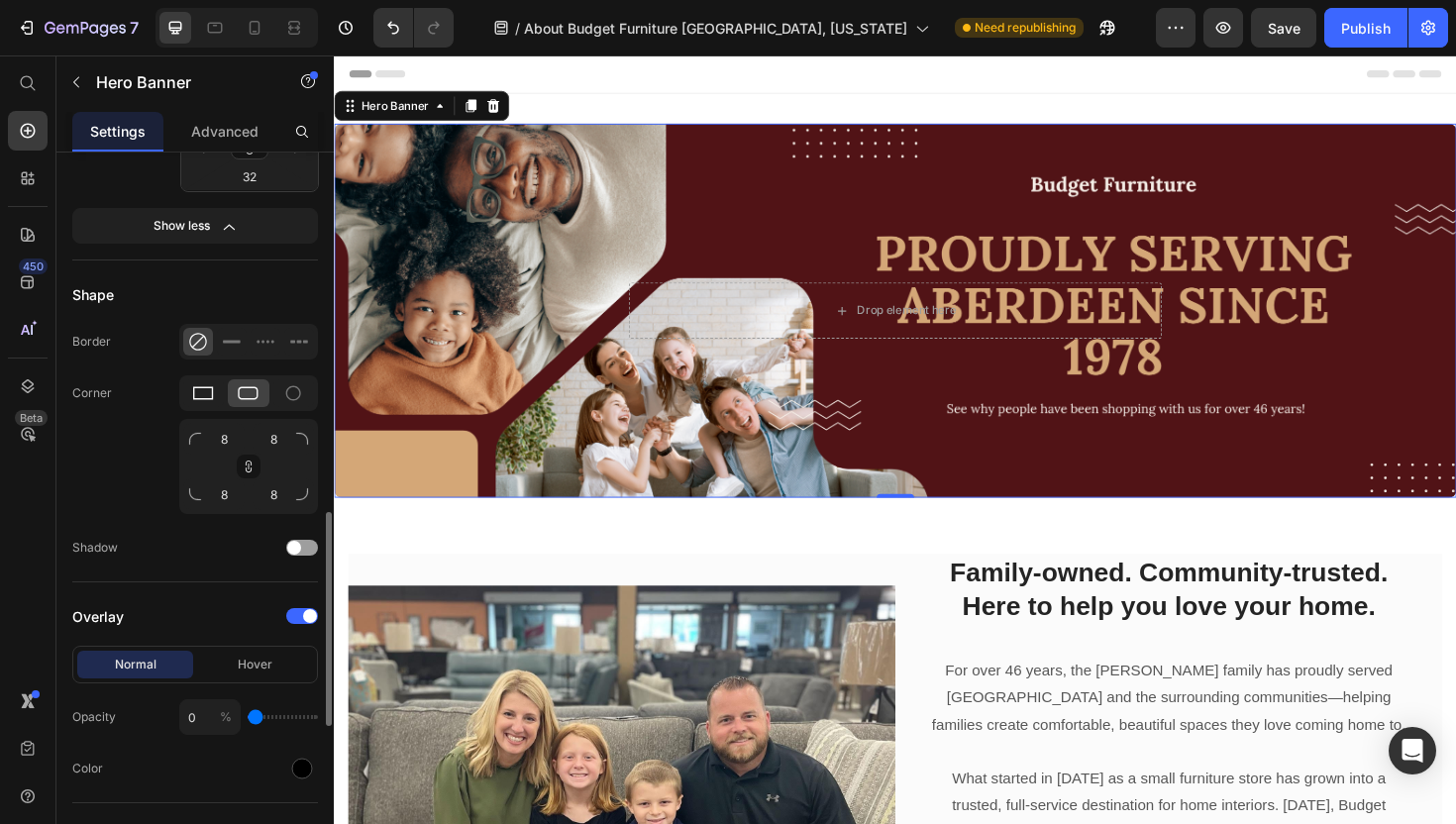 click 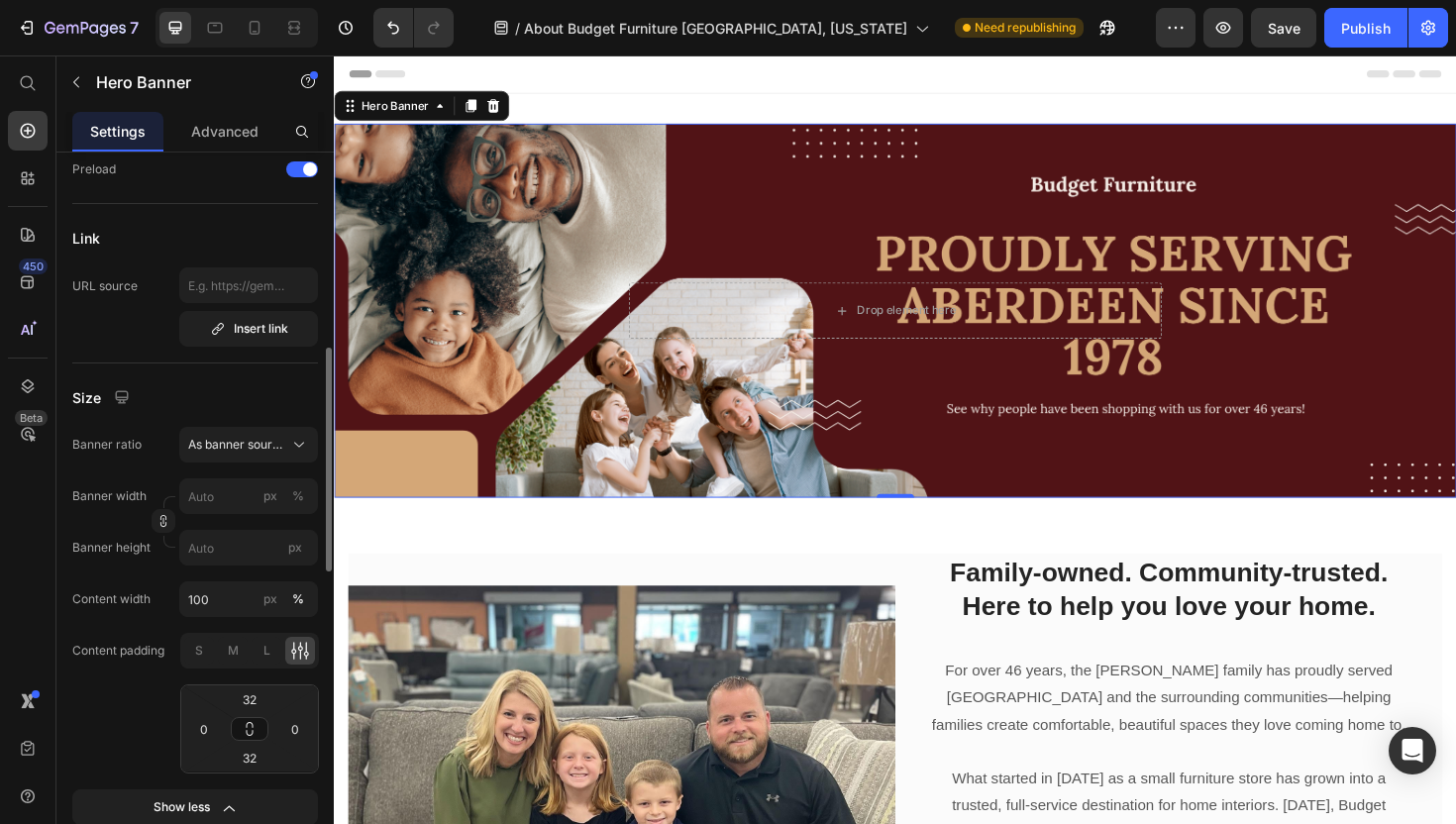 scroll, scrollTop: 0, scrollLeft: 0, axis: both 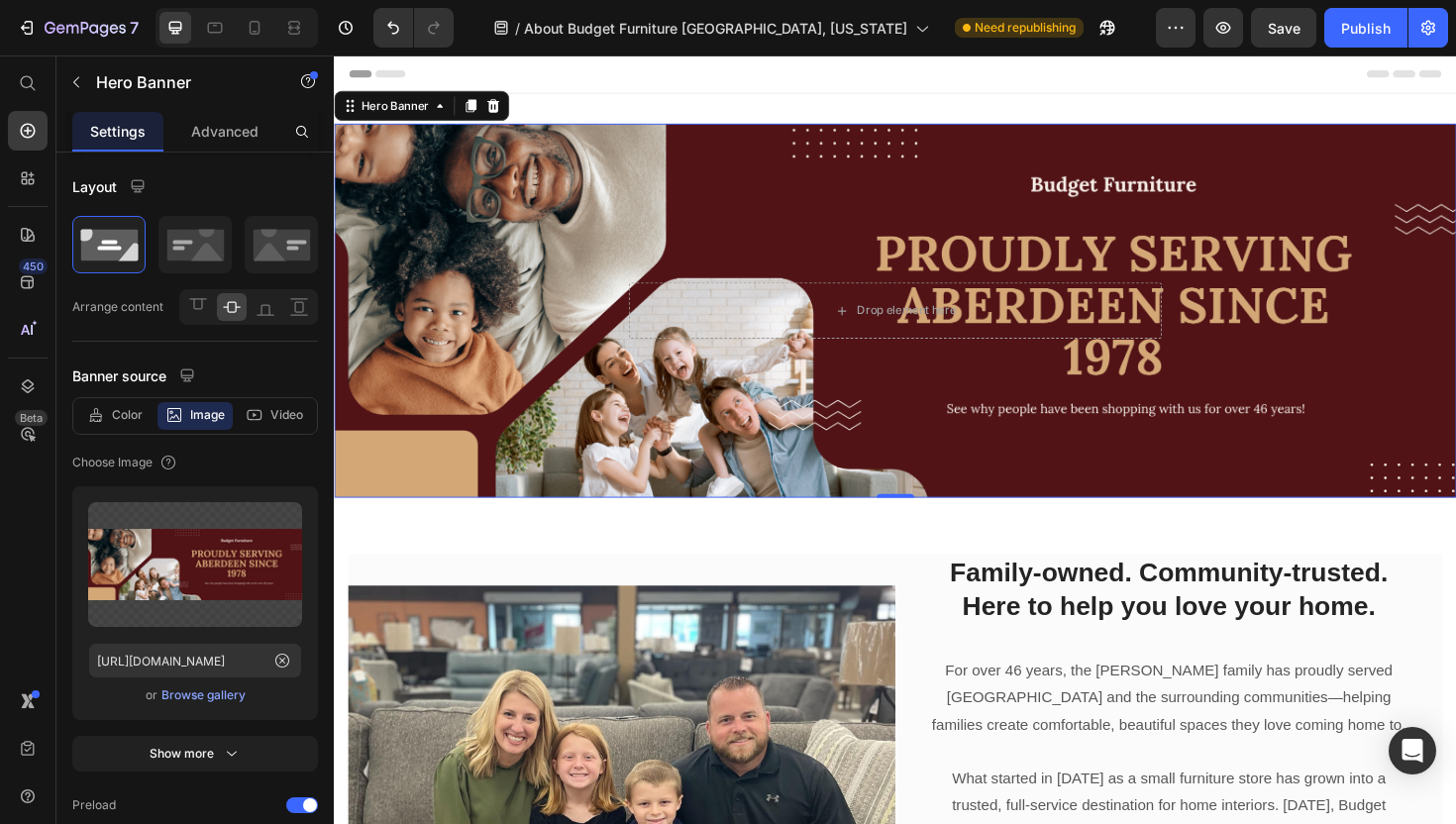 click on "Drop element here Row" at bounding box center (928, 326) 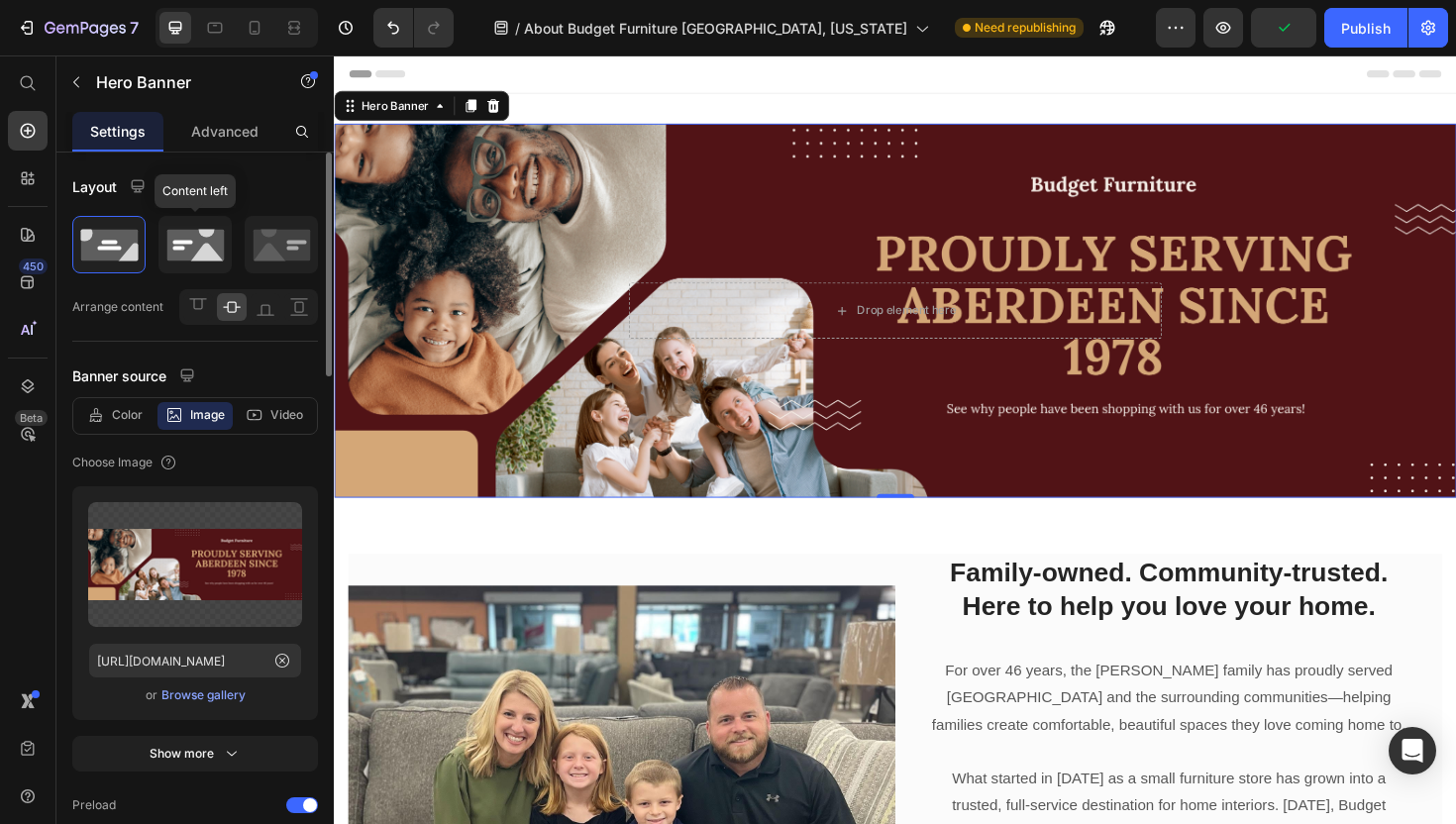 click 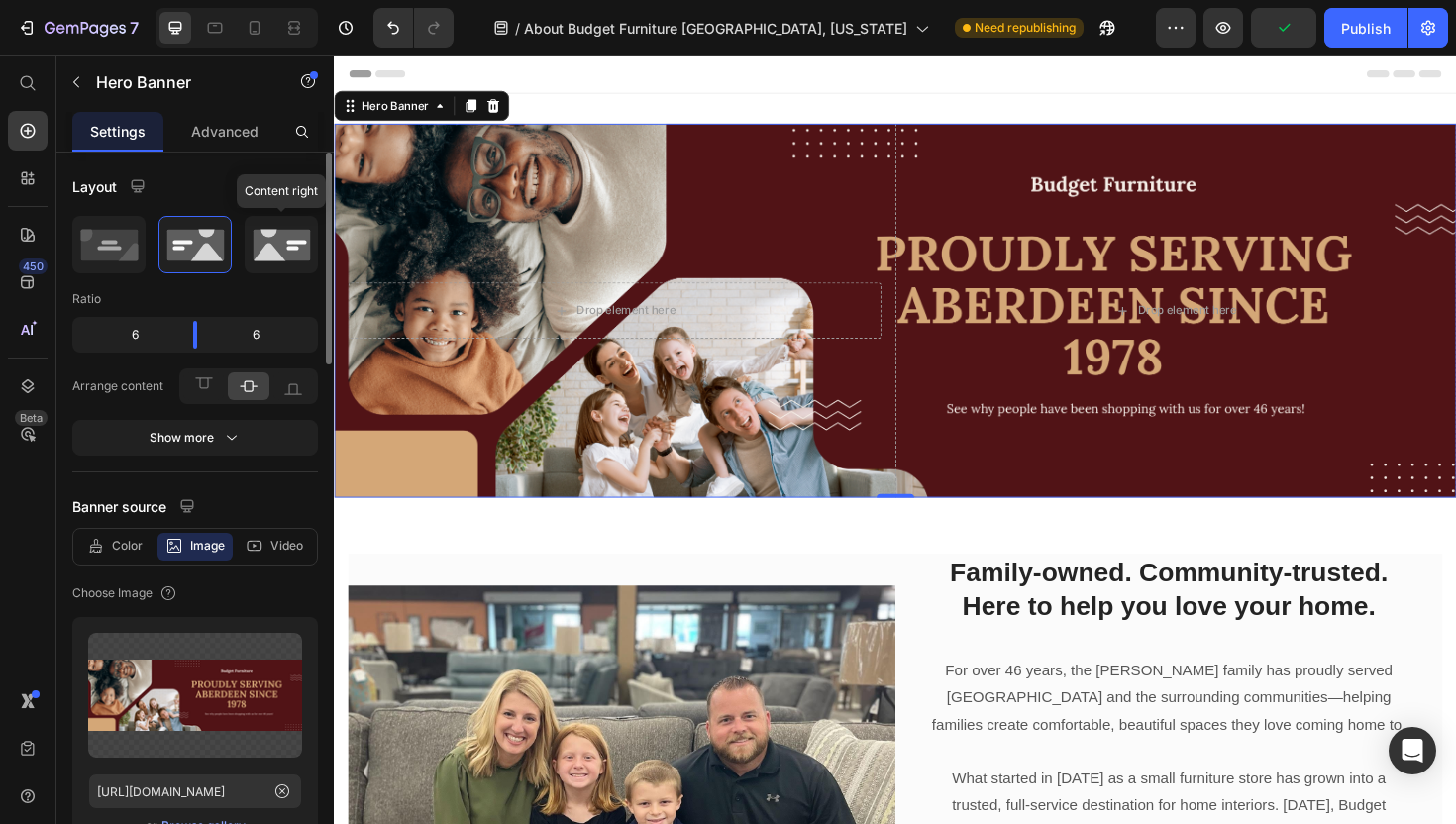 click 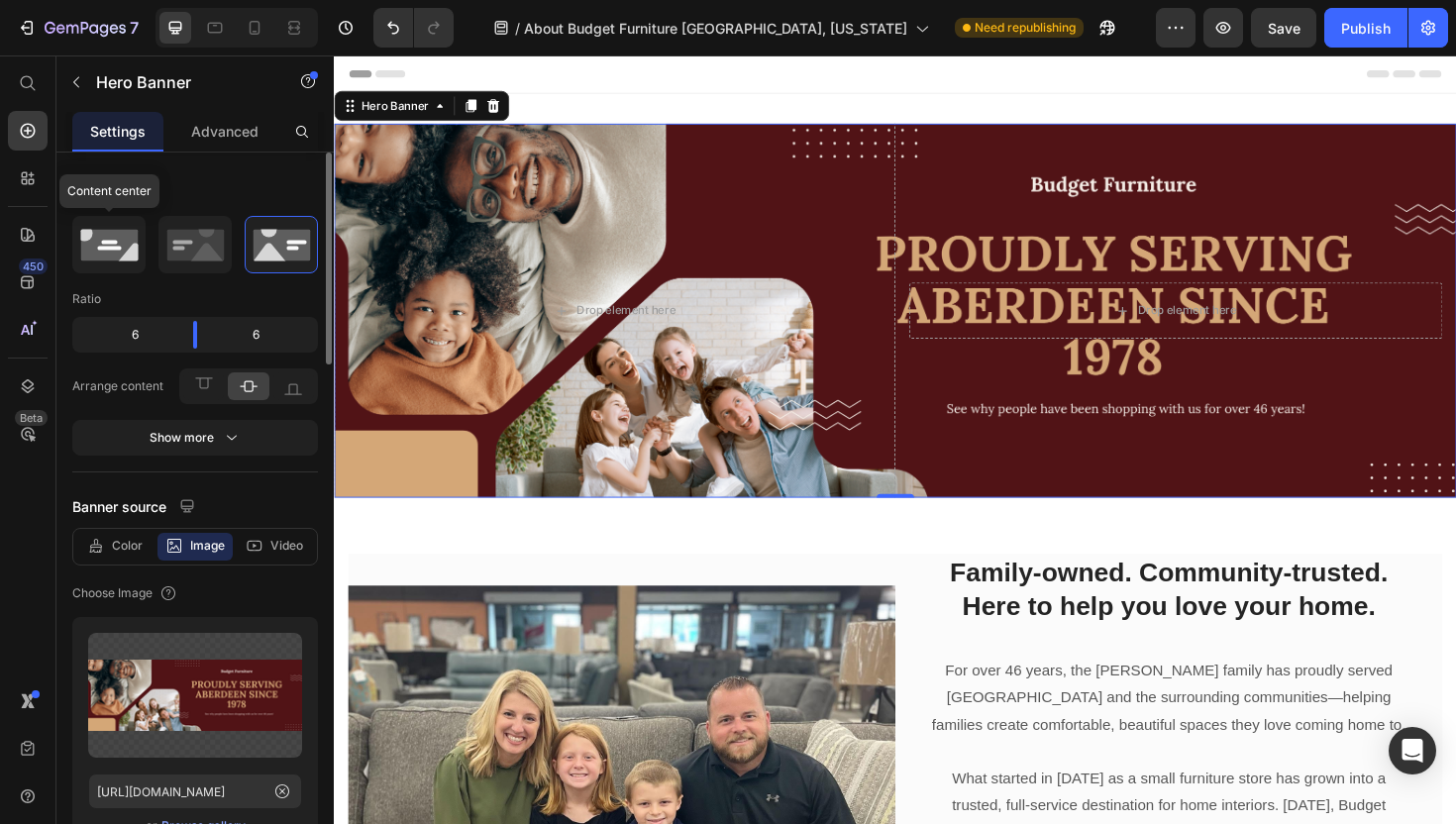 click 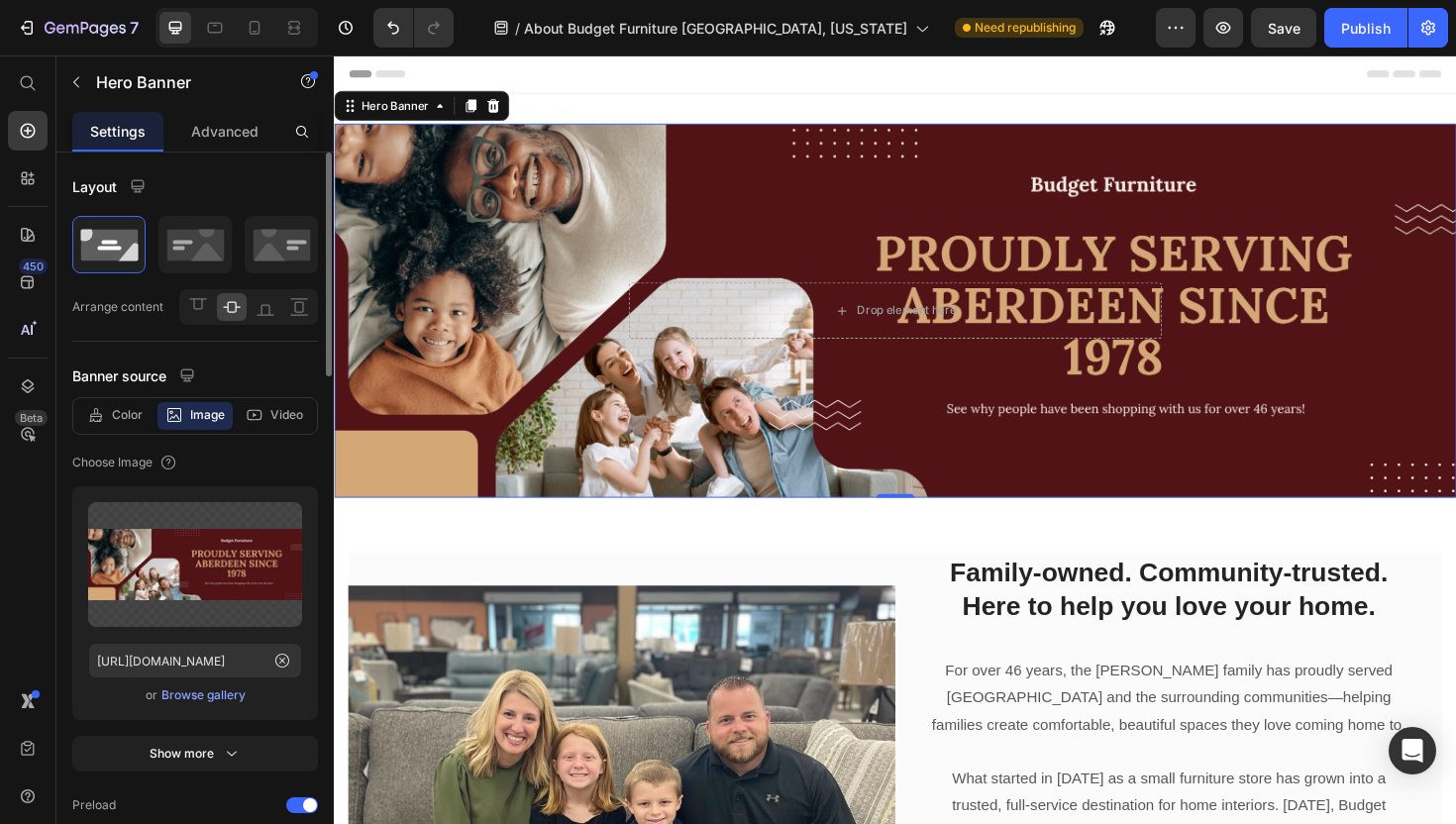 scroll, scrollTop: 65, scrollLeft: 0, axis: vertical 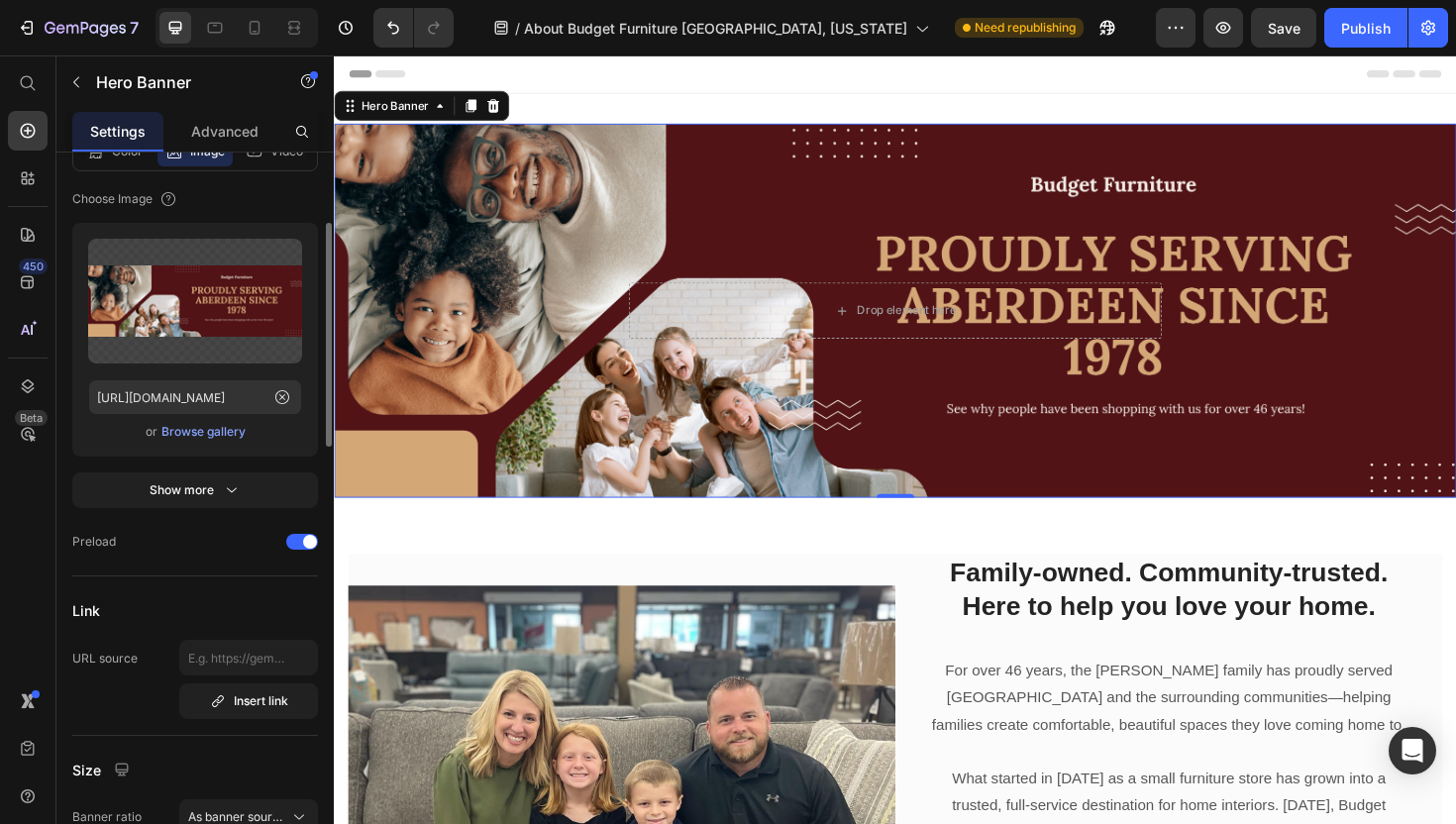 click on "Banner source Color Image Video  Choose Image  Upload Image https://cdn.shopify.com/s/files/1/0703/1439/3847/files/gempages_539477648246571936-c1c5ced2-1368-4bd8-9362-105c2ca5cc86.png  or   Browse gallery  Show more Preload" 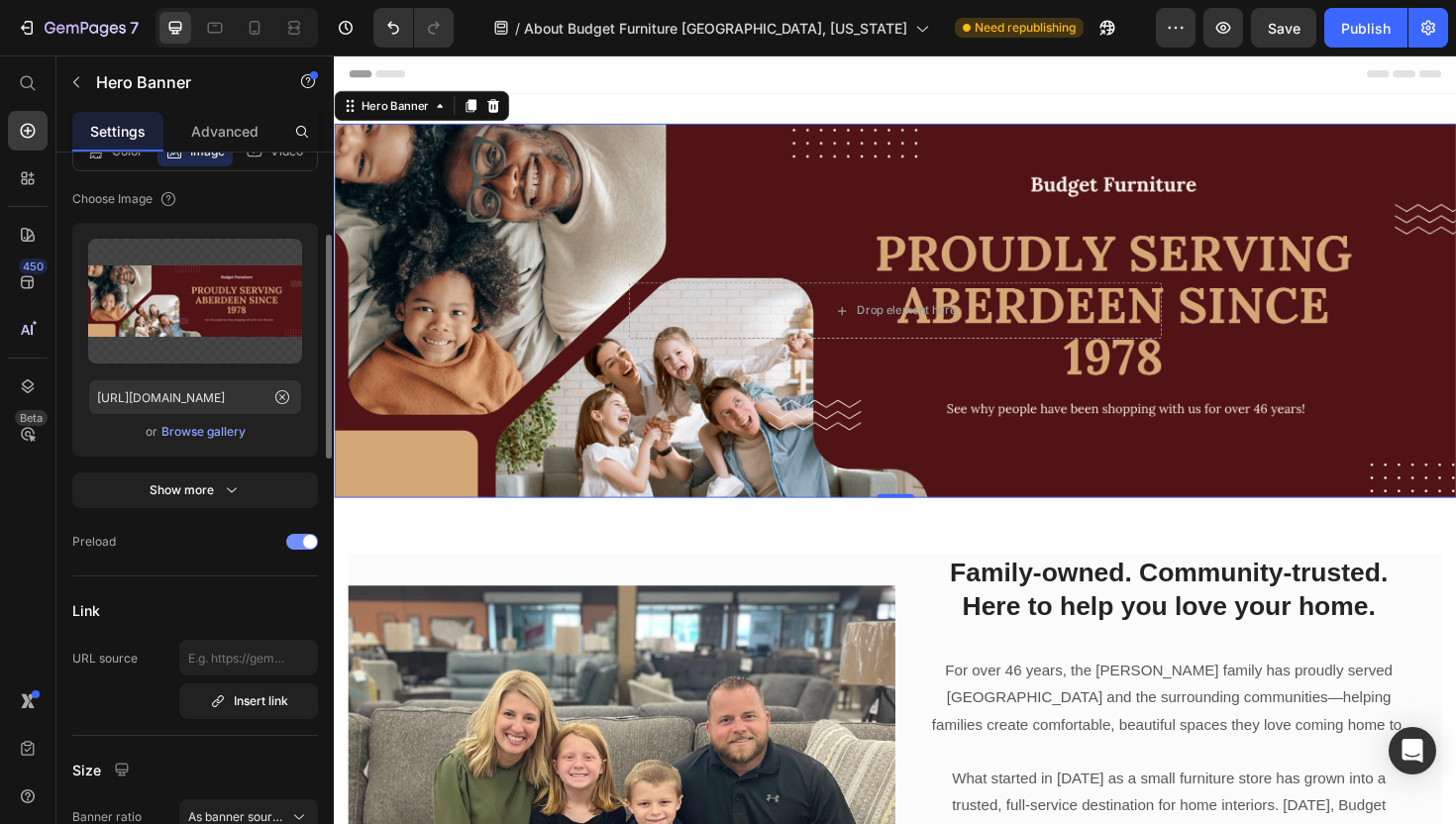 scroll, scrollTop: 264, scrollLeft: 0, axis: vertical 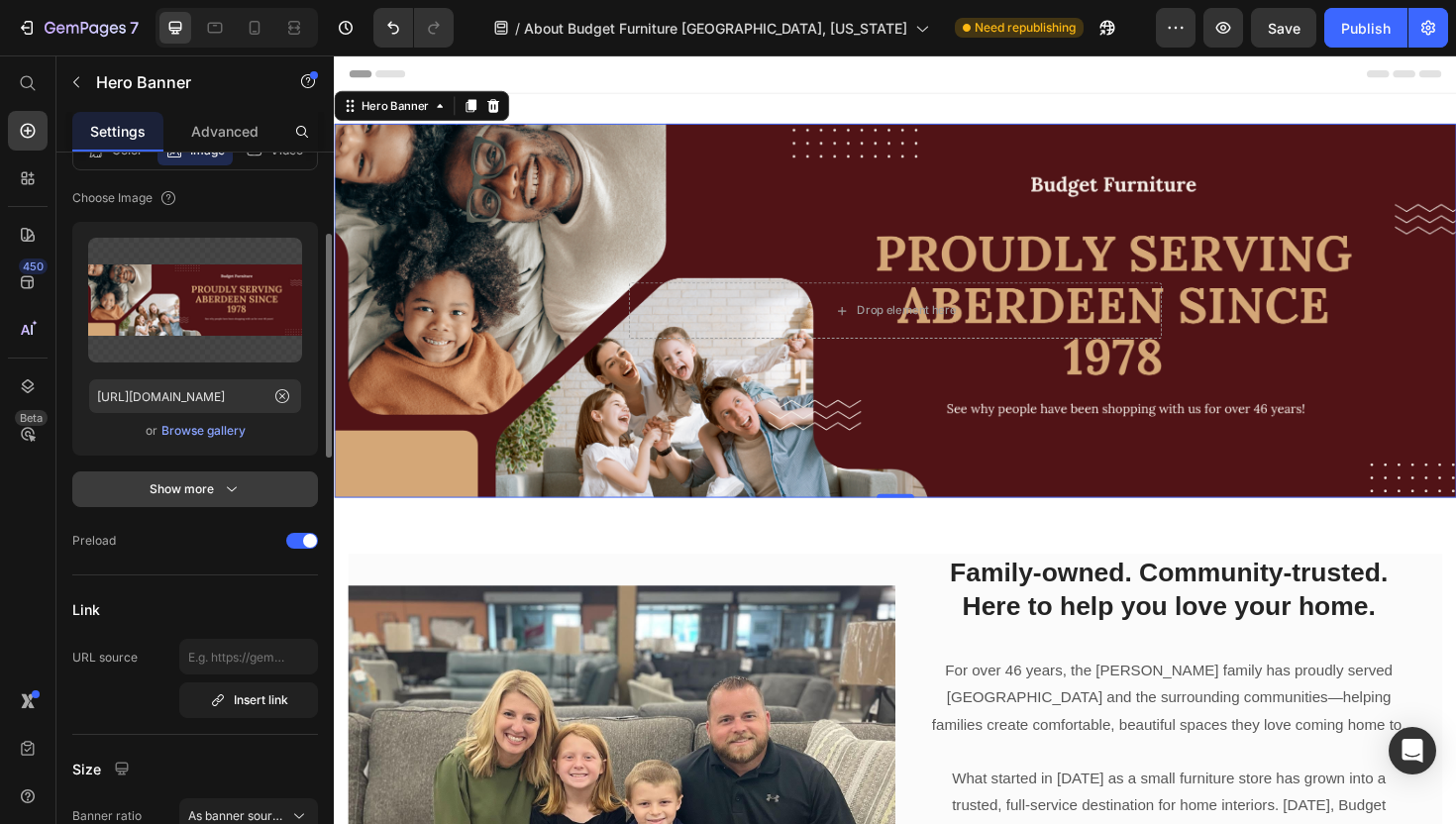 click on "Show more" at bounding box center (195, 489) 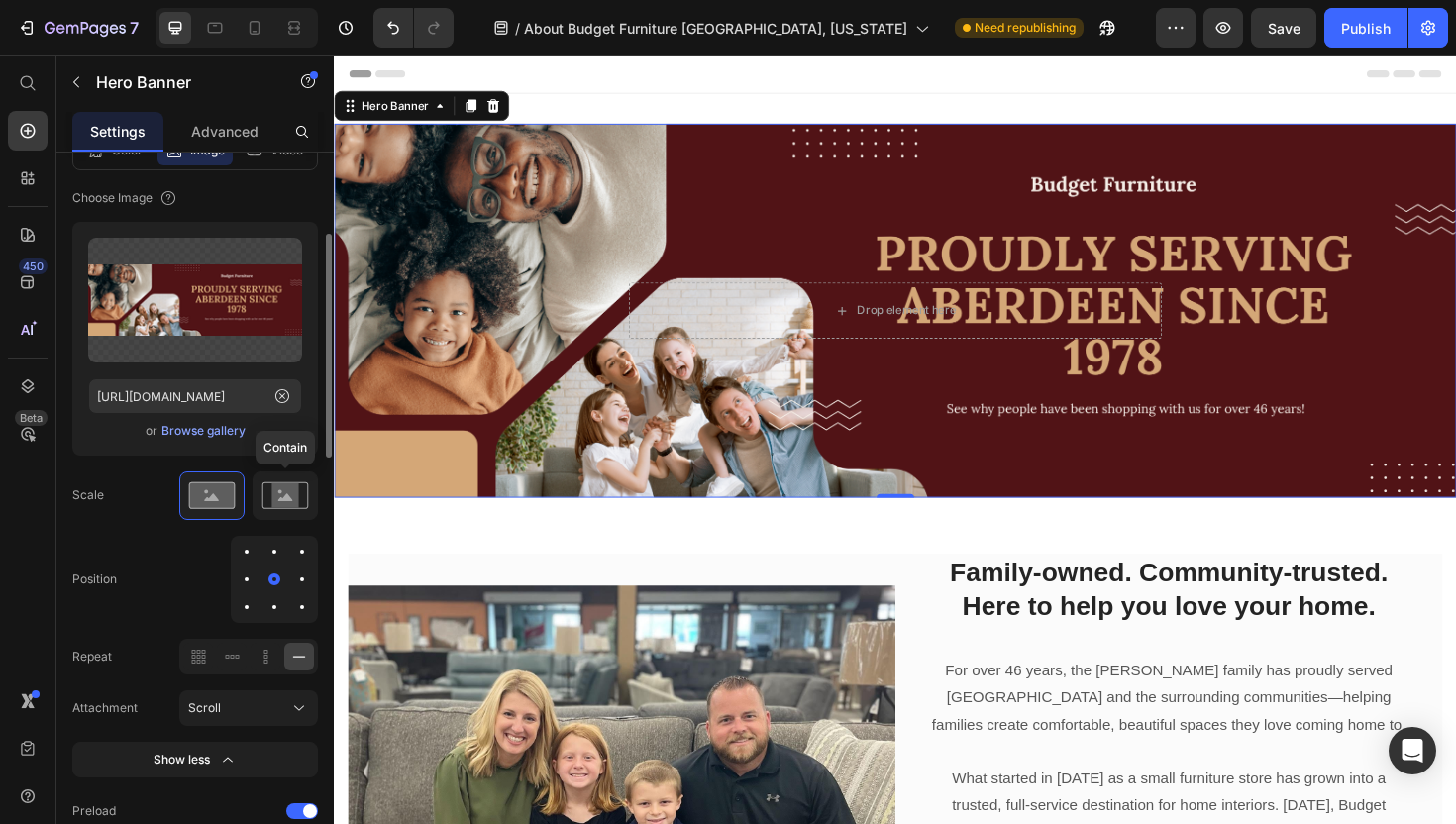 click 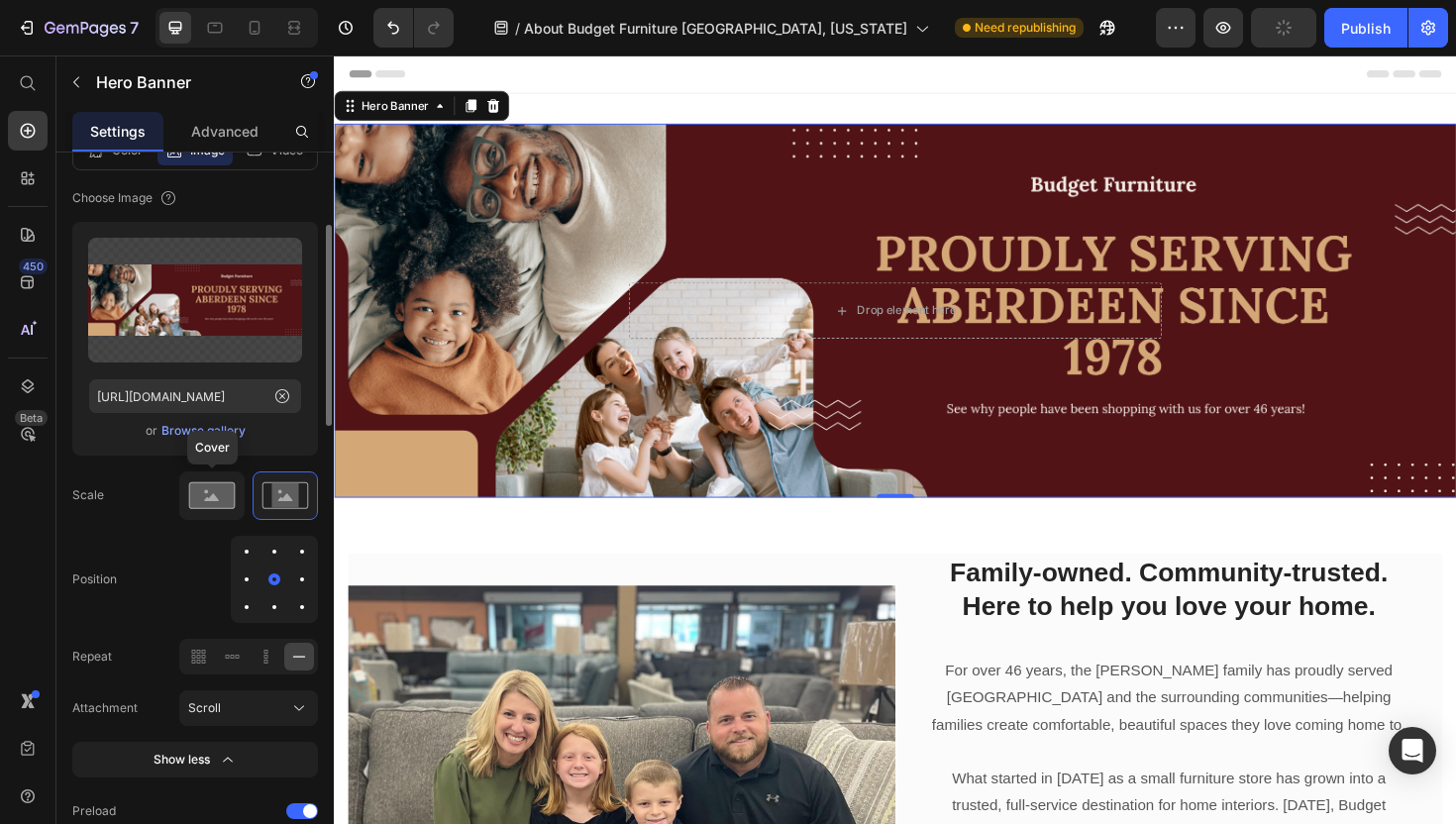 click 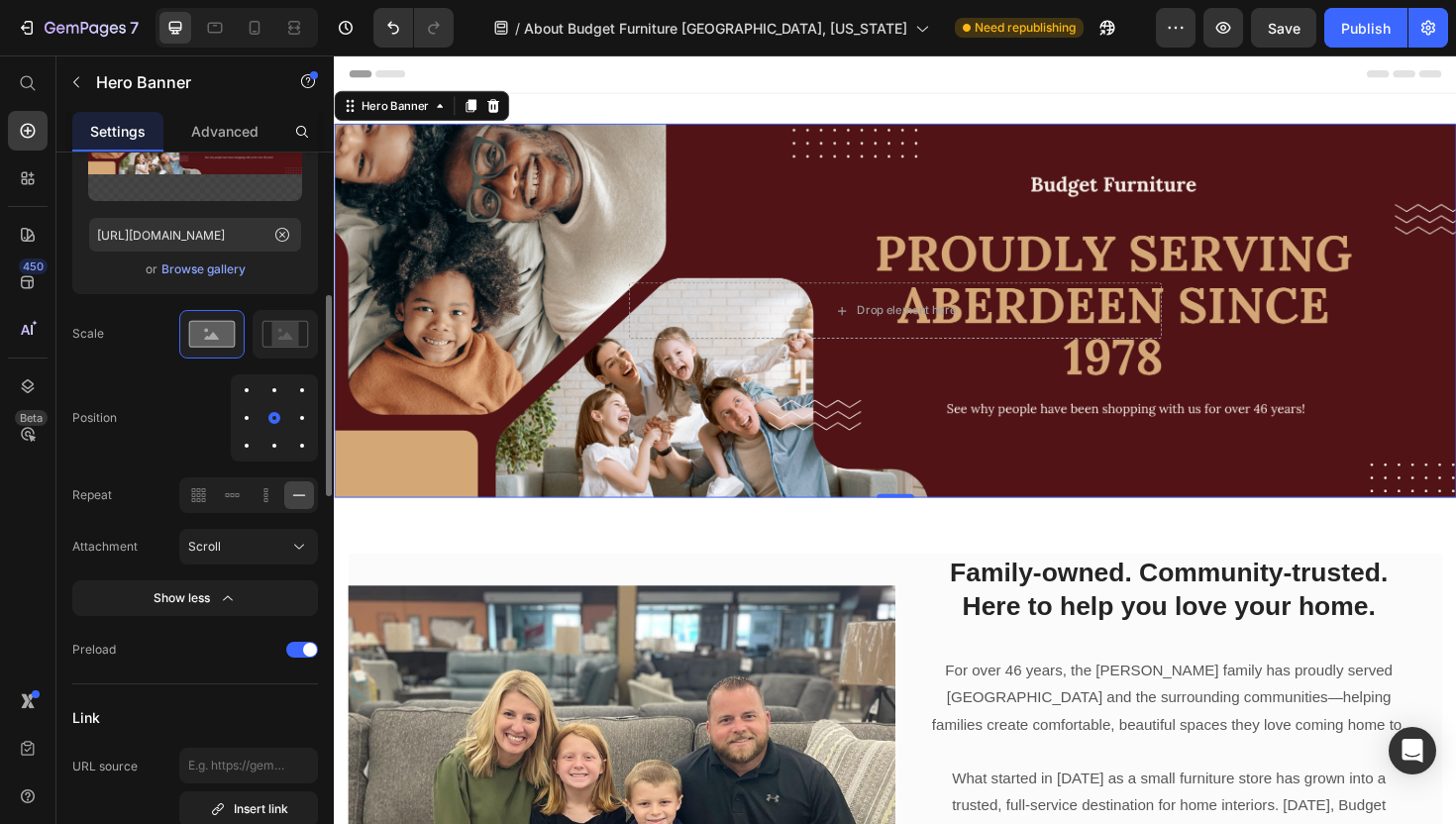 scroll, scrollTop: 446, scrollLeft: 0, axis: vertical 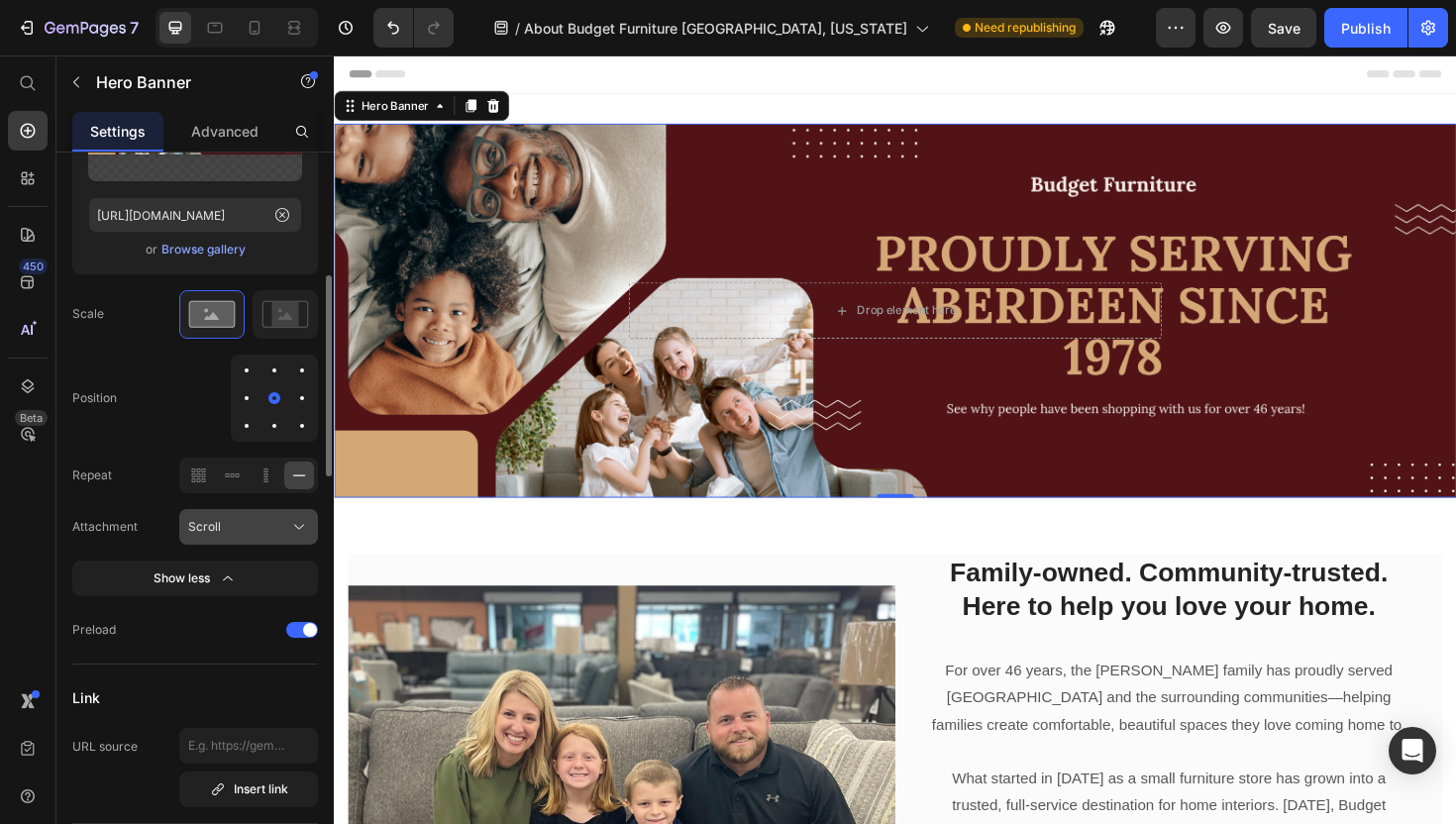 click on "Scroll" at bounding box center [249, 527] 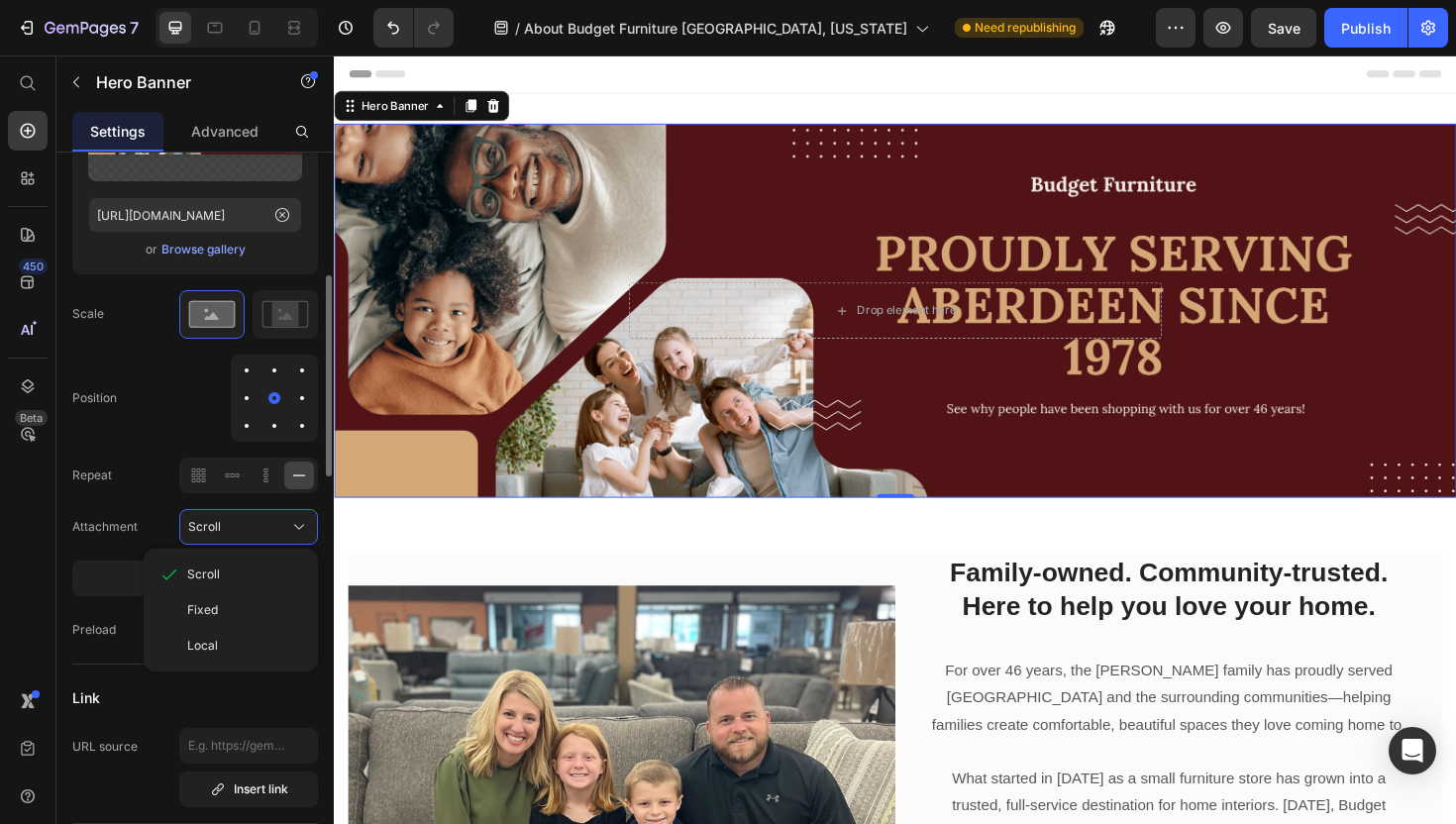 click on "Repeat" 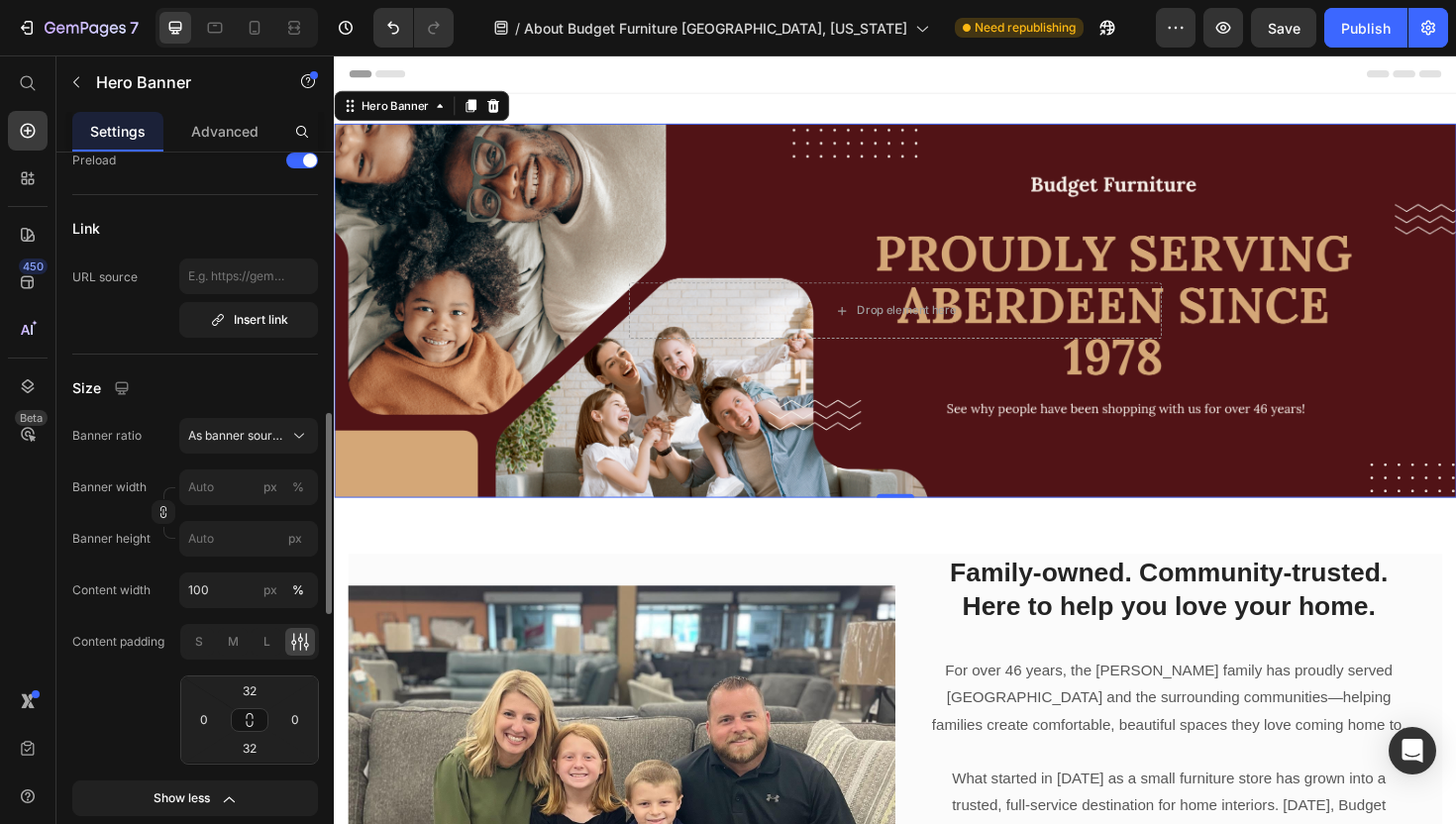scroll, scrollTop: 961, scrollLeft: 0, axis: vertical 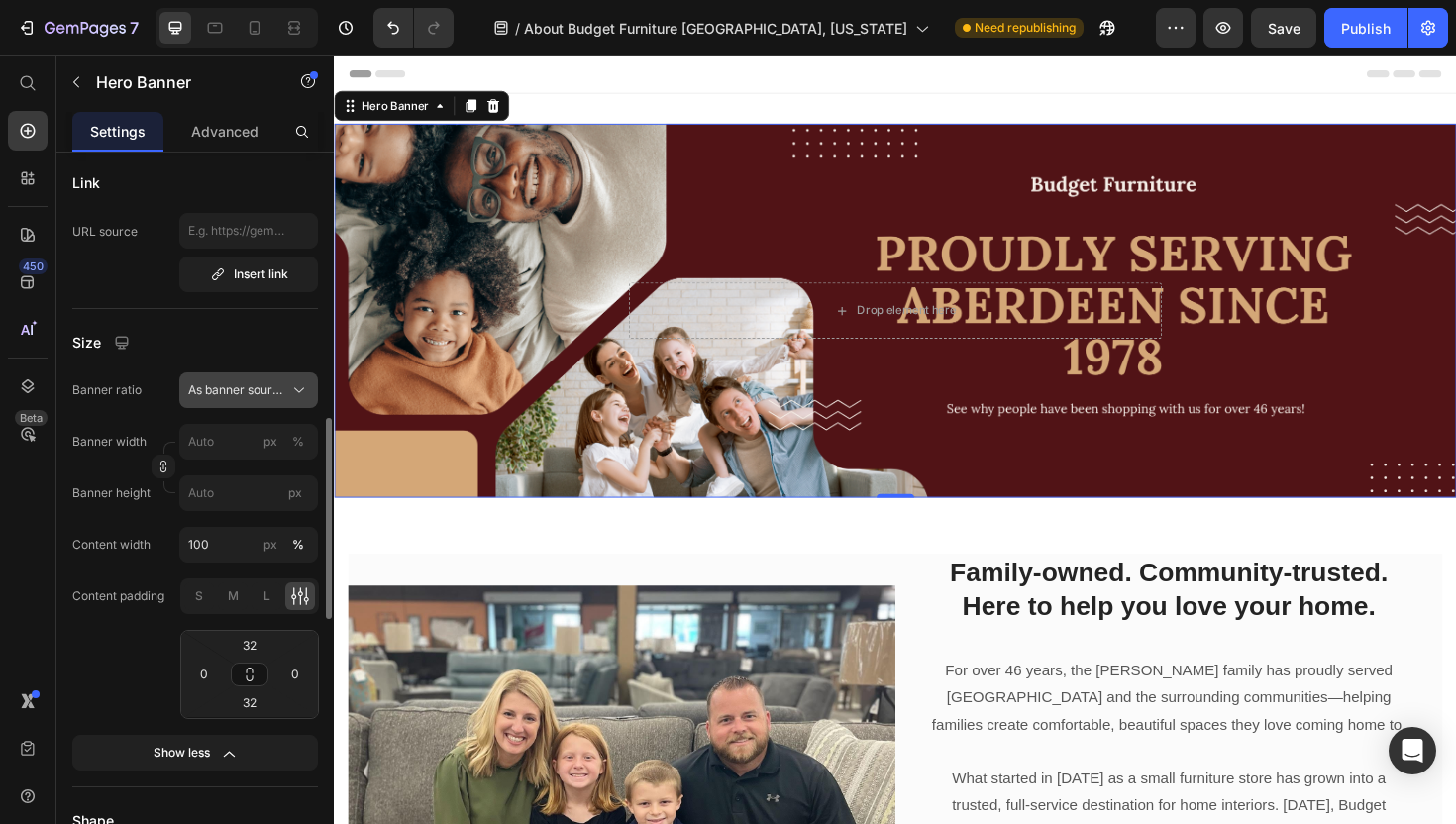 click on "As banner source" at bounding box center (249, 390) 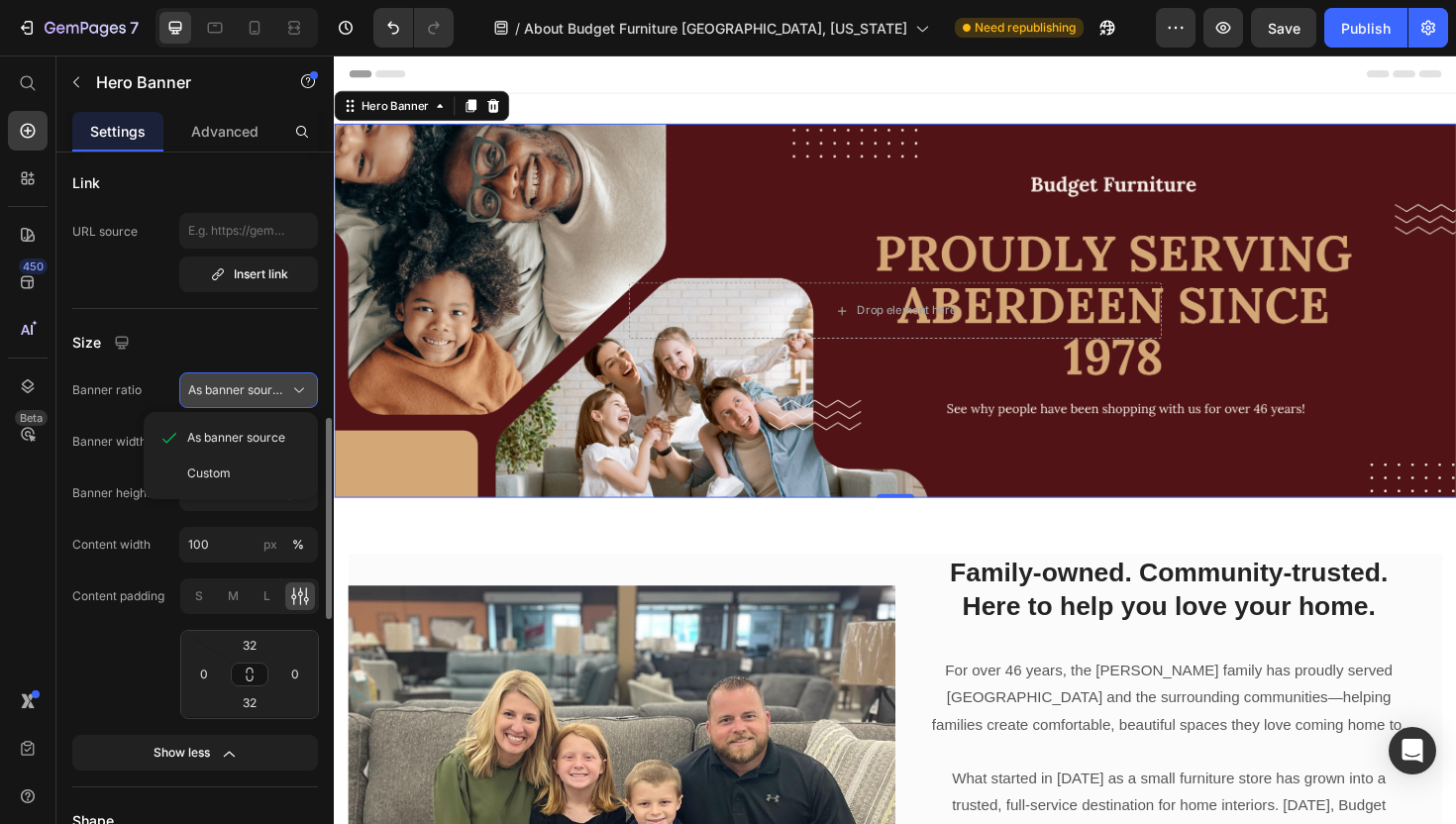 click on "As banner source" at bounding box center (249, 390) 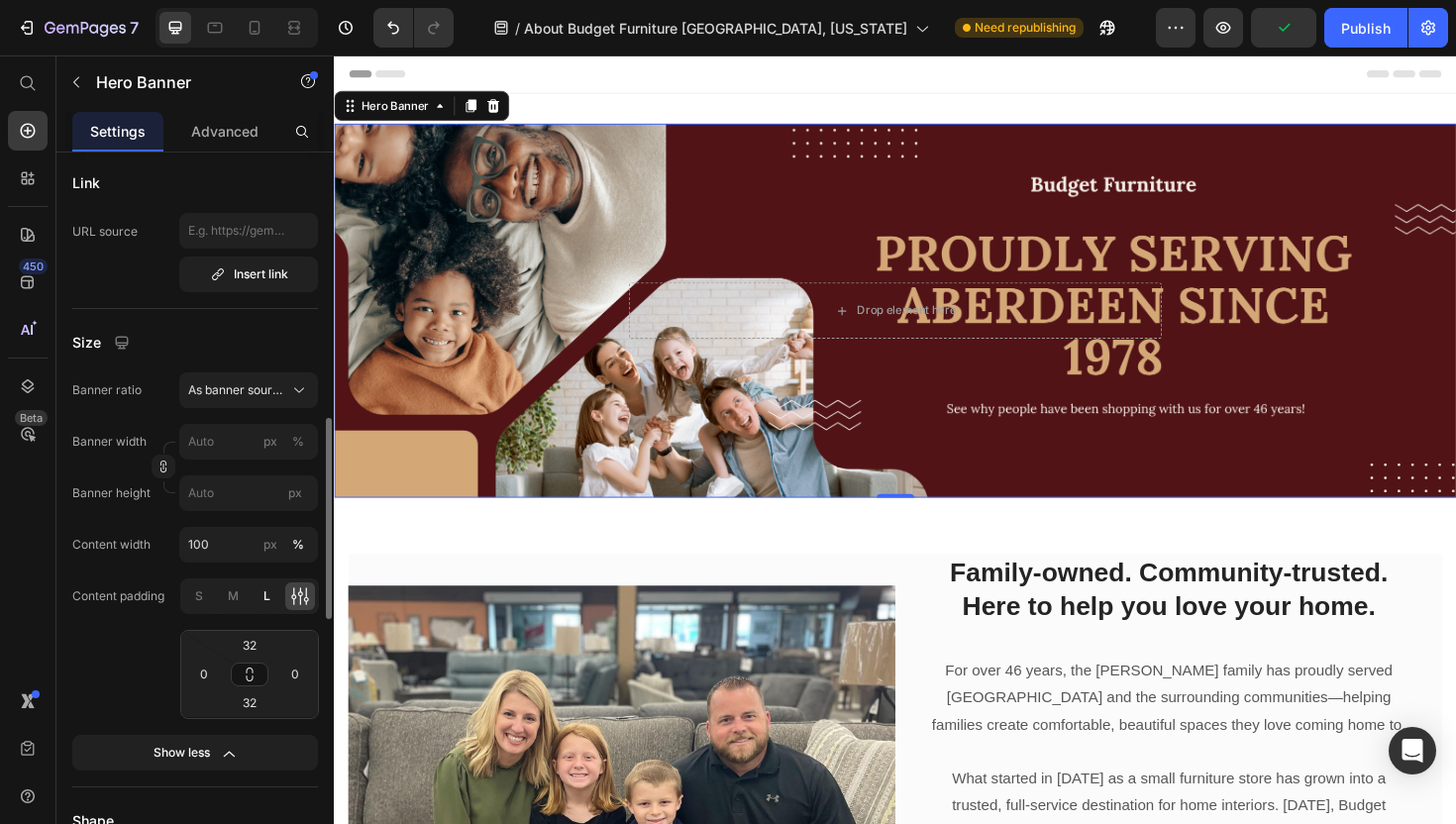 click on "L" 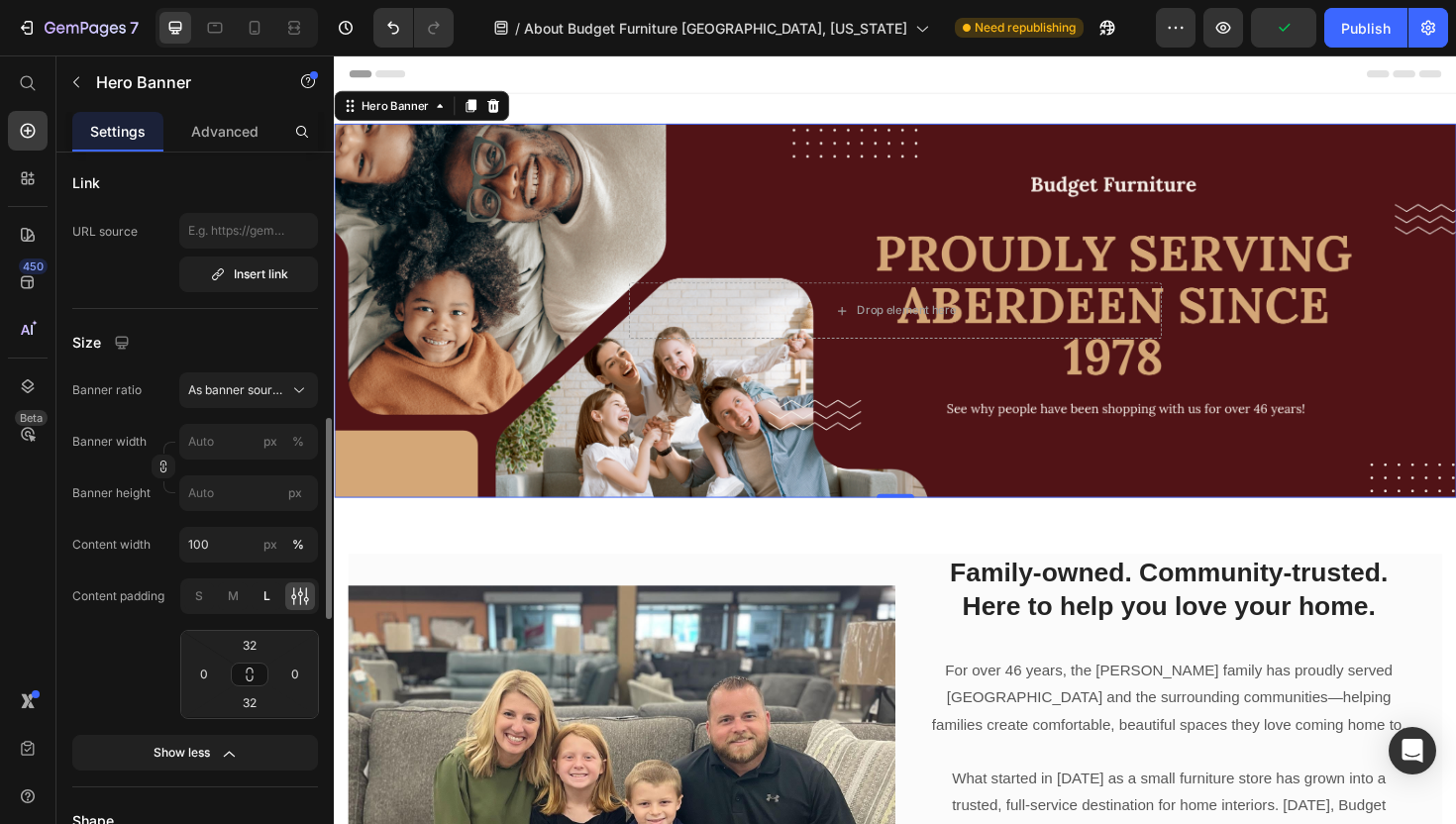 type on "64" 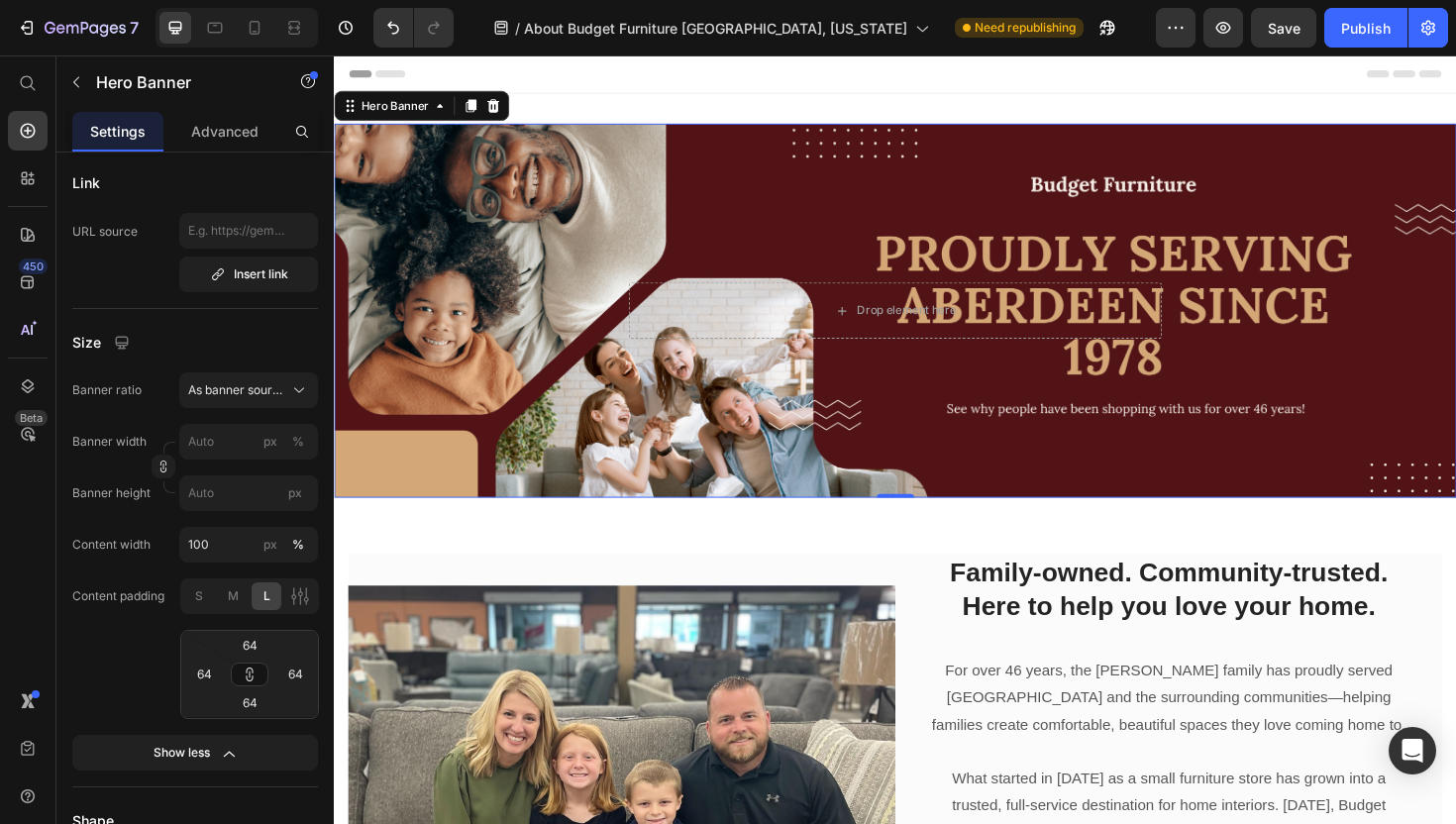 click on "Drop element here Row" at bounding box center [928, 326] 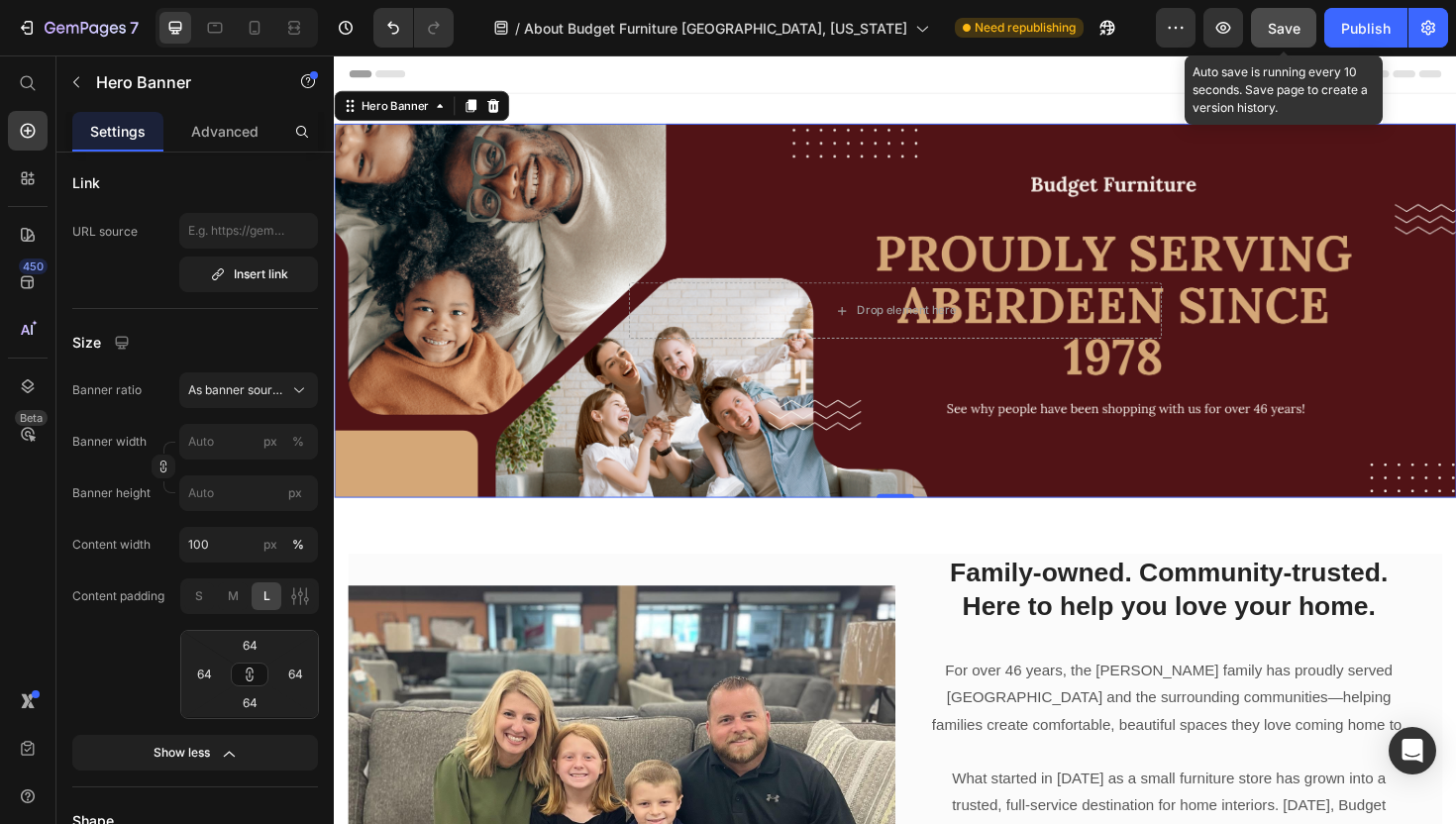 click on "Save" at bounding box center [1284, 28] 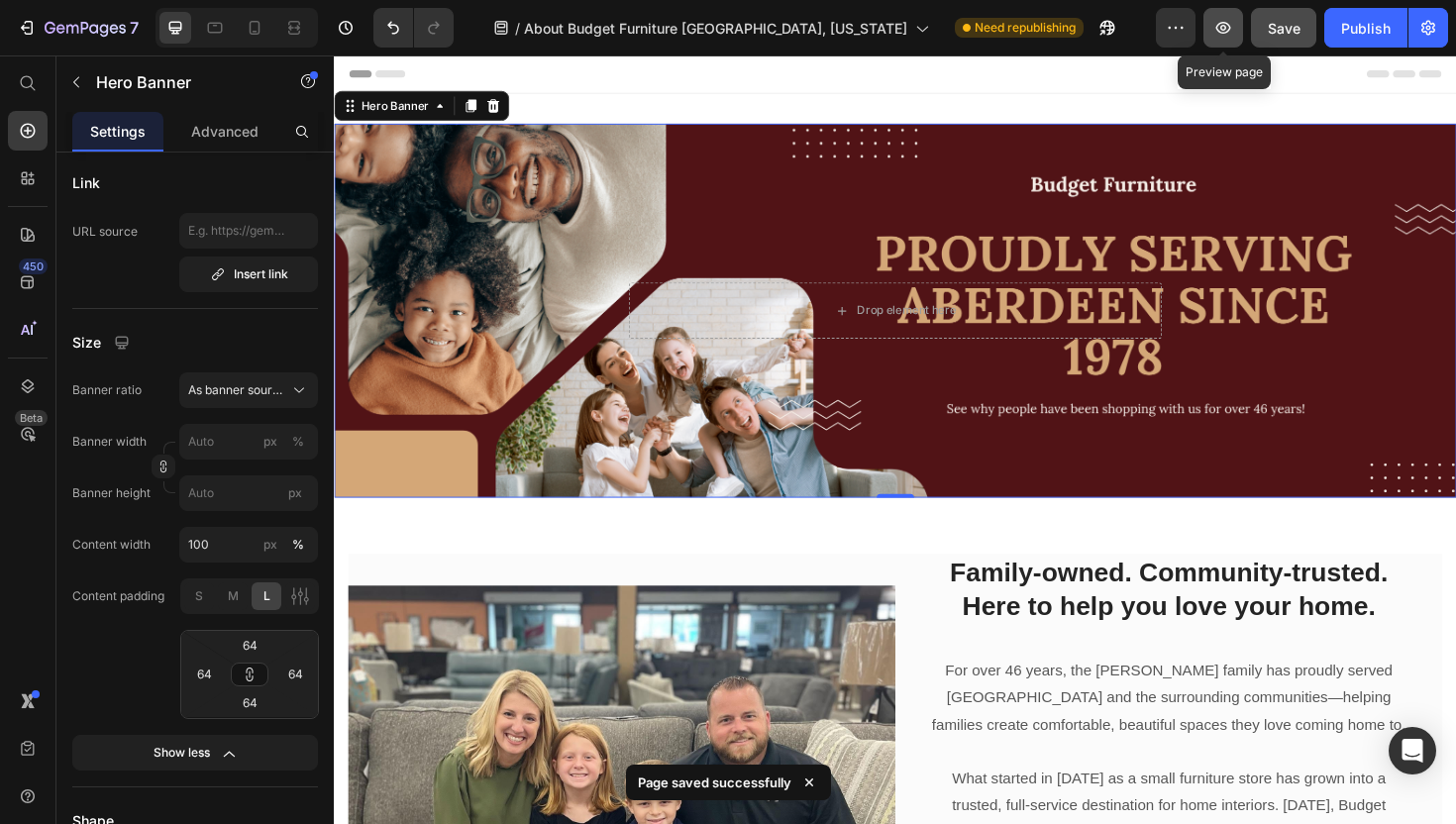 click 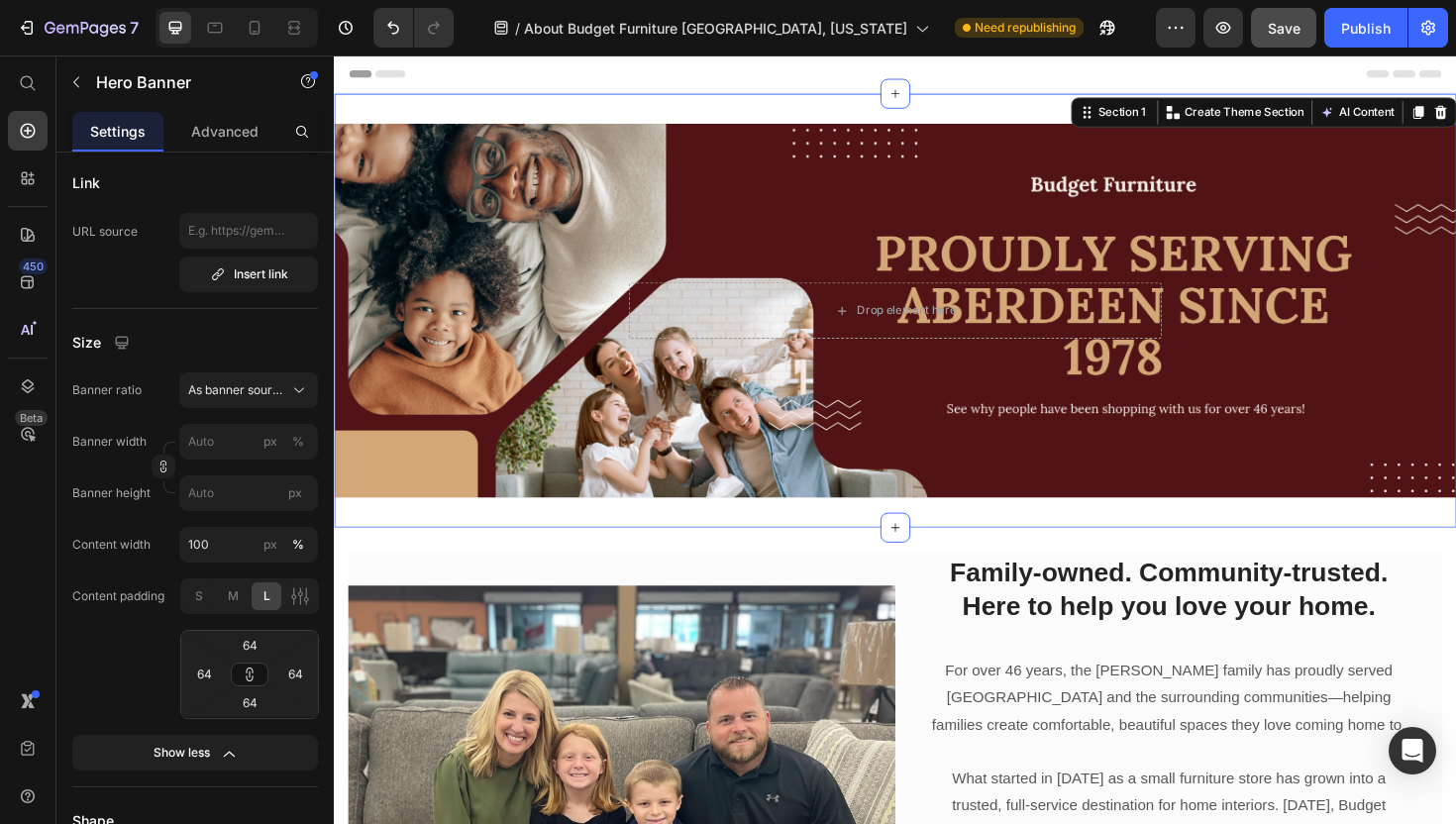 click on "Drop element here Row Hero Banner Section 1   You can create reusable sections Create Theme Section AI Content Write with GemAI What would you like to describe here? Tone and Voice Persuasive Product Seyler Lane Sectional with Chaise Show more Generate" at bounding box center [928, 326] 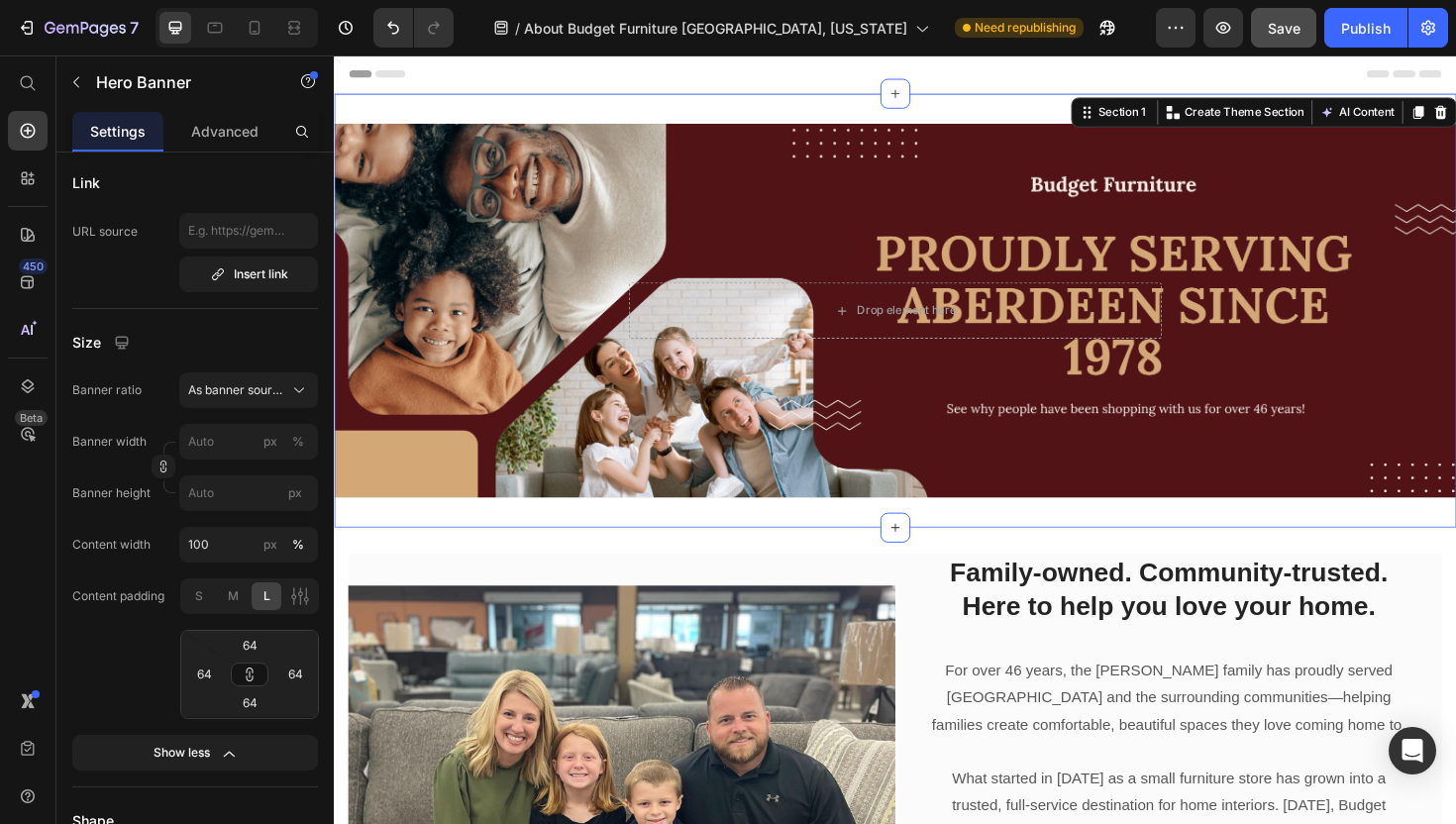 scroll, scrollTop: 0, scrollLeft: 0, axis: both 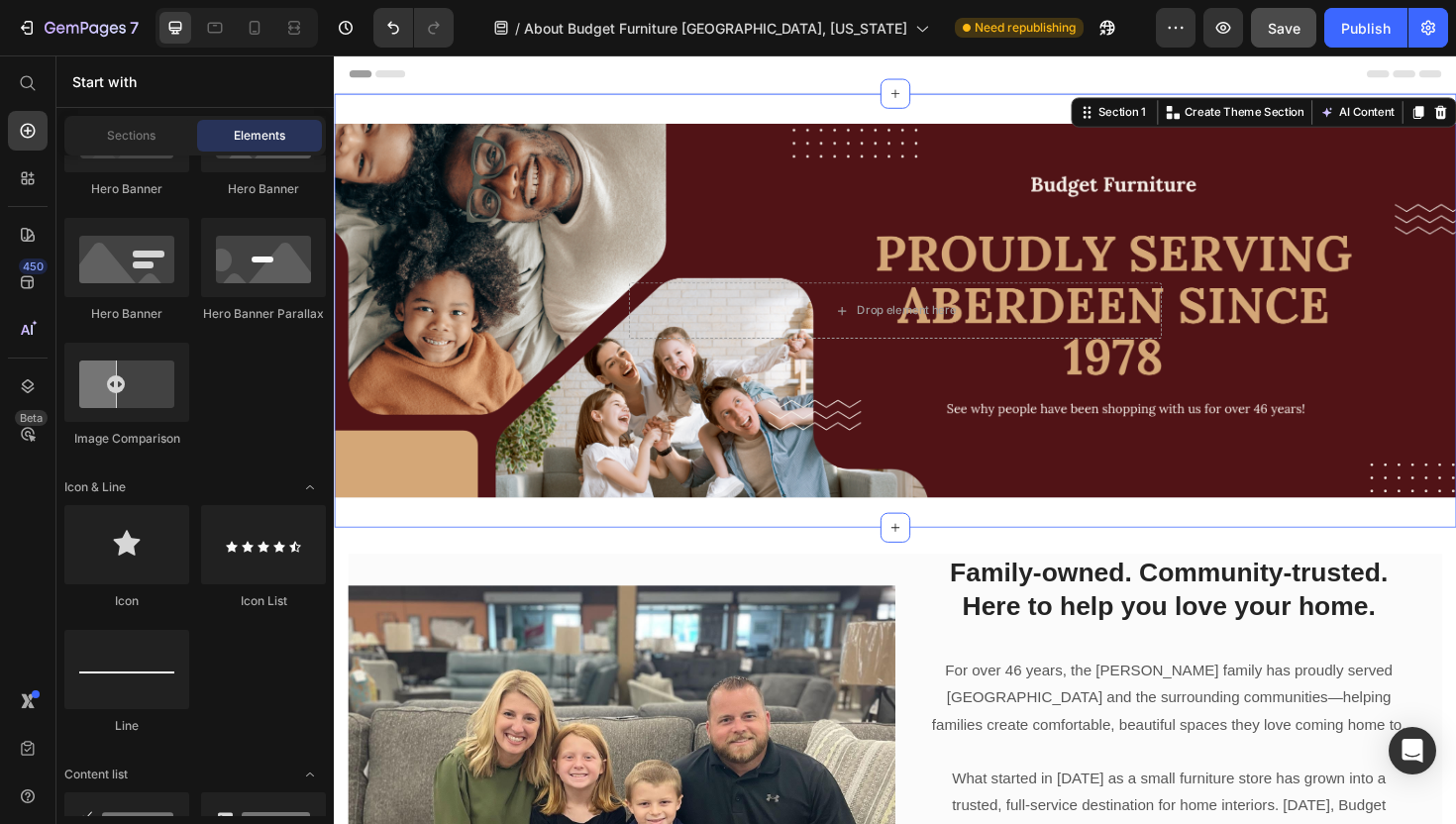 click on "Header" at bounding box center [928, 75] 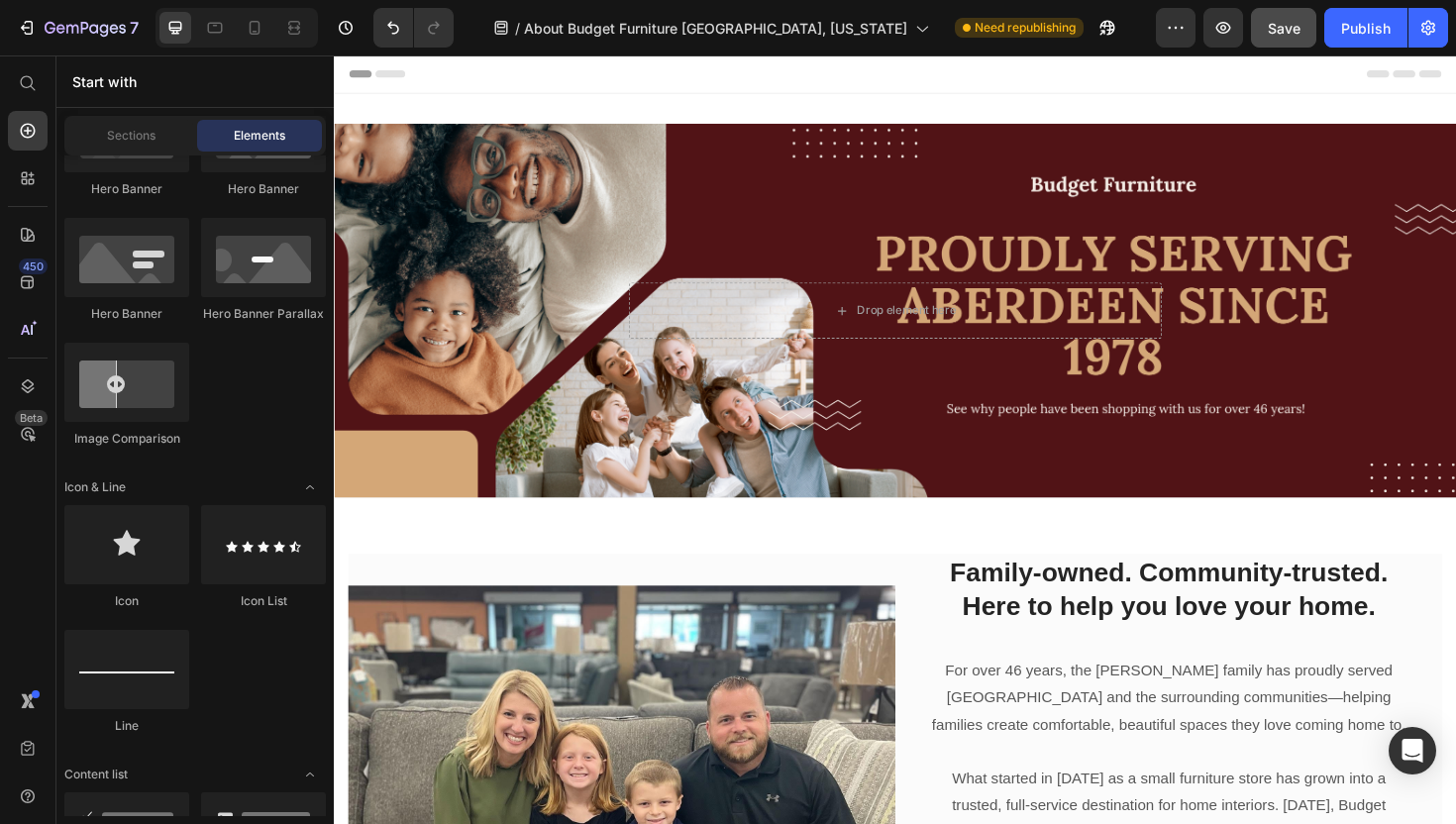 click on "Header" at bounding box center [928, 75] 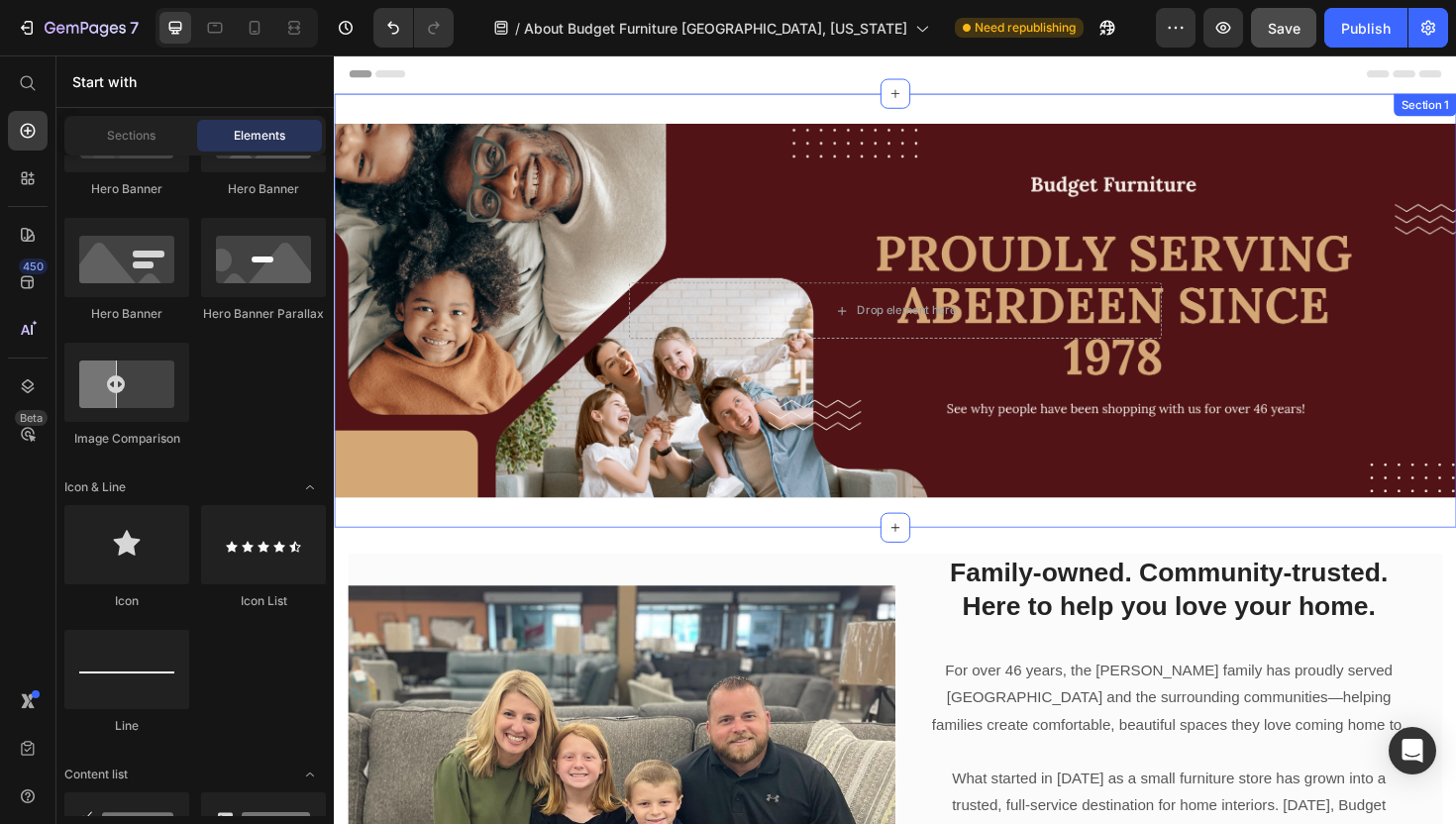 click on "Drop element here Row" at bounding box center (928, 326) 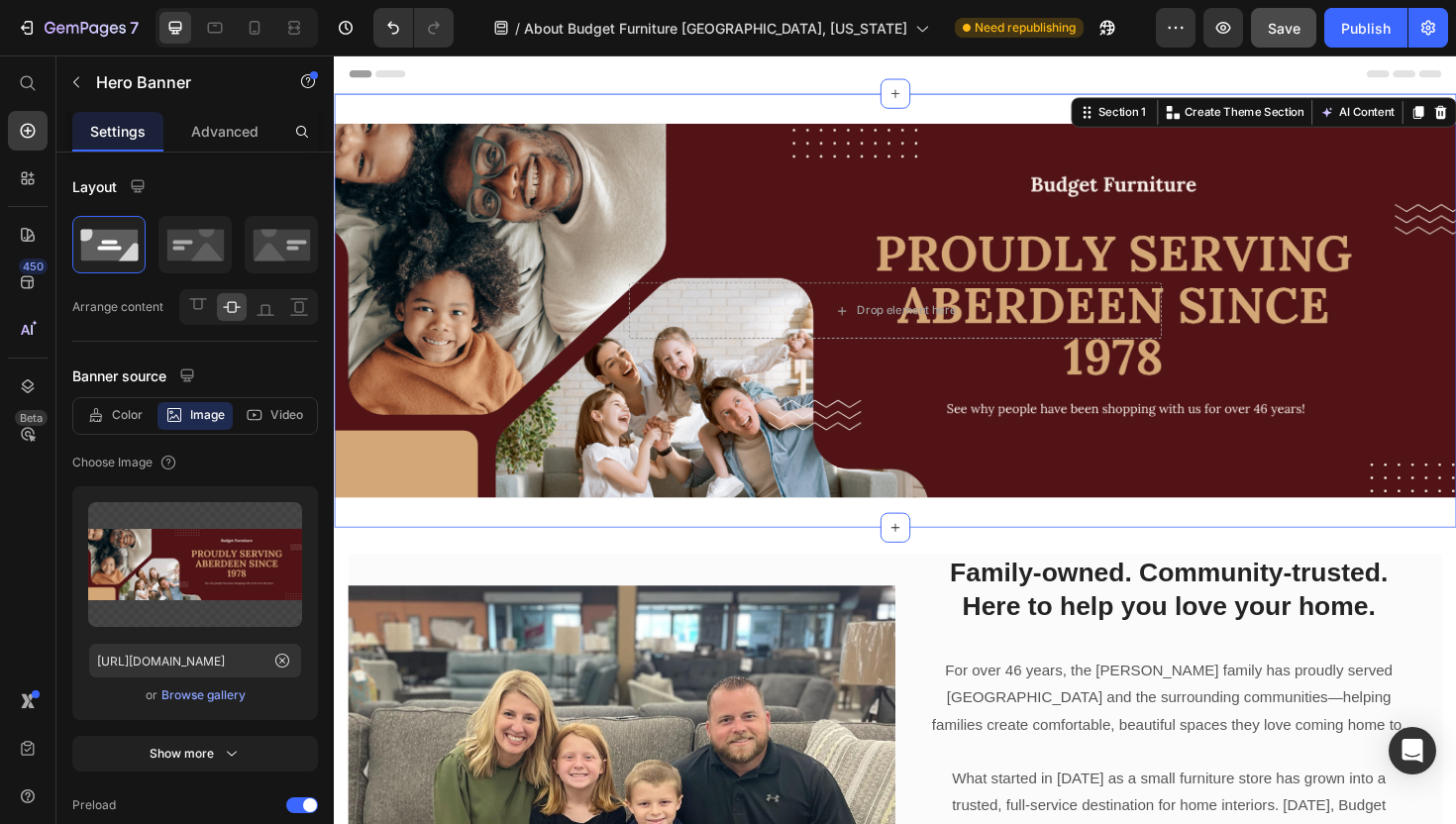 click on "Drop element here Row Hero Banner Section 1   You can create reusable sections Create Theme Section AI Content Write with GemAI What would you like to describe here? Tone and Voice Persuasive Product Seyler Lane Sectional with Chaise Show more Generate" at bounding box center (928, 326) 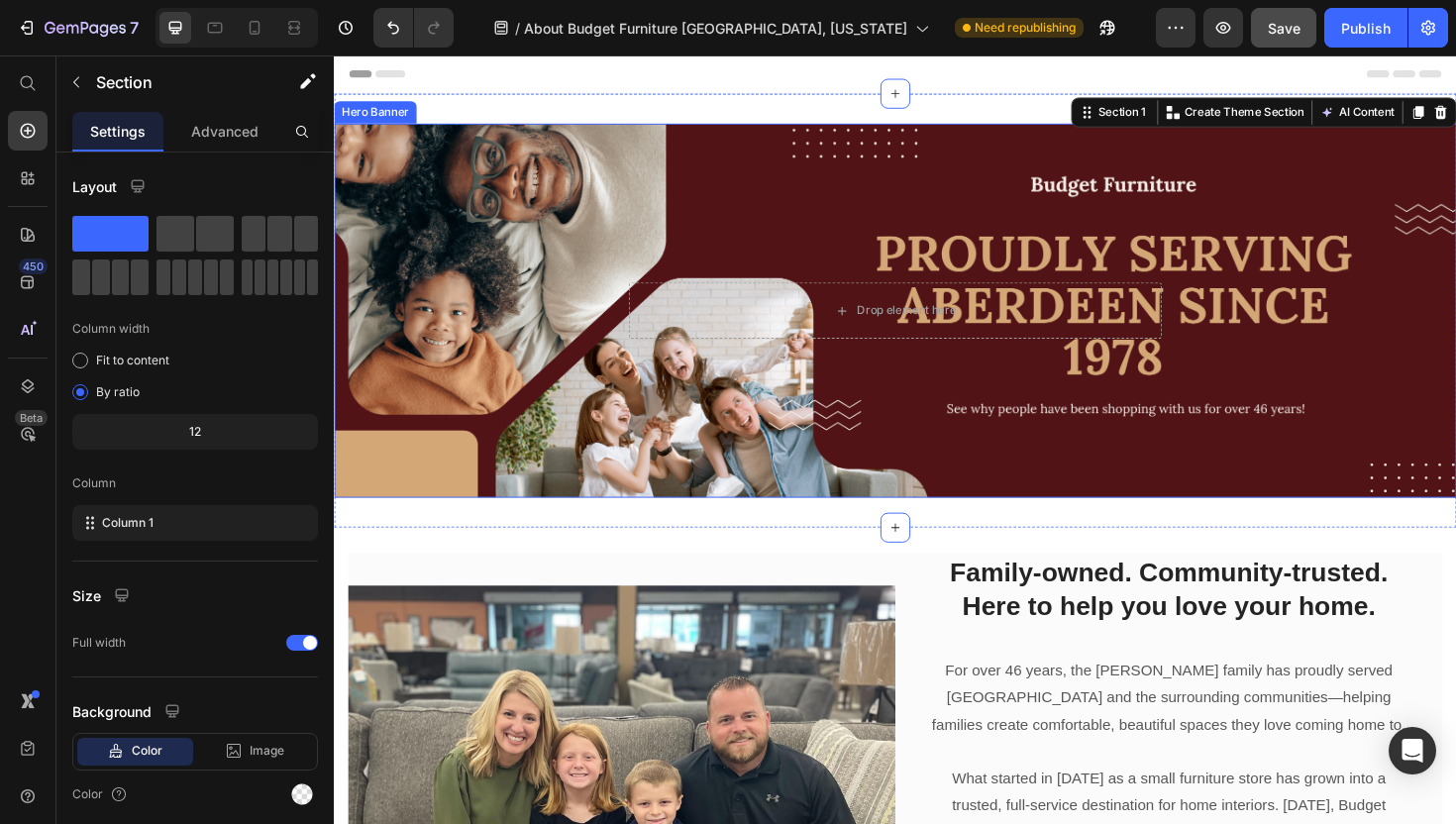 click on "Drop element here Row" at bounding box center (928, 326) 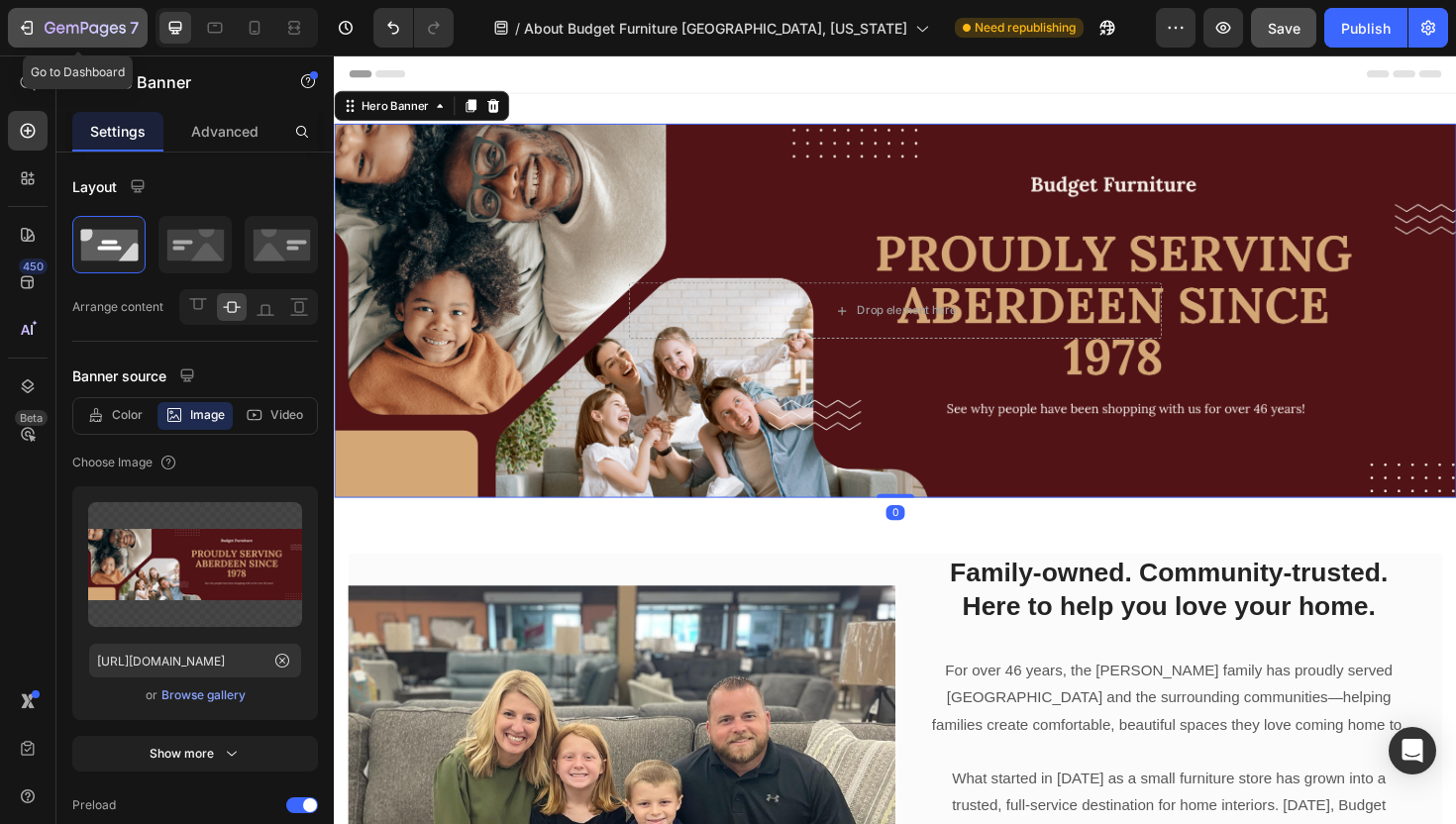 click 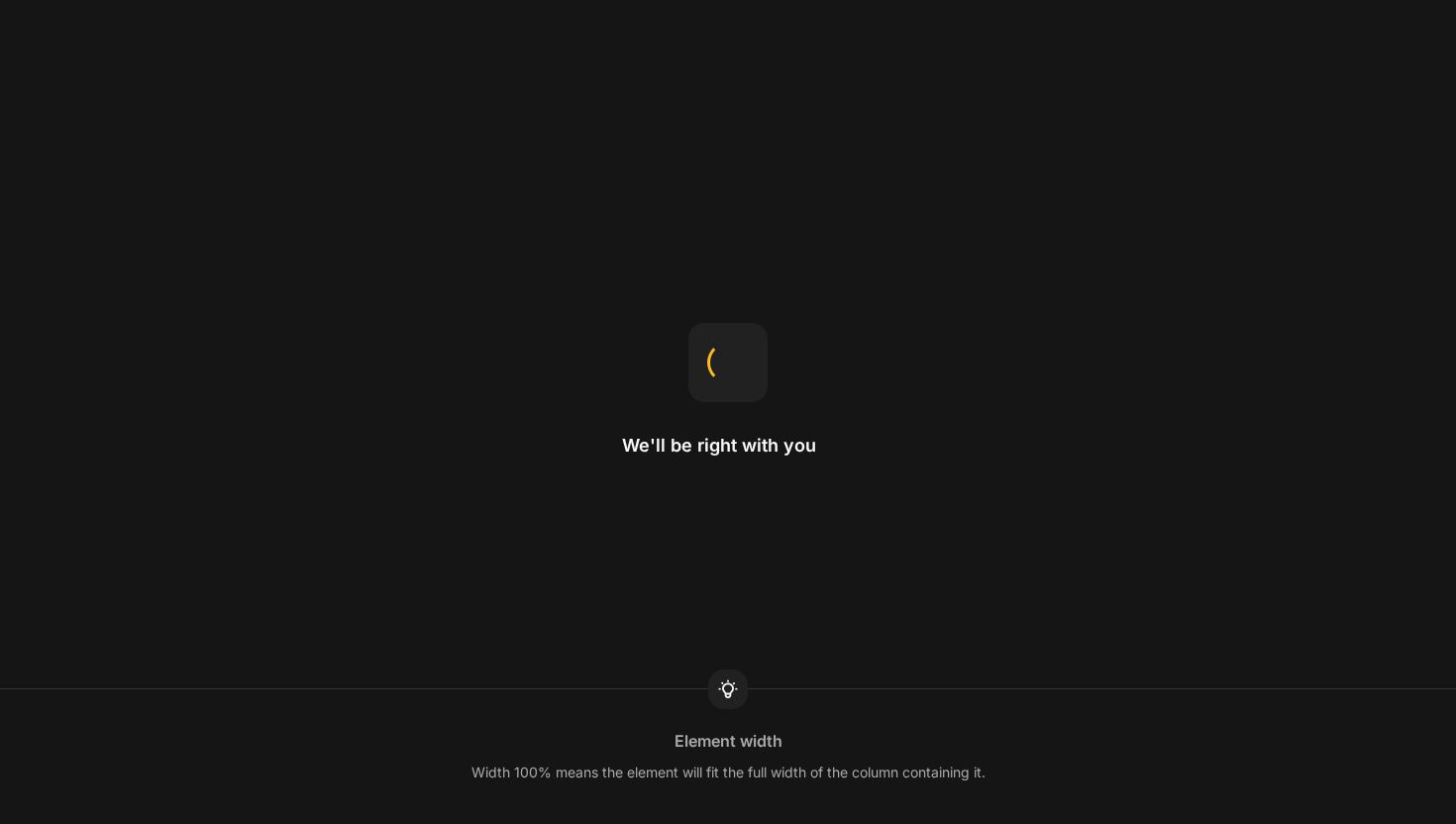 scroll, scrollTop: 0, scrollLeft: 0, axis: both 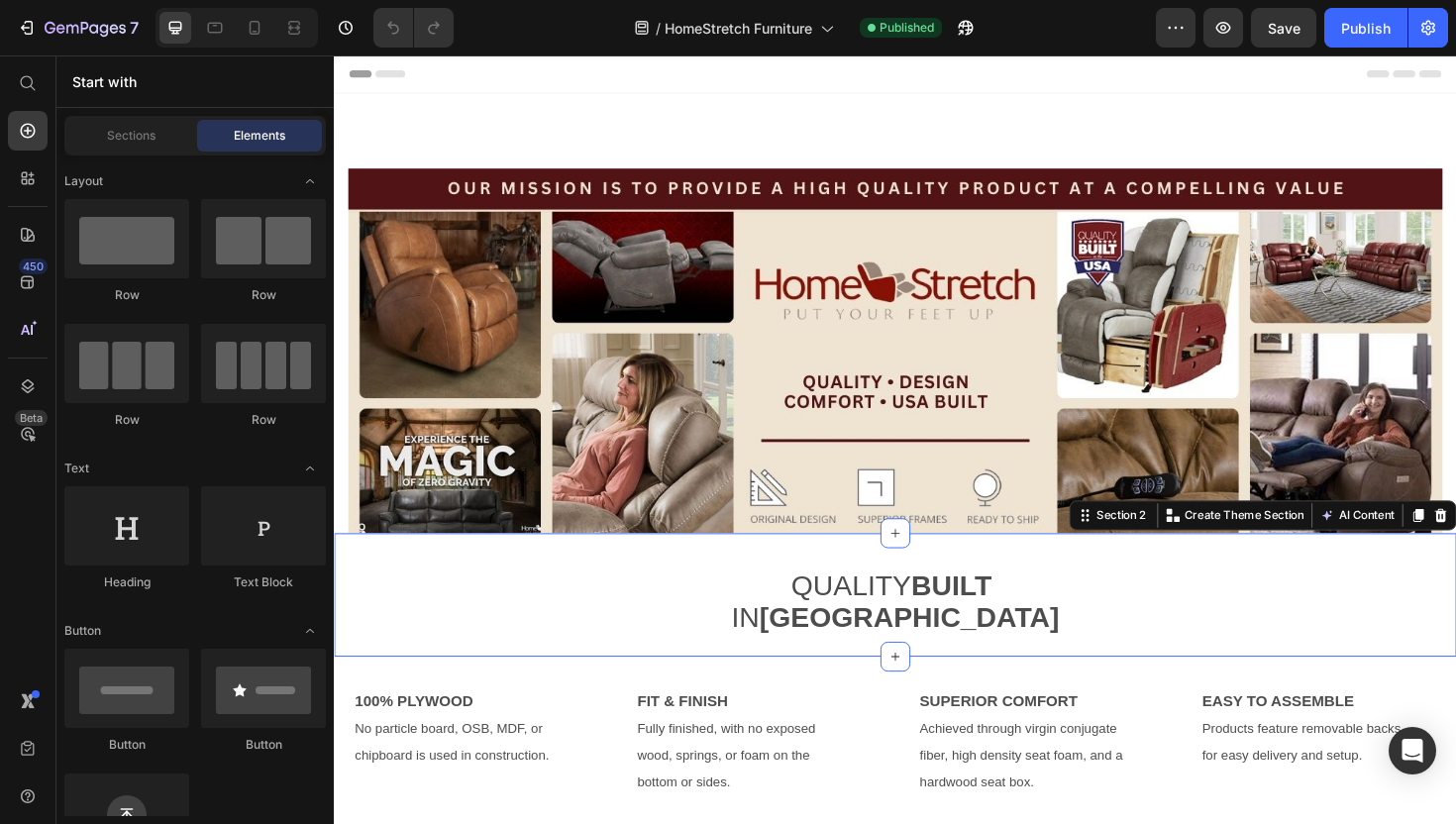 click on "QUALITY  BUILT   IN  USA Text Block Row Row Section 2   You can create reusable sections Create Theme Section AI Content Write with GemAI What would you like to describe here? Tone and Voice Persuasive Product Getting products... Show more Generate" at bounding box center (928, 627) 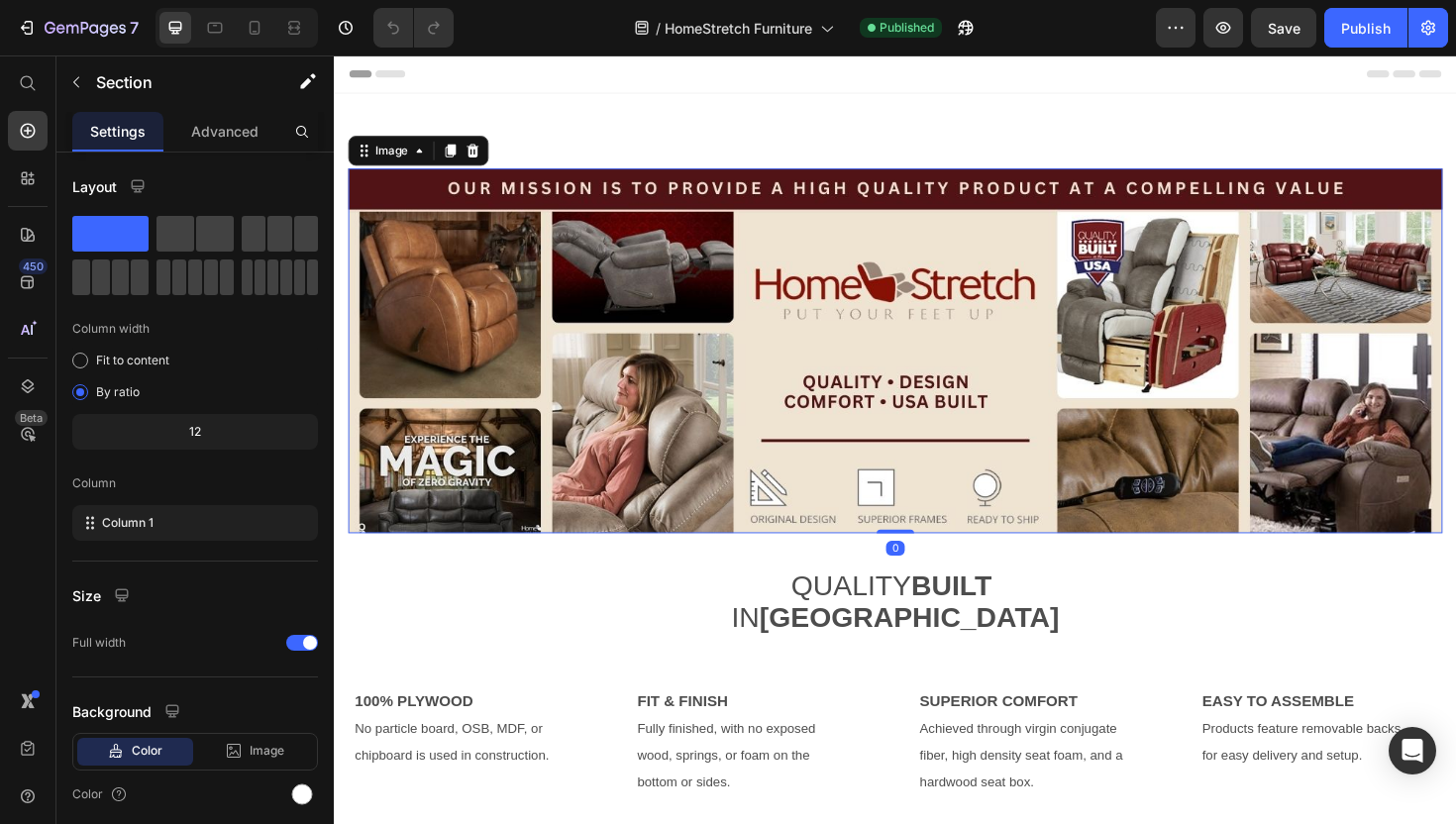 click at bounding box center (928, 368) 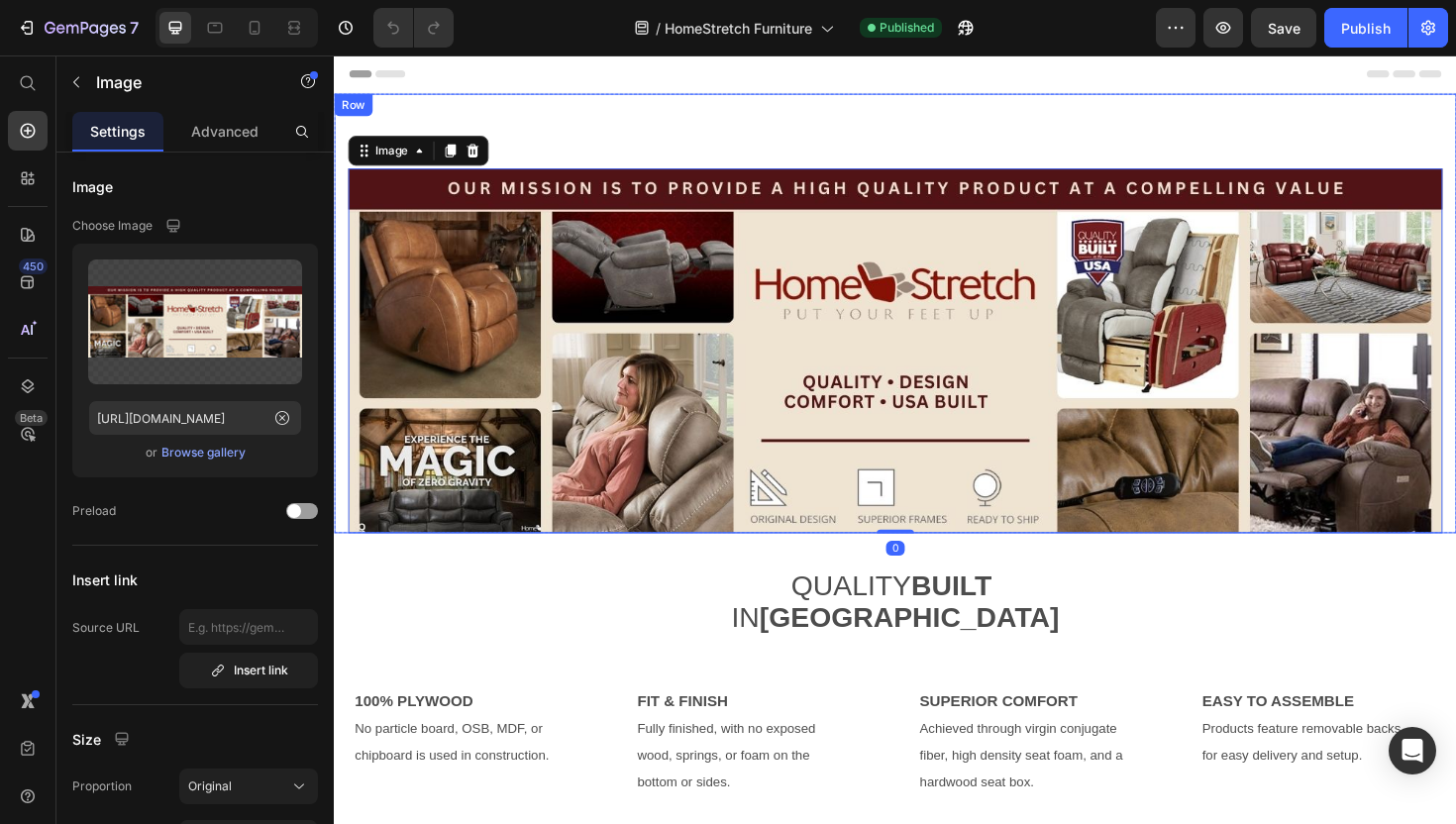 click on "Image   0 Row" at bounding box center [928, 329] 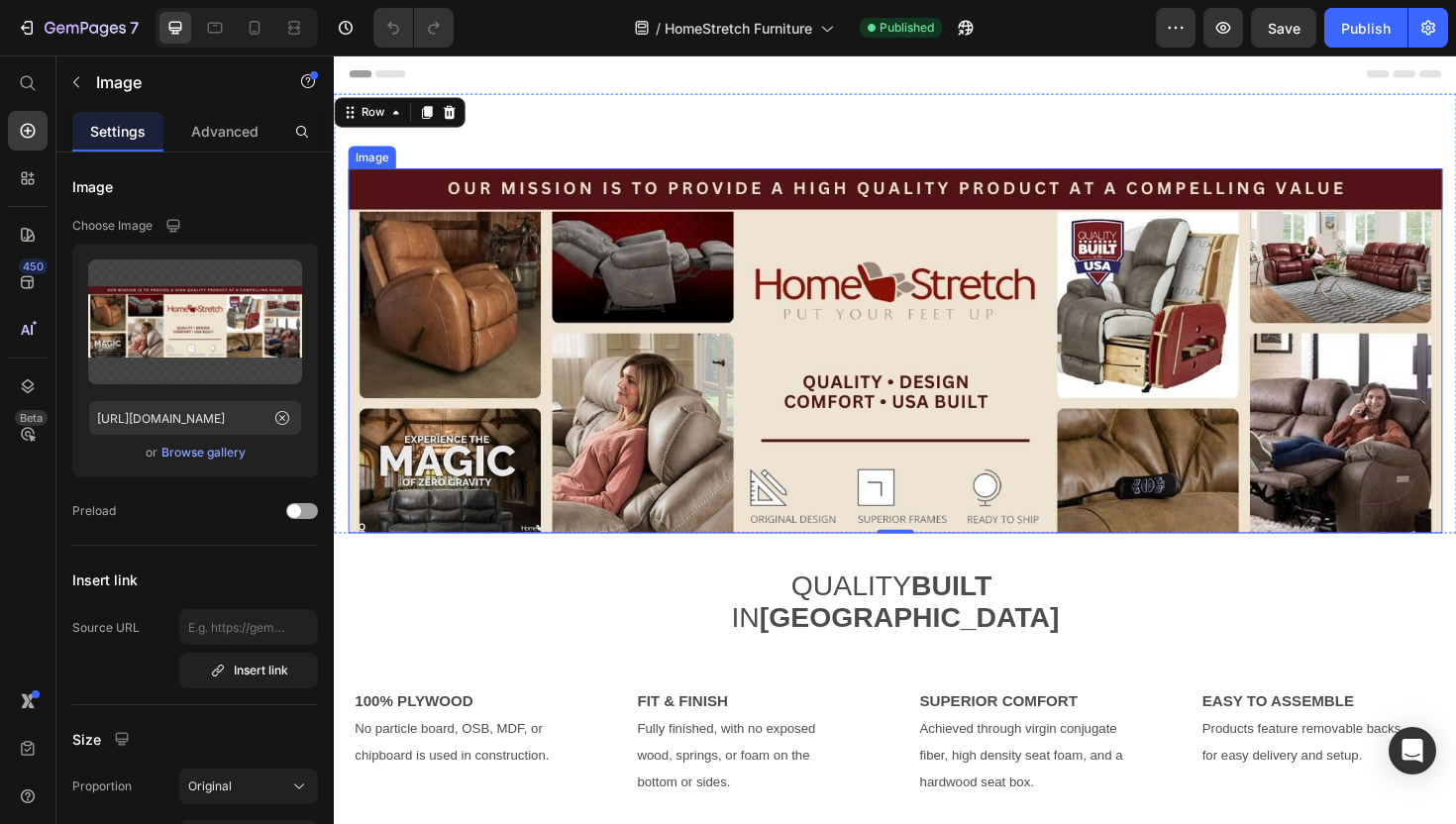 click at bounding box center [928, 368] 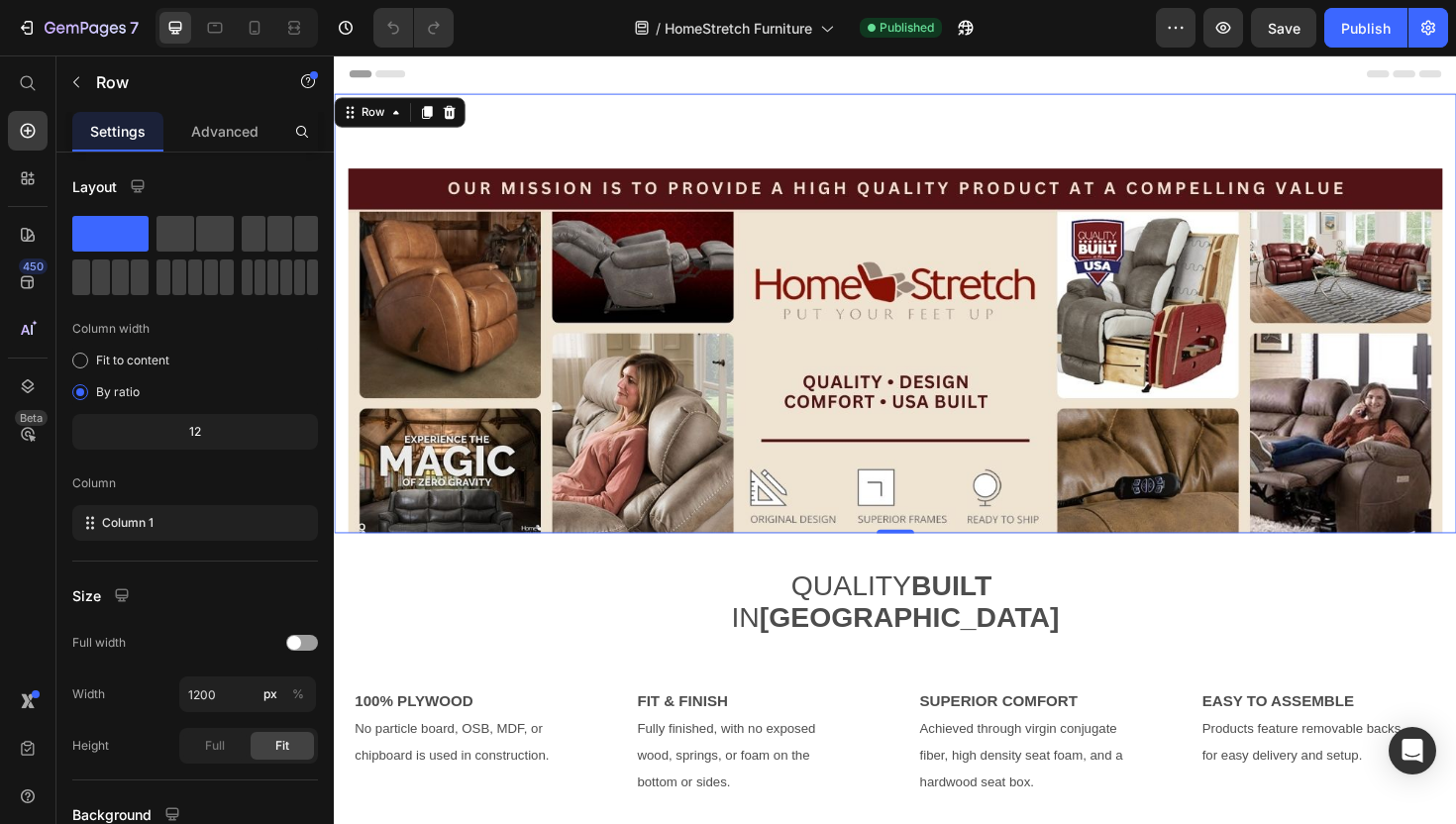 click on "Image Row   0" at bounding box center [928, 329] 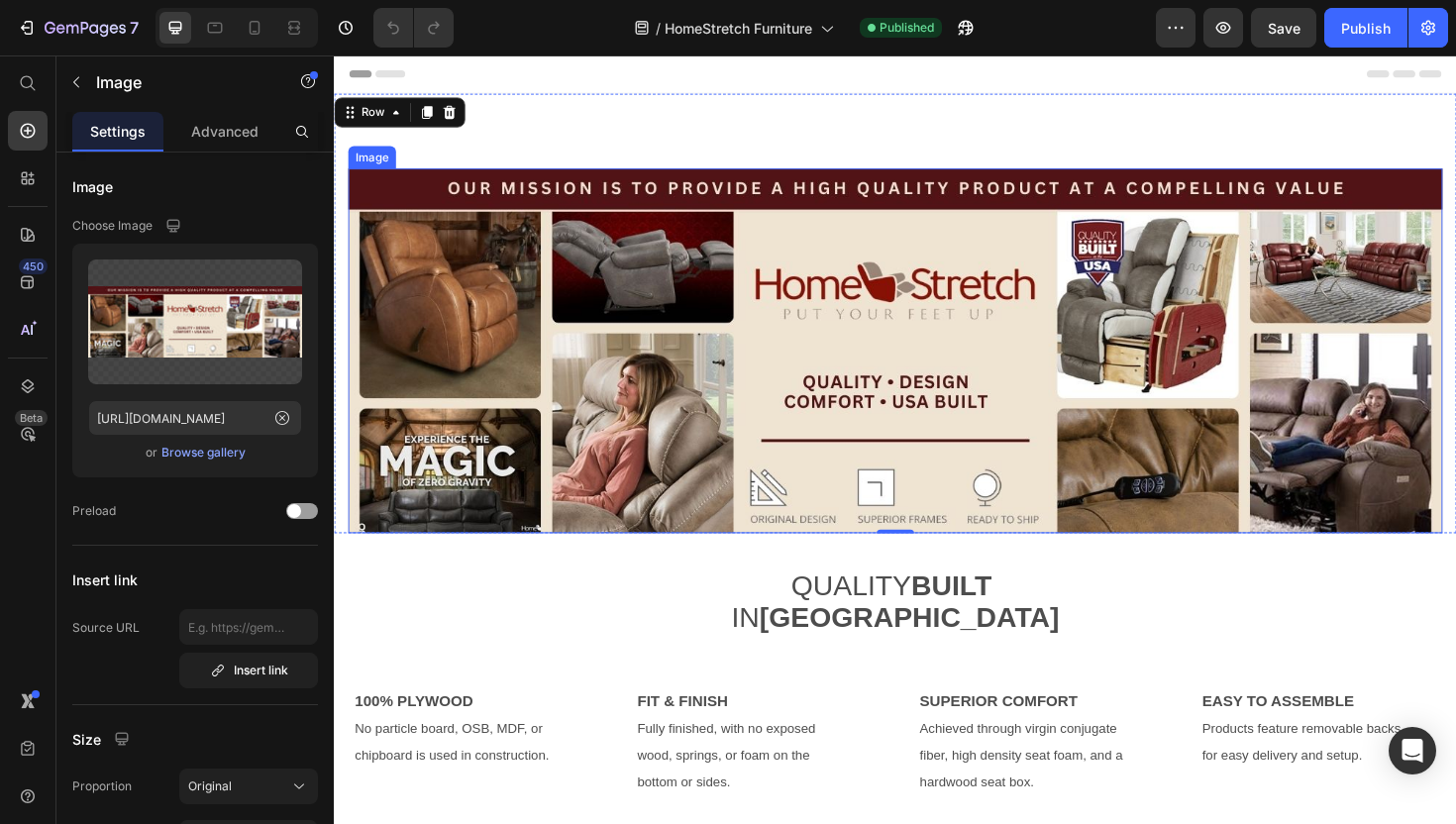 click at bounding box center [928, 368] 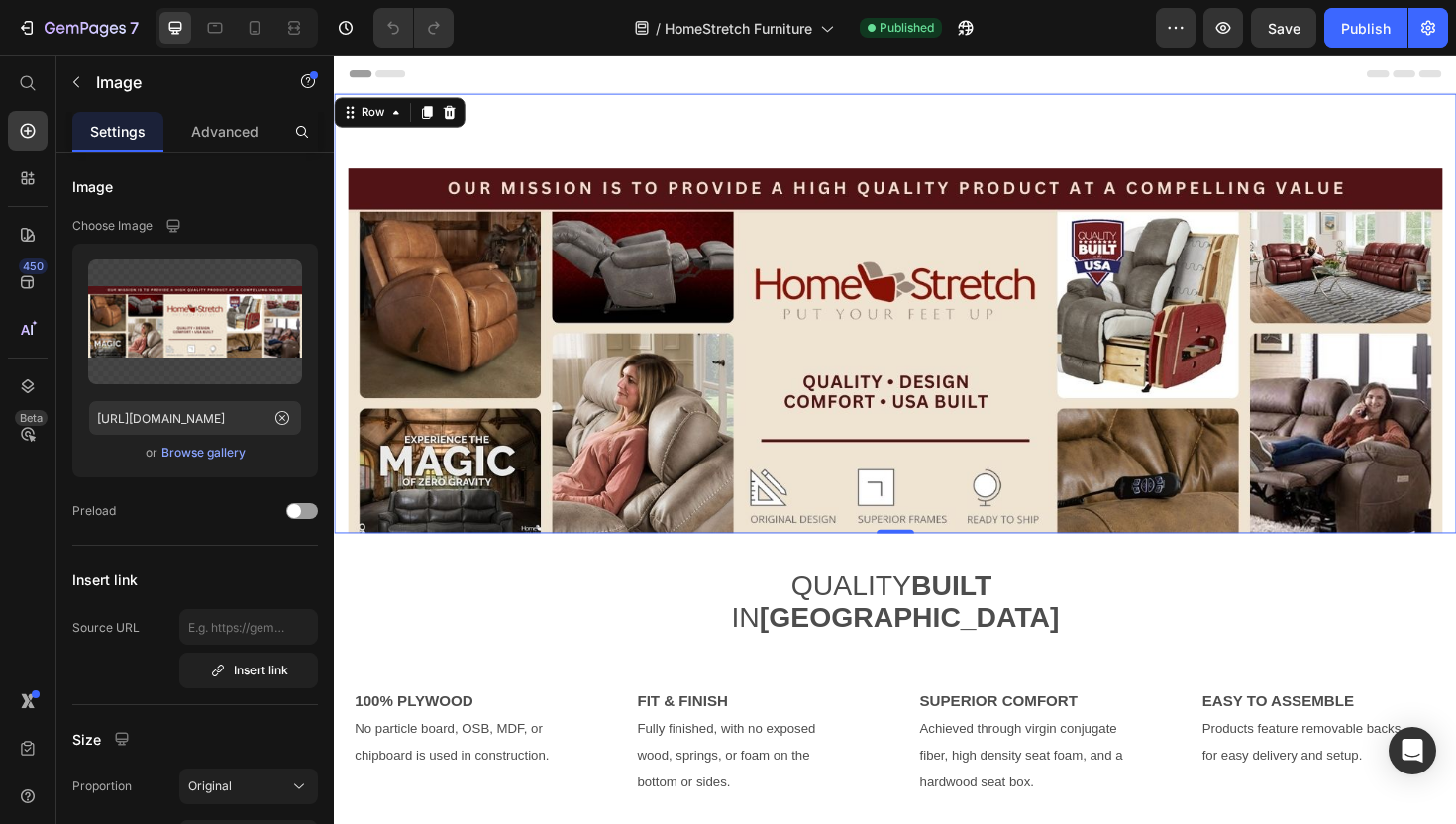 click on "Image Row   0" at bounding box center (928, 329) 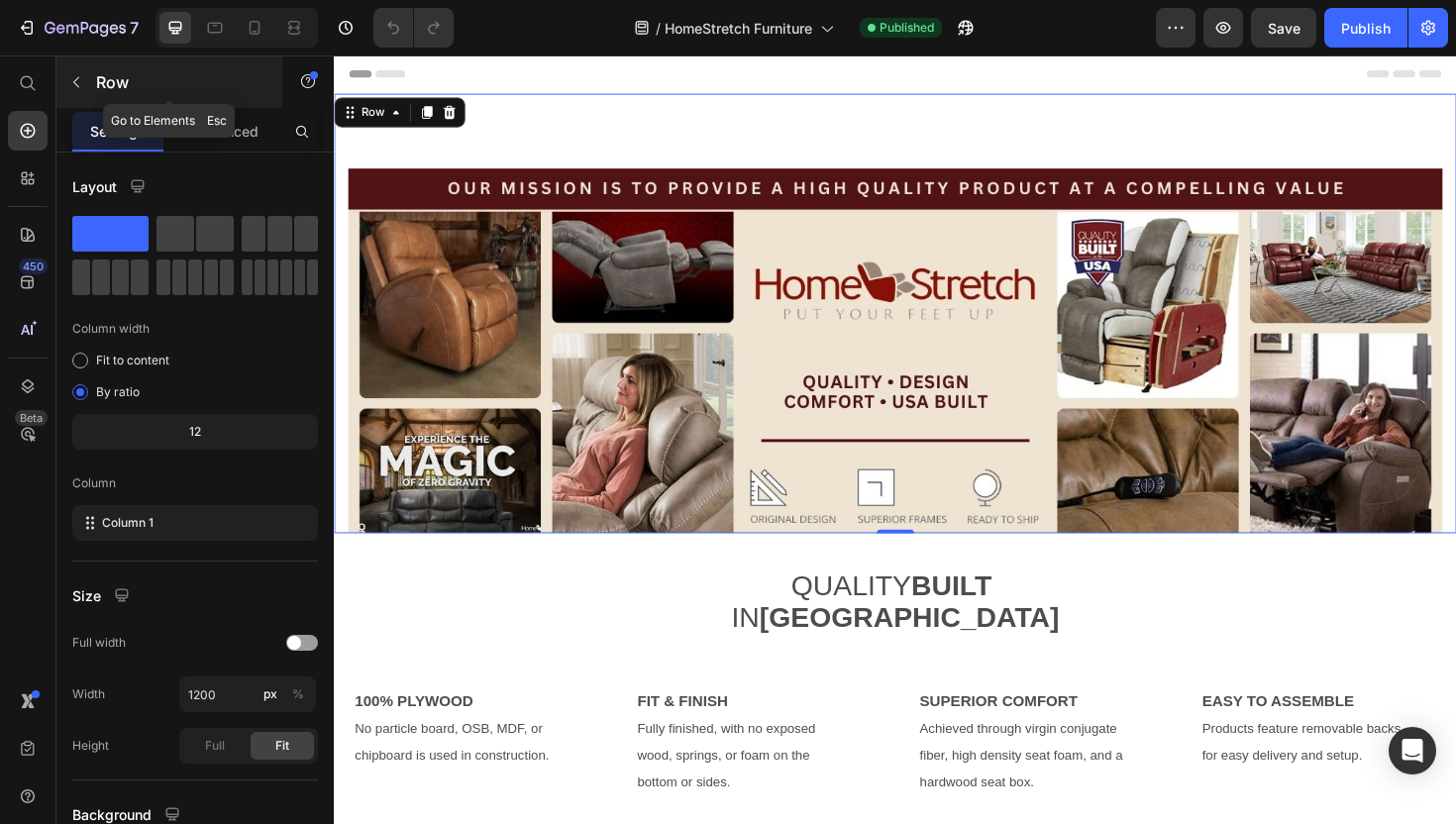 click on "Row" at bounding box center (169, 82) 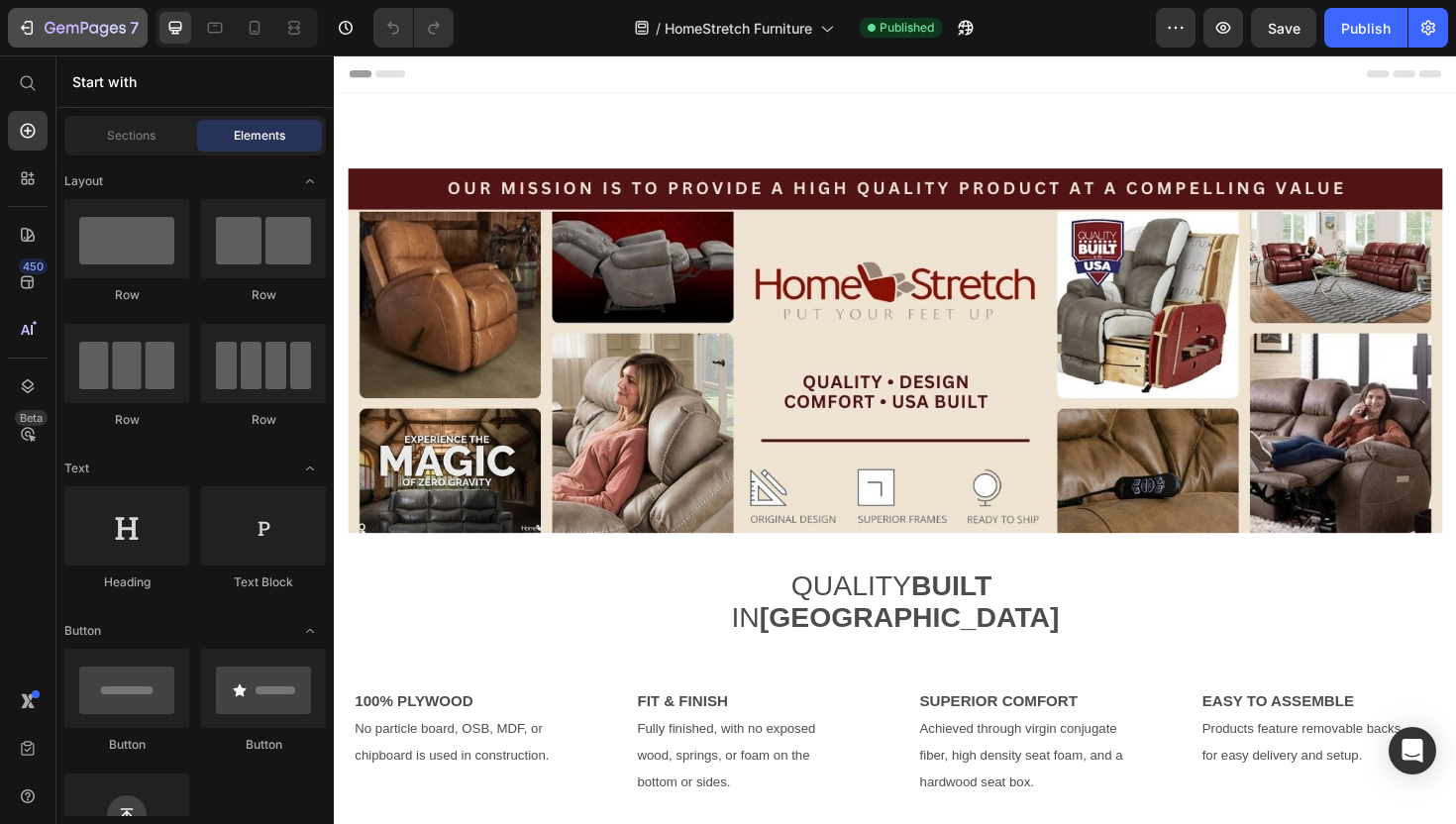 click on "7" 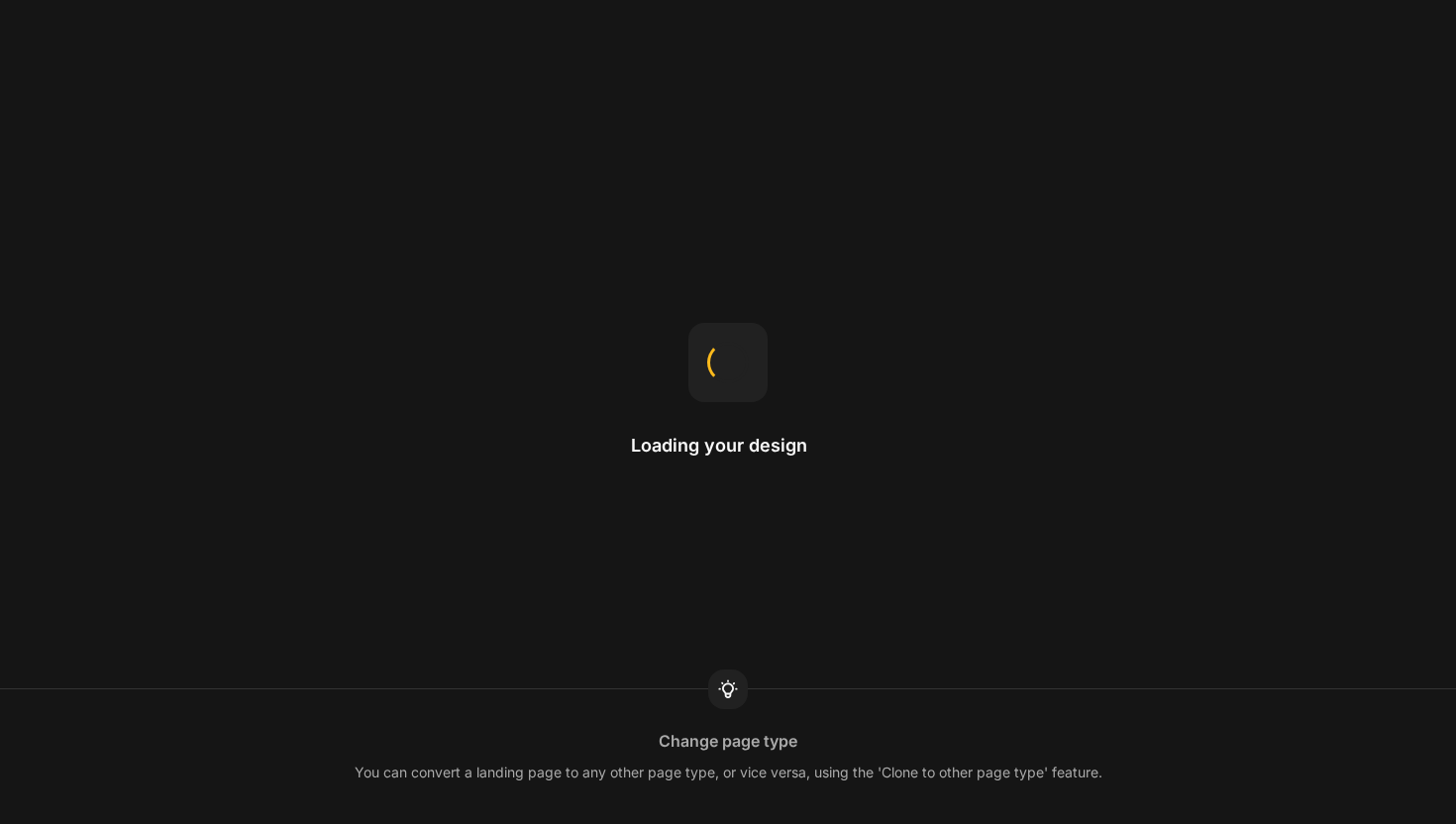 scroll, scrollTop: 0, scrollLeft: 0, axis: both 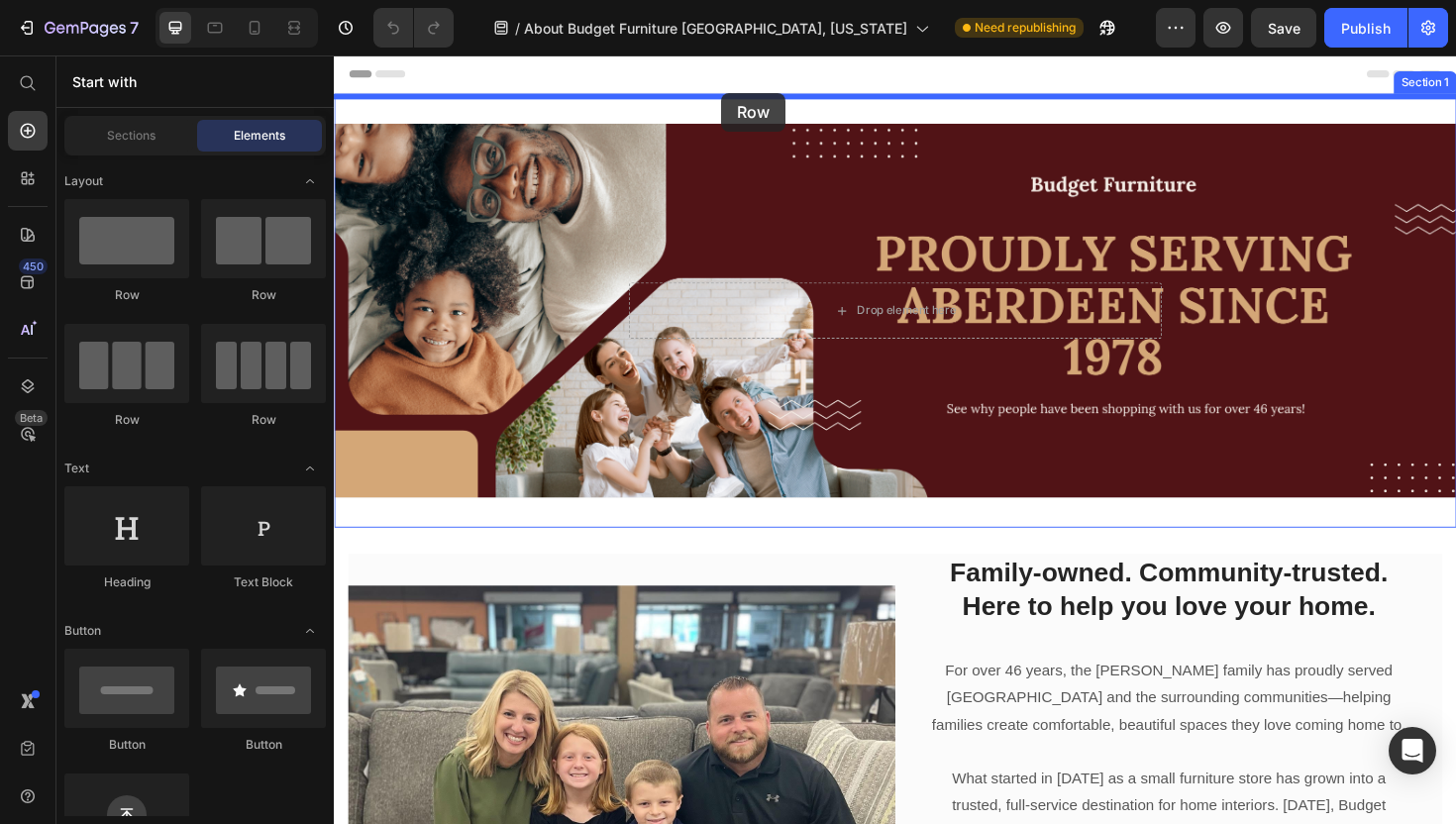drag, startPoint x: 468, startPoint y: 339, endPoint x: 744, endPoint y: 95, distance: 368.3911 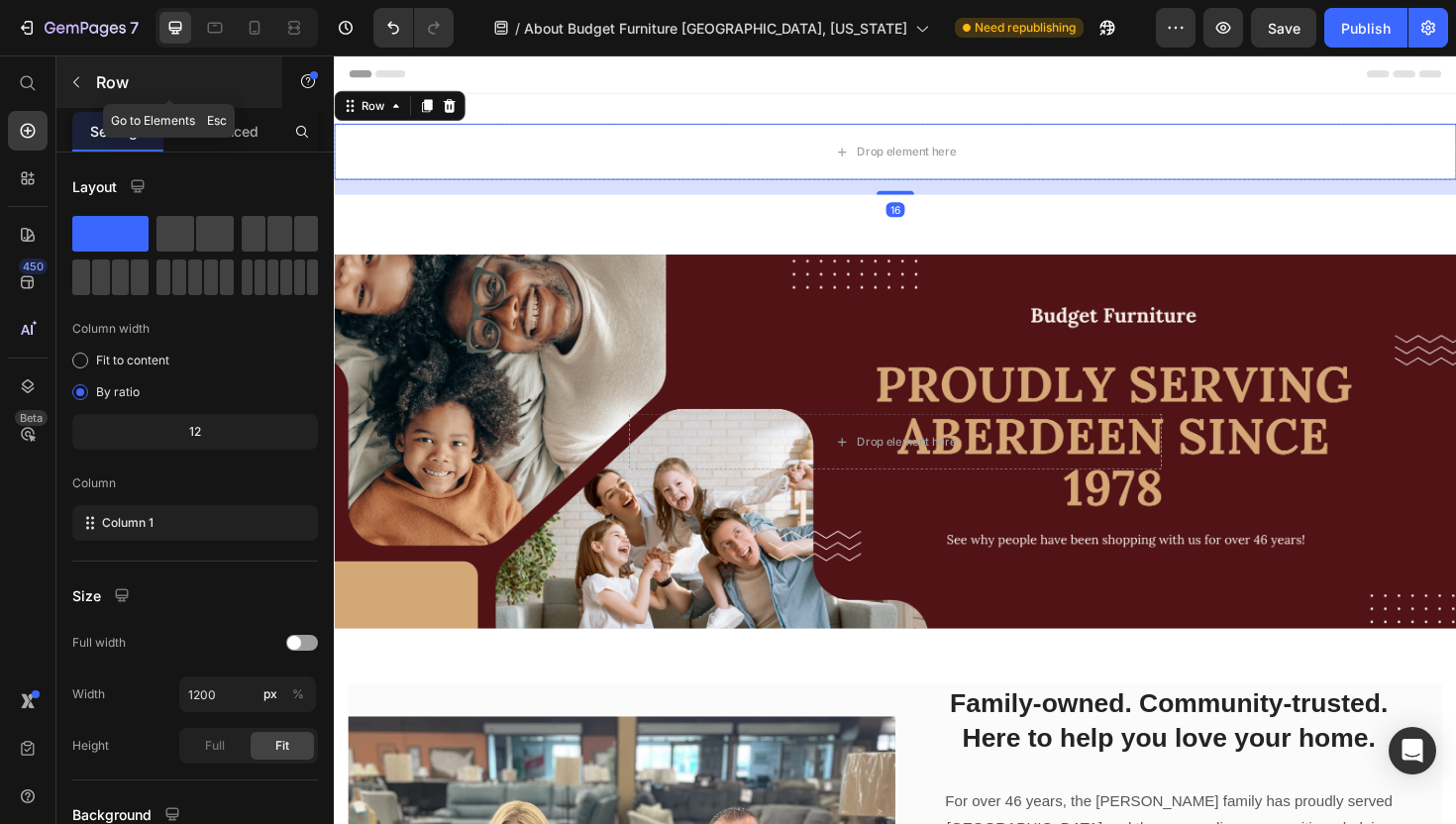 click on "Row" at bounding box center [169, 82] 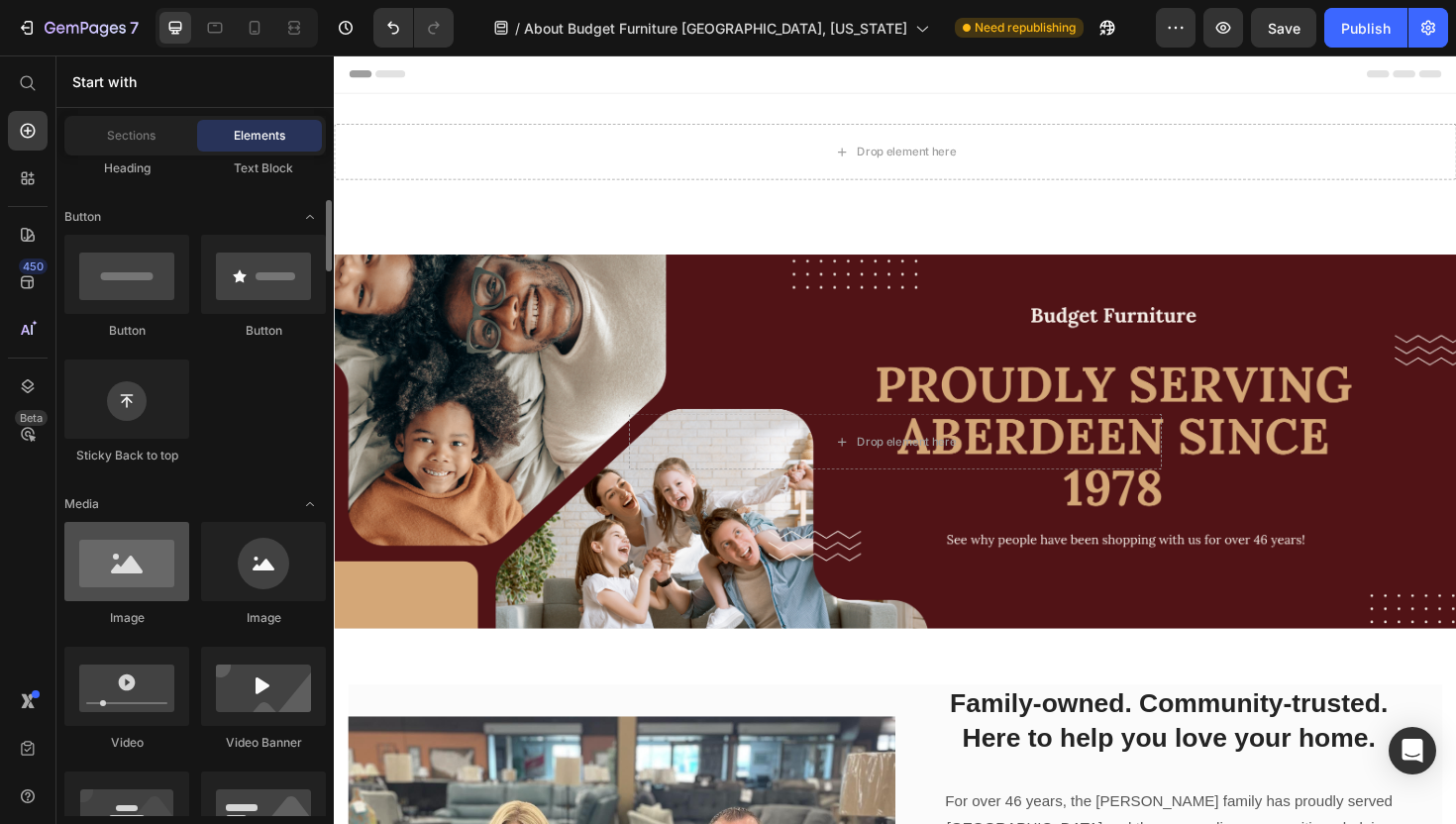 scroll, scrollTop: 436, scrollLeft: 0, axis: vertical 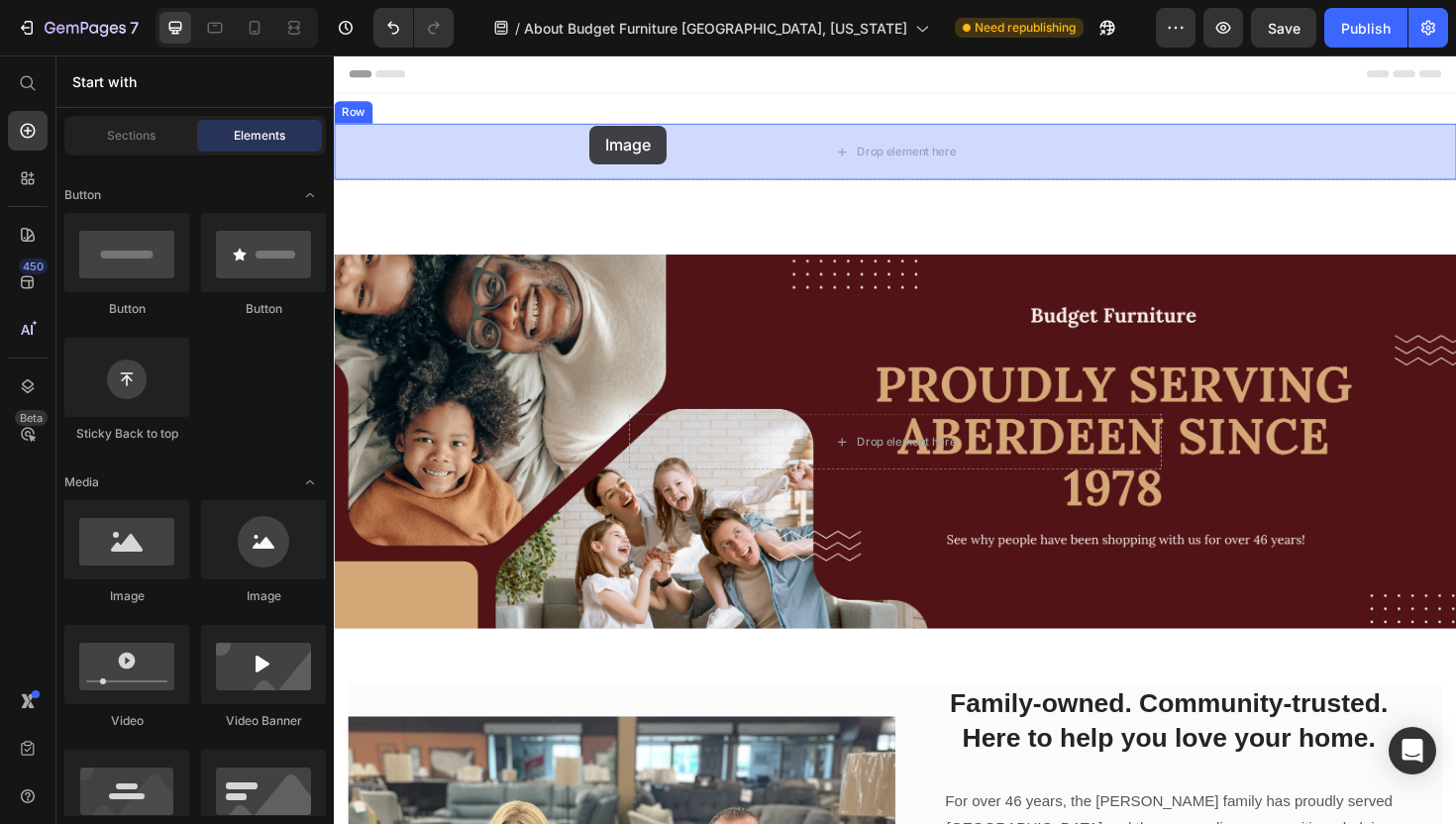 drag, startPoint x: 457, startPoint y: 605, endPoint x: 605, endPoint y: 134, distance: 493.70538 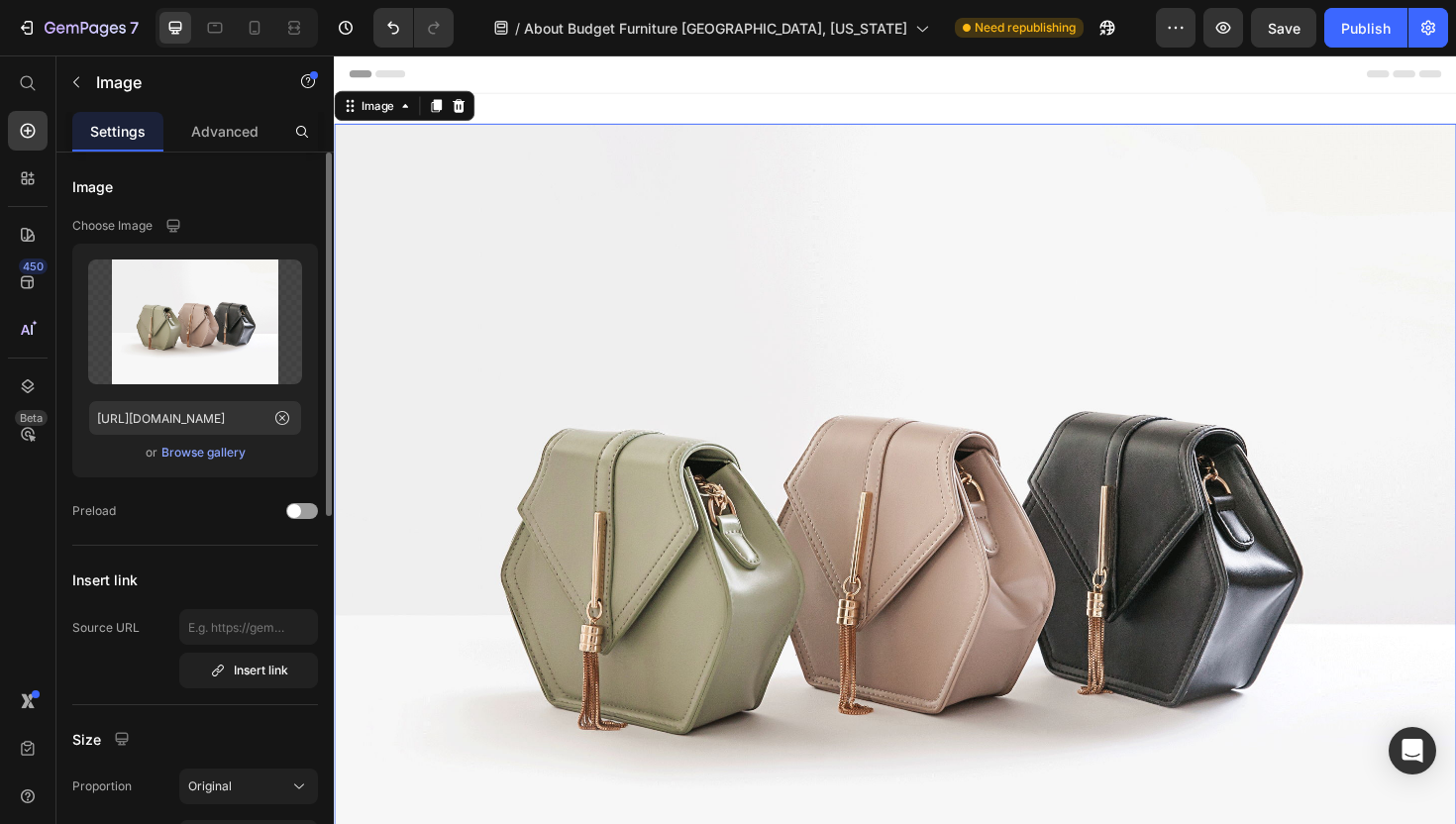click on "Browse gallery" at bounding box center (203, 453) 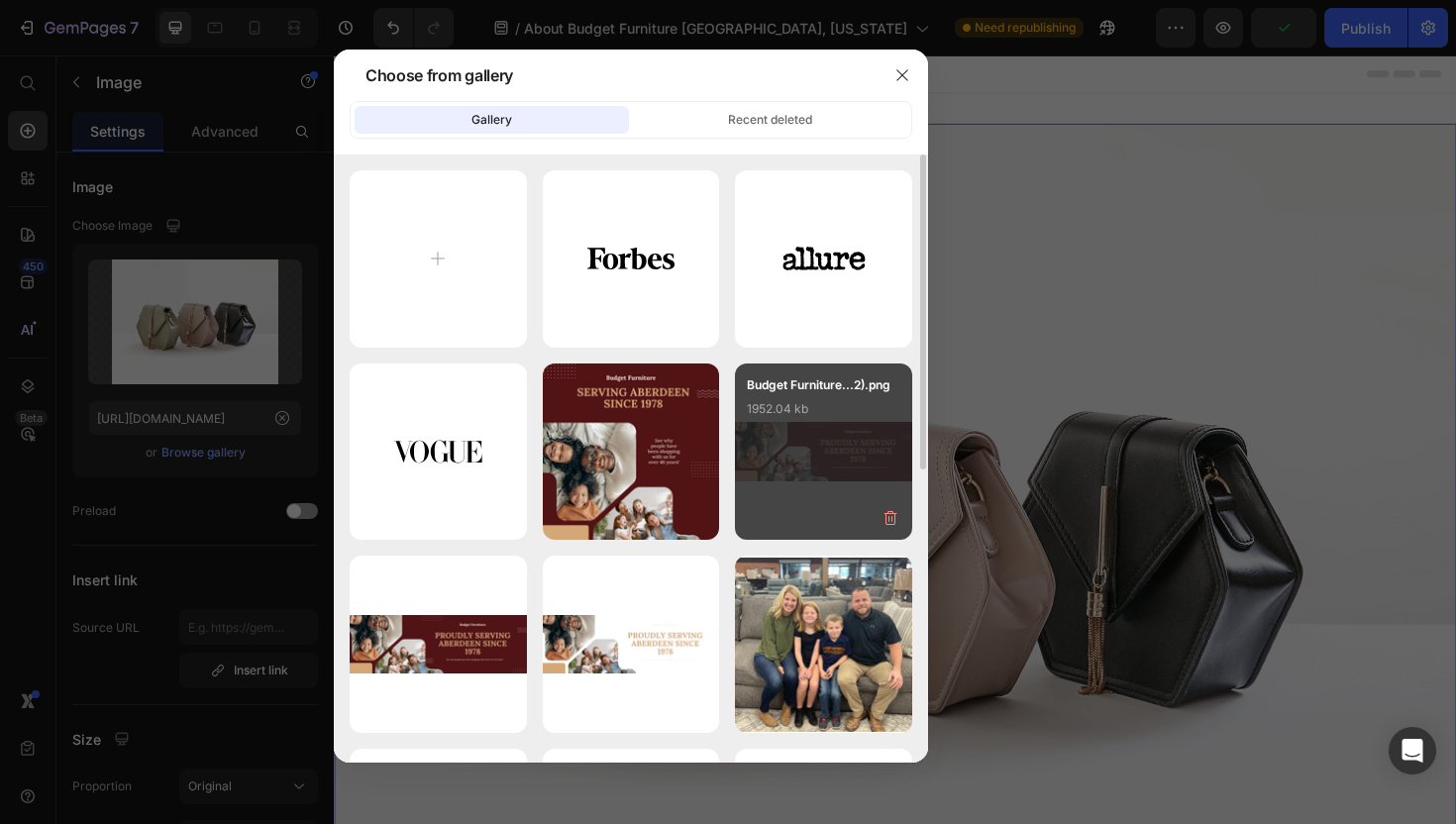 click on "Budget Furniture...2).png 1952.04 kb" at bounding box center (823, 415) 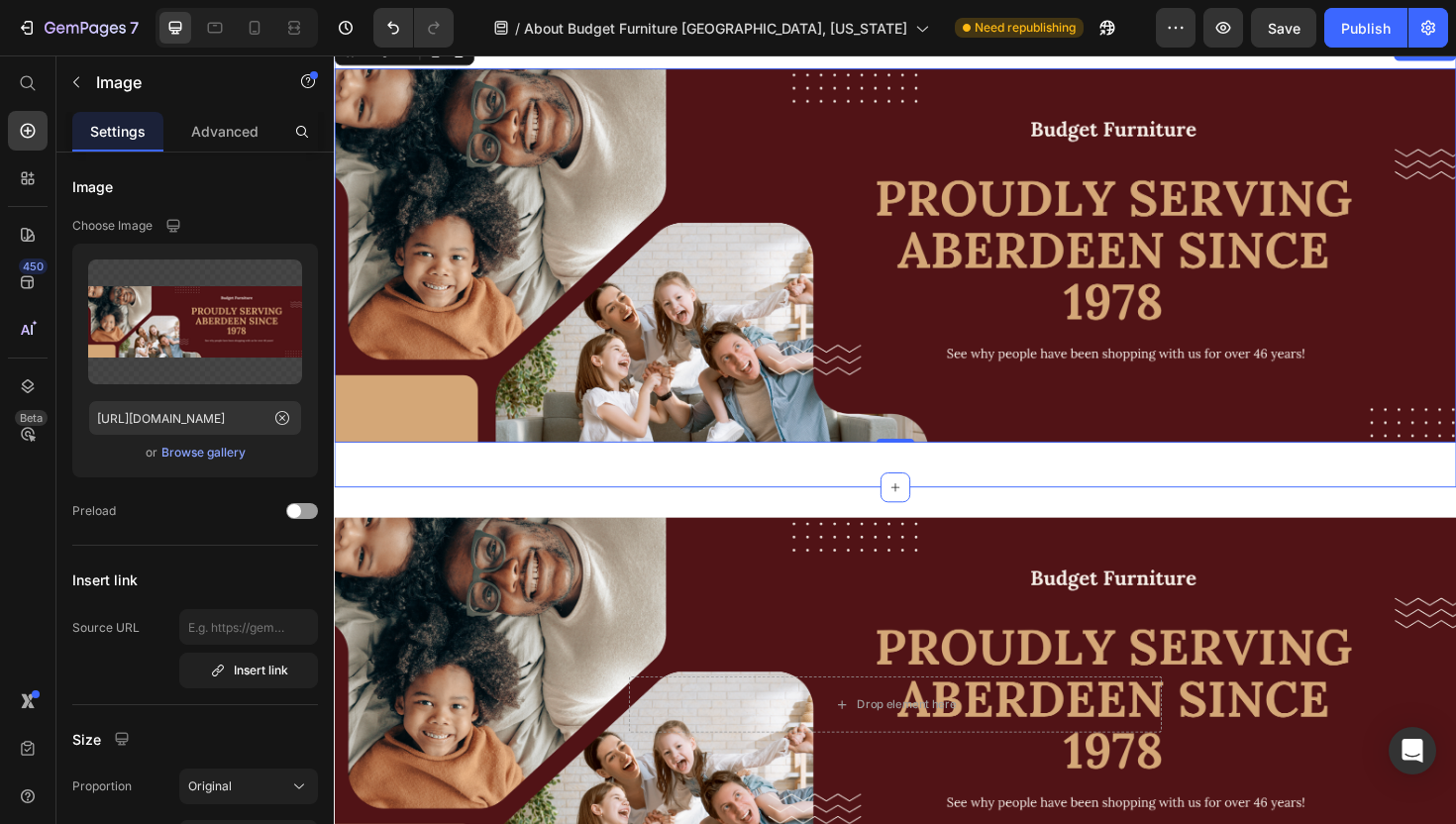 scroll, scrollTop: 0, scrollLeft: 0, axis: both 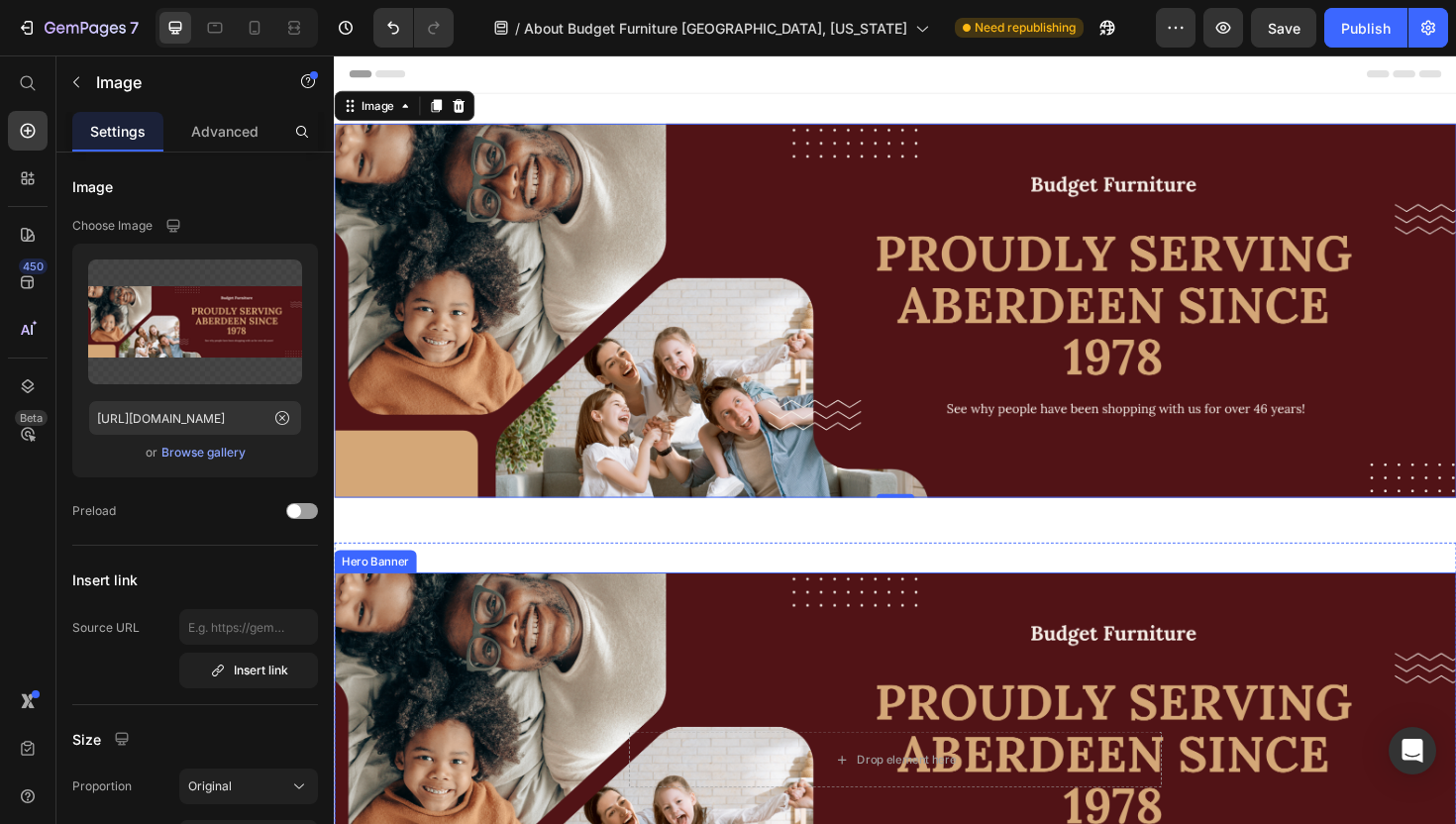 click on "Drop element here Row" at bounding box center [928, 801] 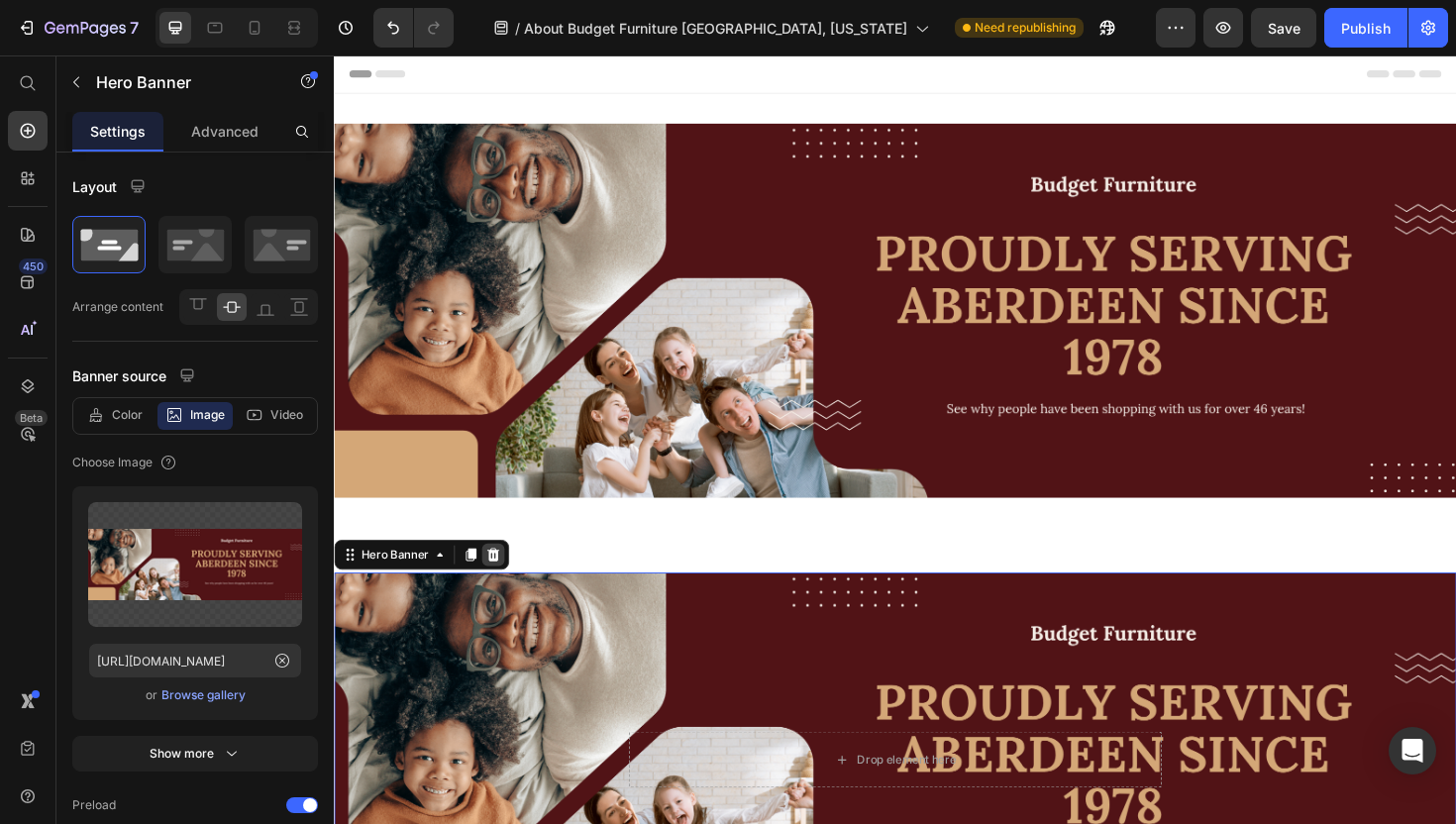 click 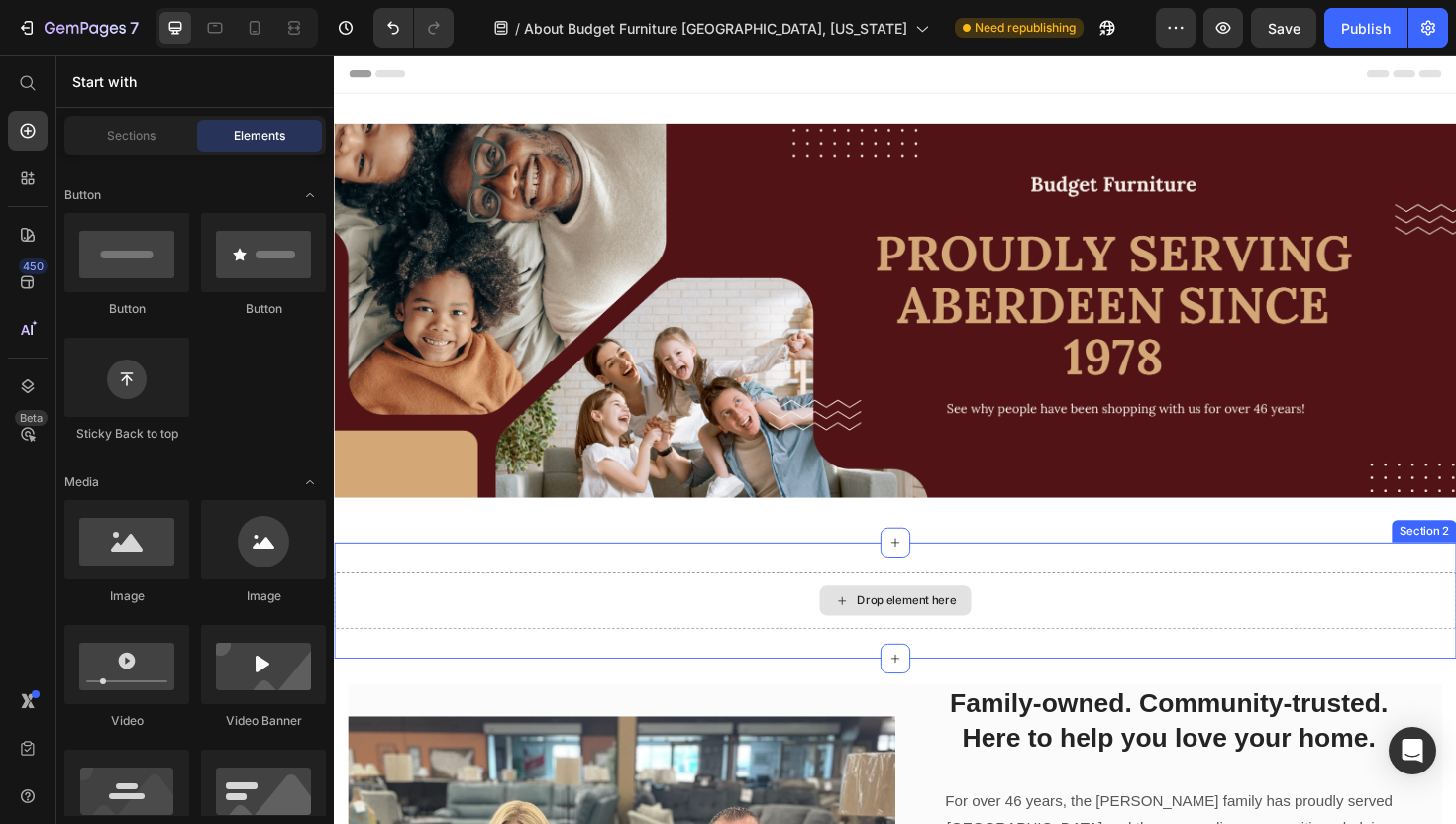 click on "Drop element here" at bounding box center (928, 633) 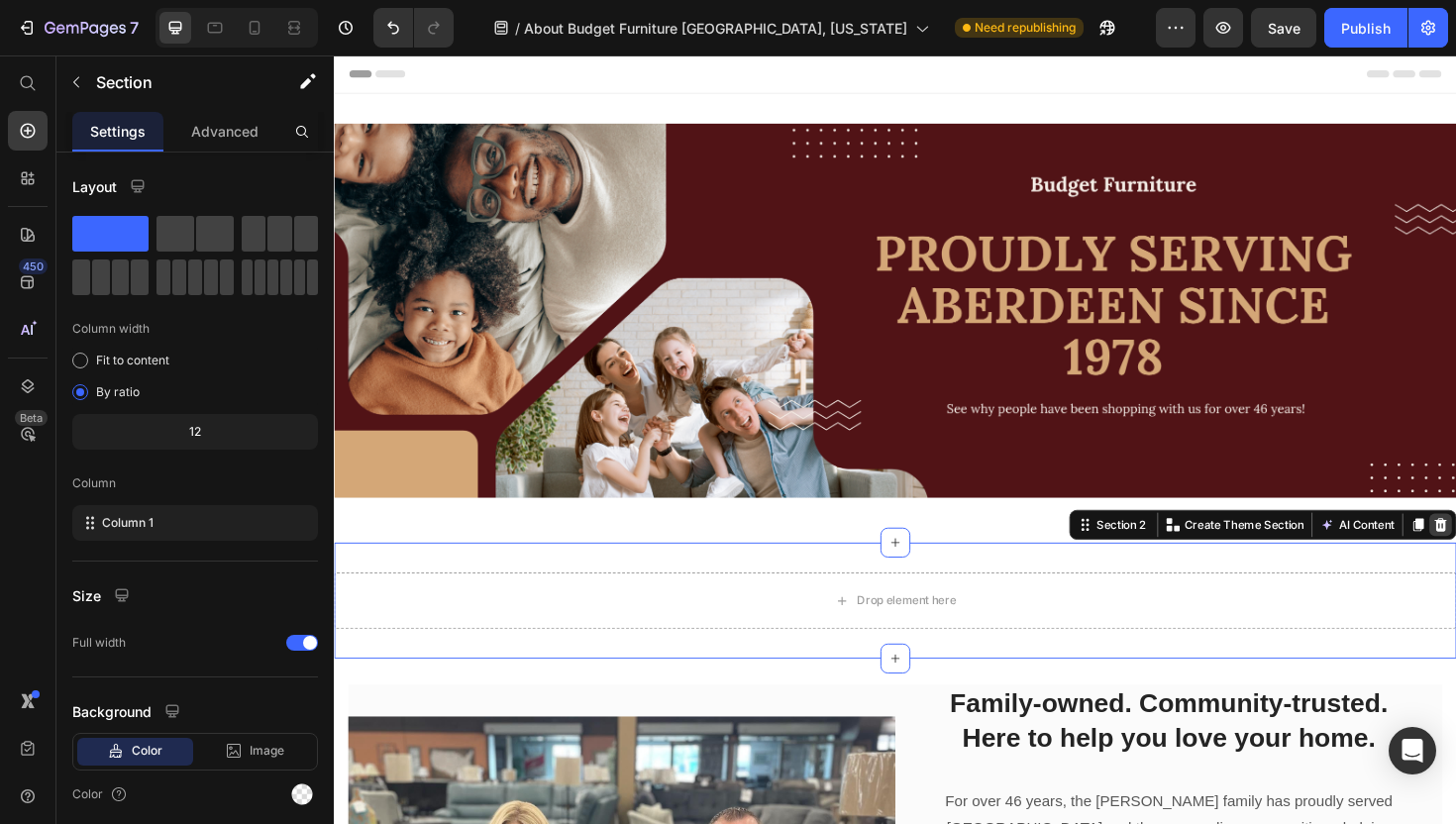 click 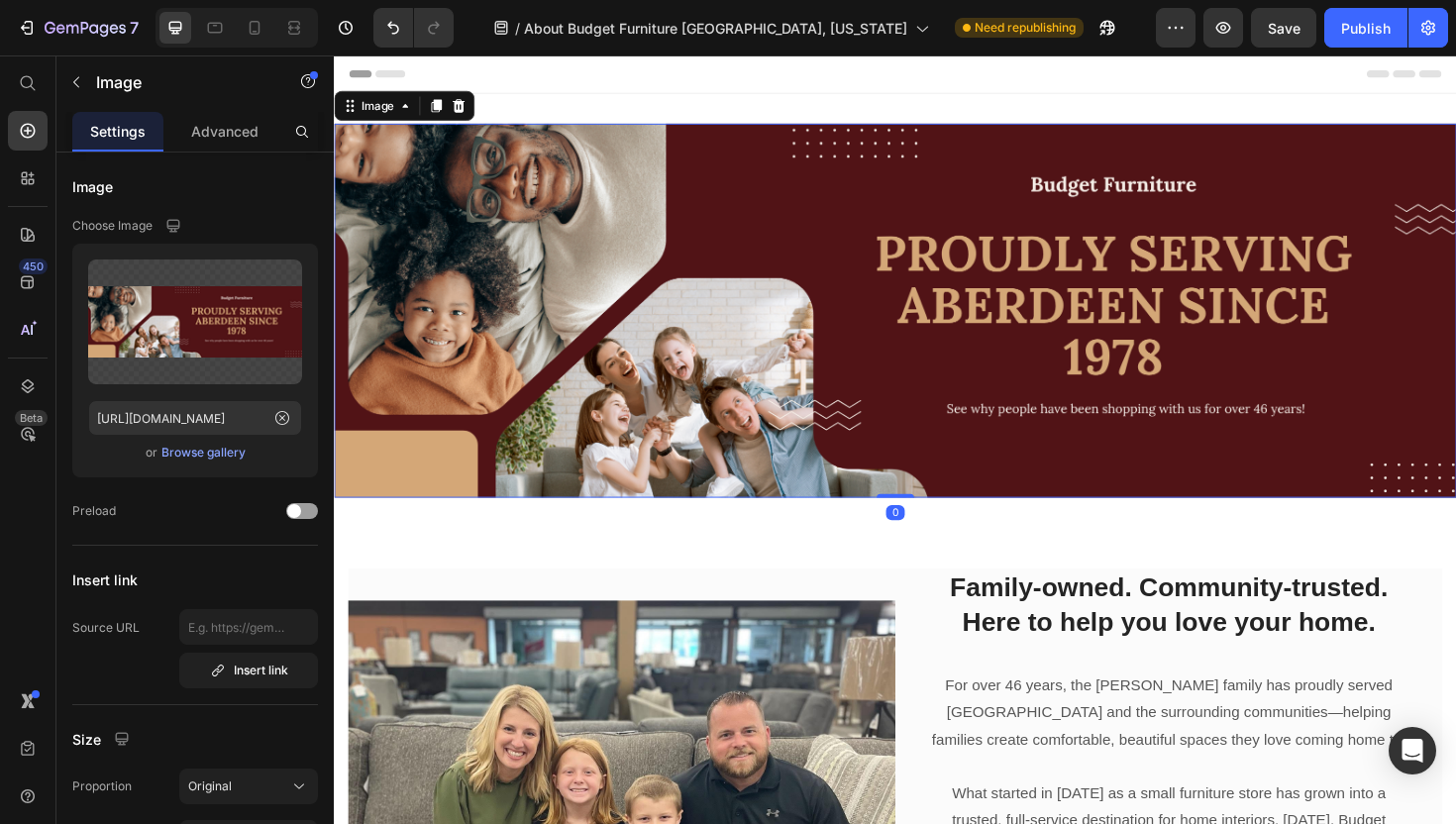 click at bounding box center (928, 326) 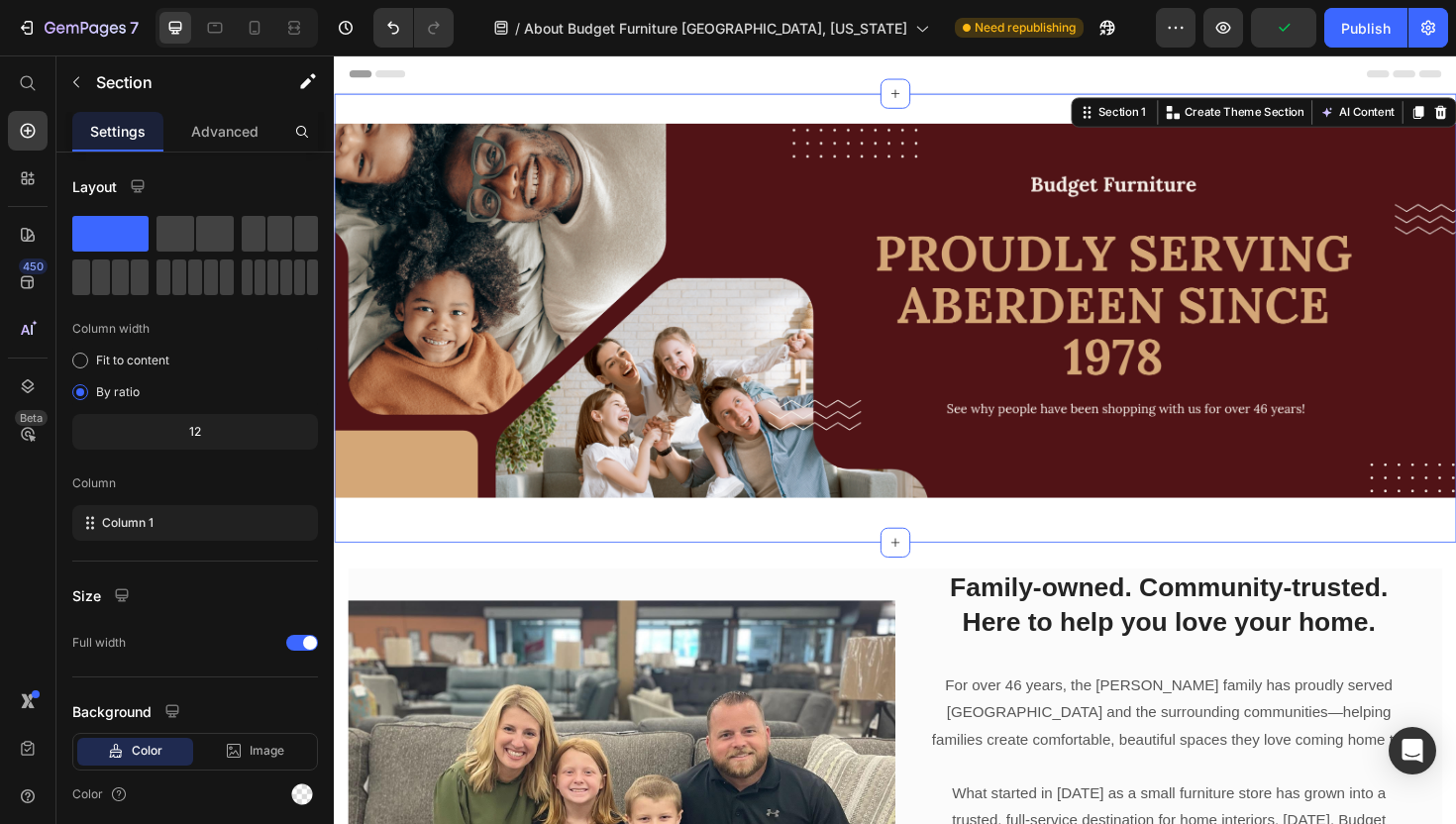 click on "Image Row Section 1   You can create reusable sections Create Theme Section AI Content Write with GemAI What would you like to describe here? Tone and Voice Persuasive Product [PERSON_NAME] Sectional with Chaise Show more Generate" at bounding box center [928, 334] 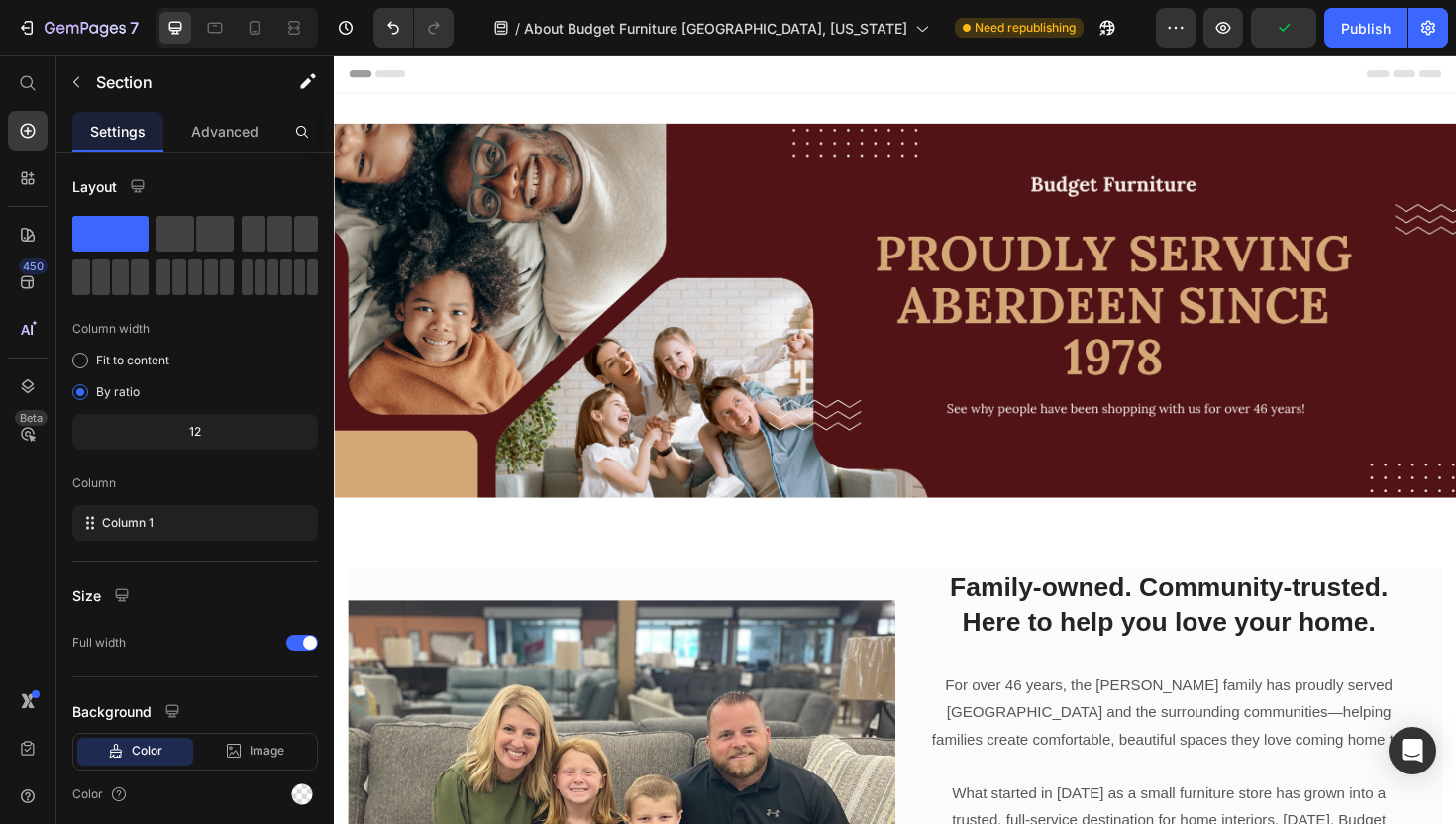 click on "Header" at bounding box center (928, 75) 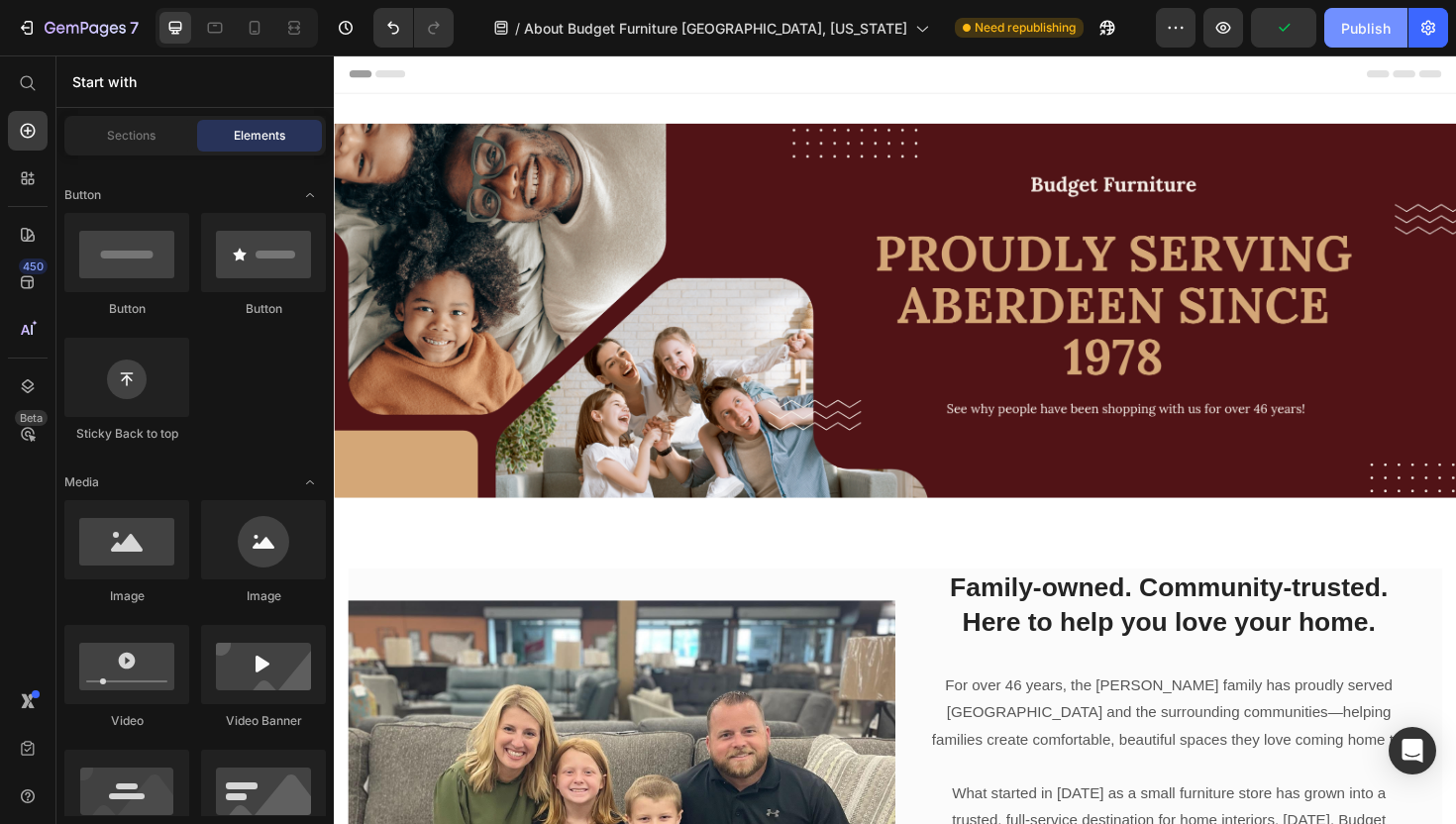click on "Publish" at bounding box center (1366, 28) 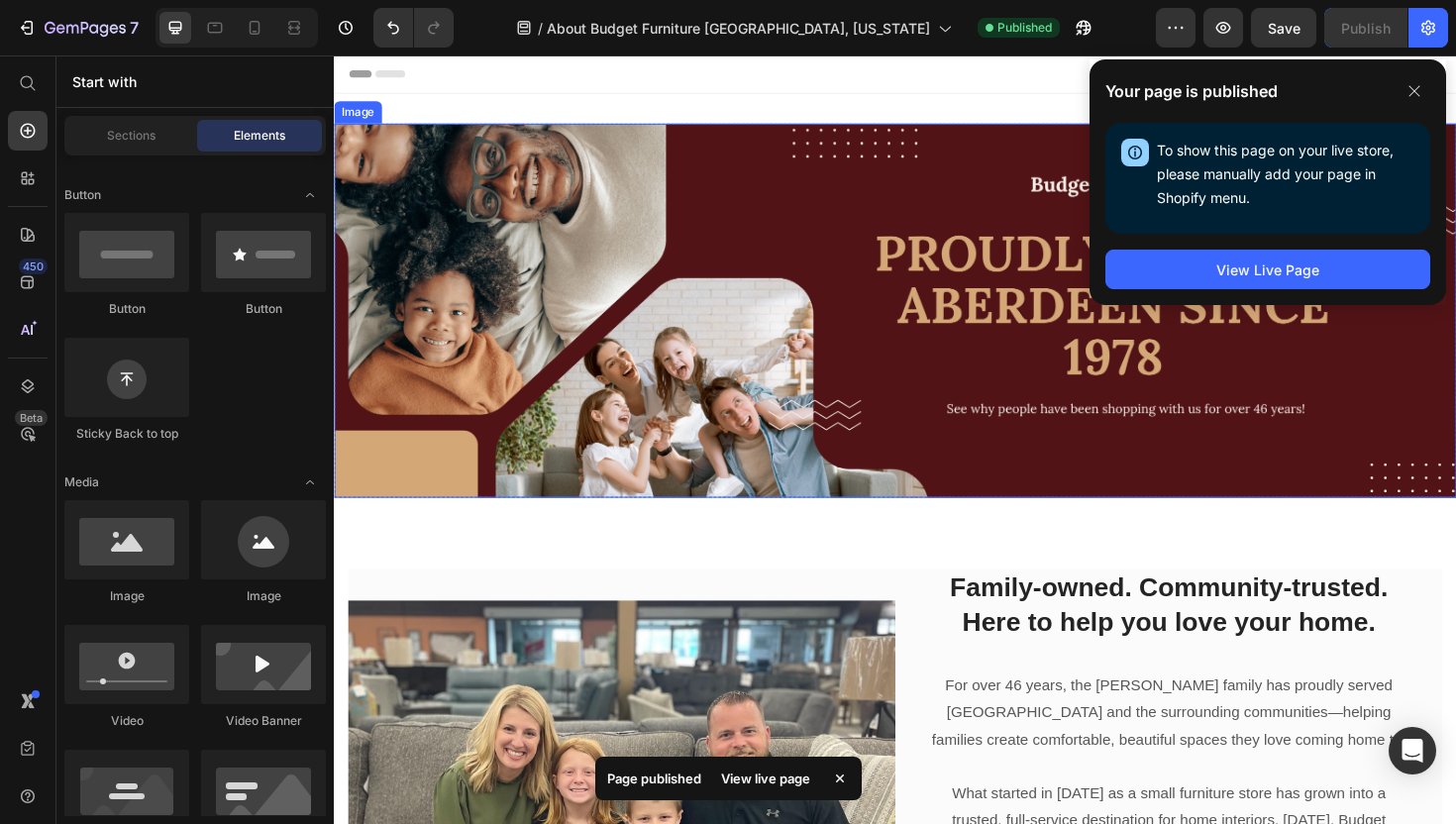 click at bounding box center (928, 326) 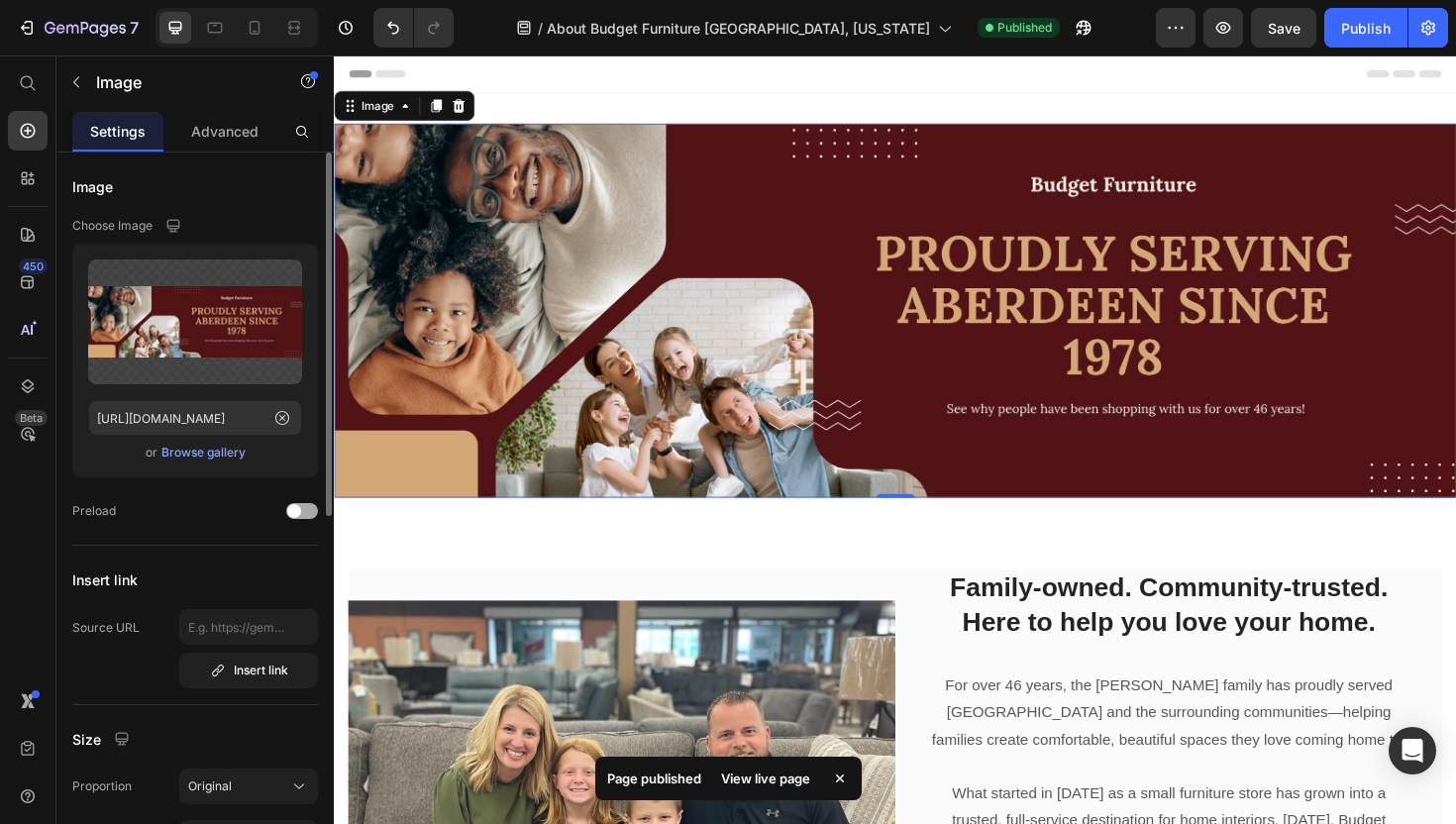 click at bounding box center (302, 511) 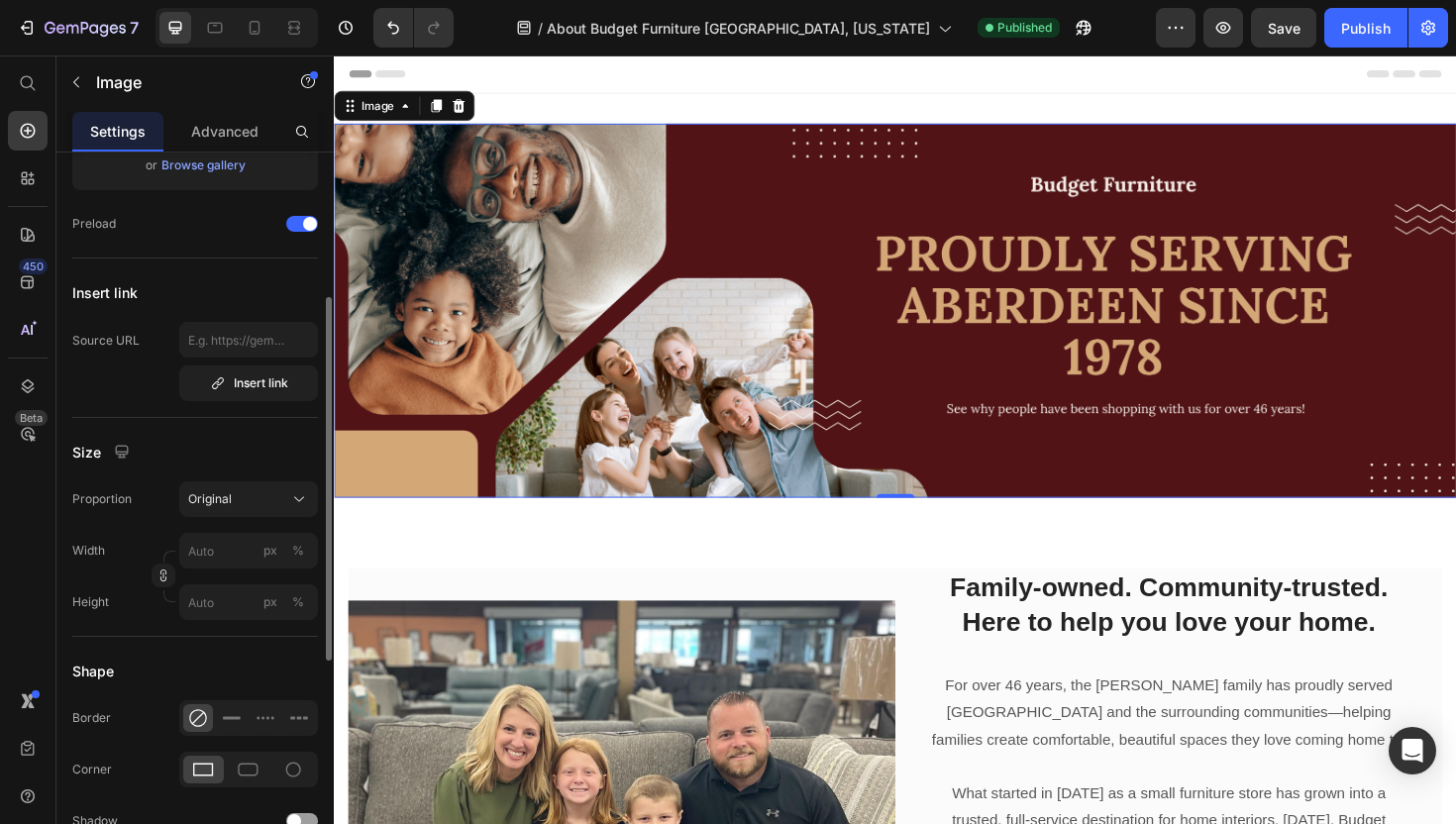 scroll, scrollTop: 355, scrollLeft: 0, axis: vertical 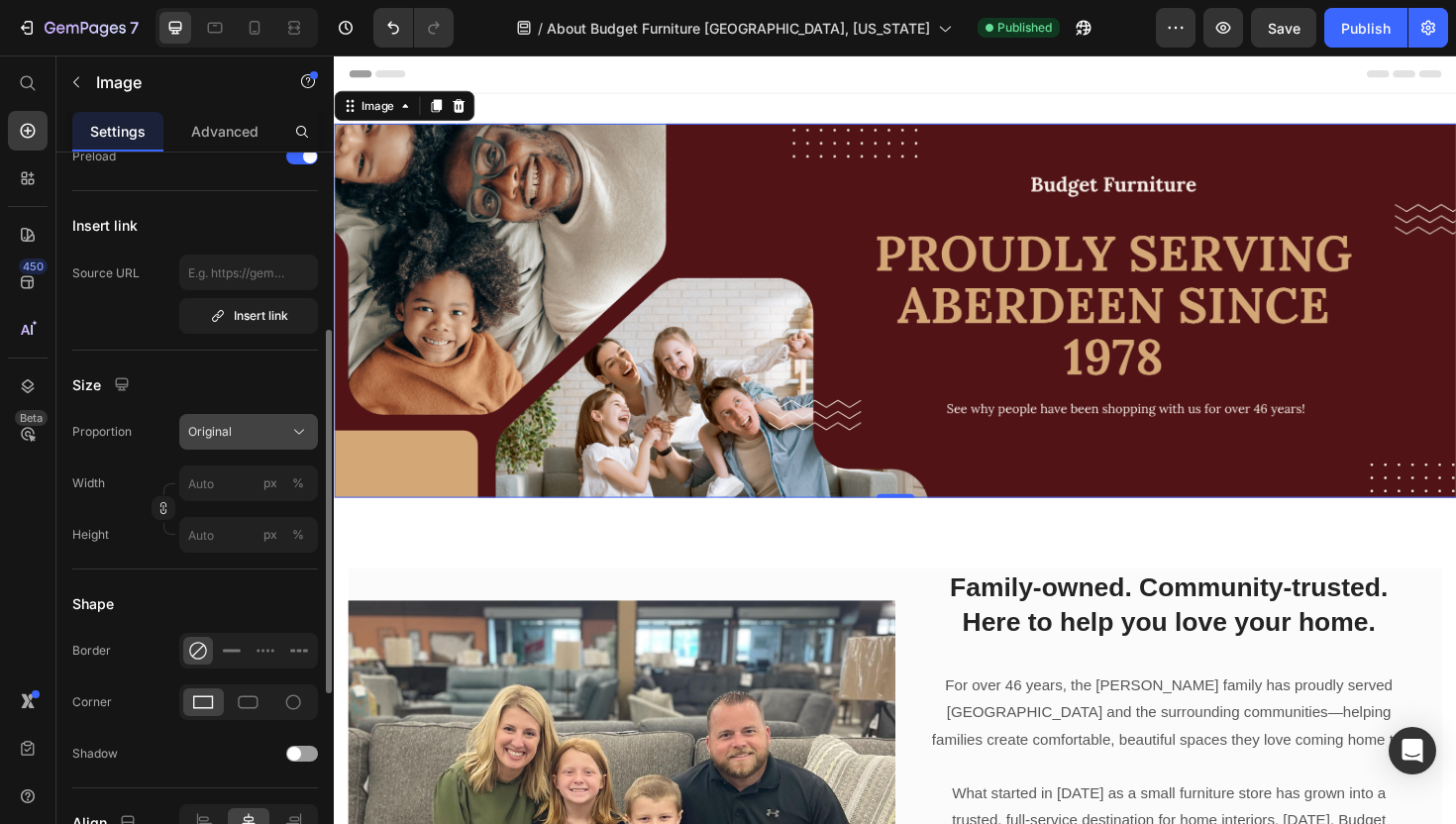 click on "Original" 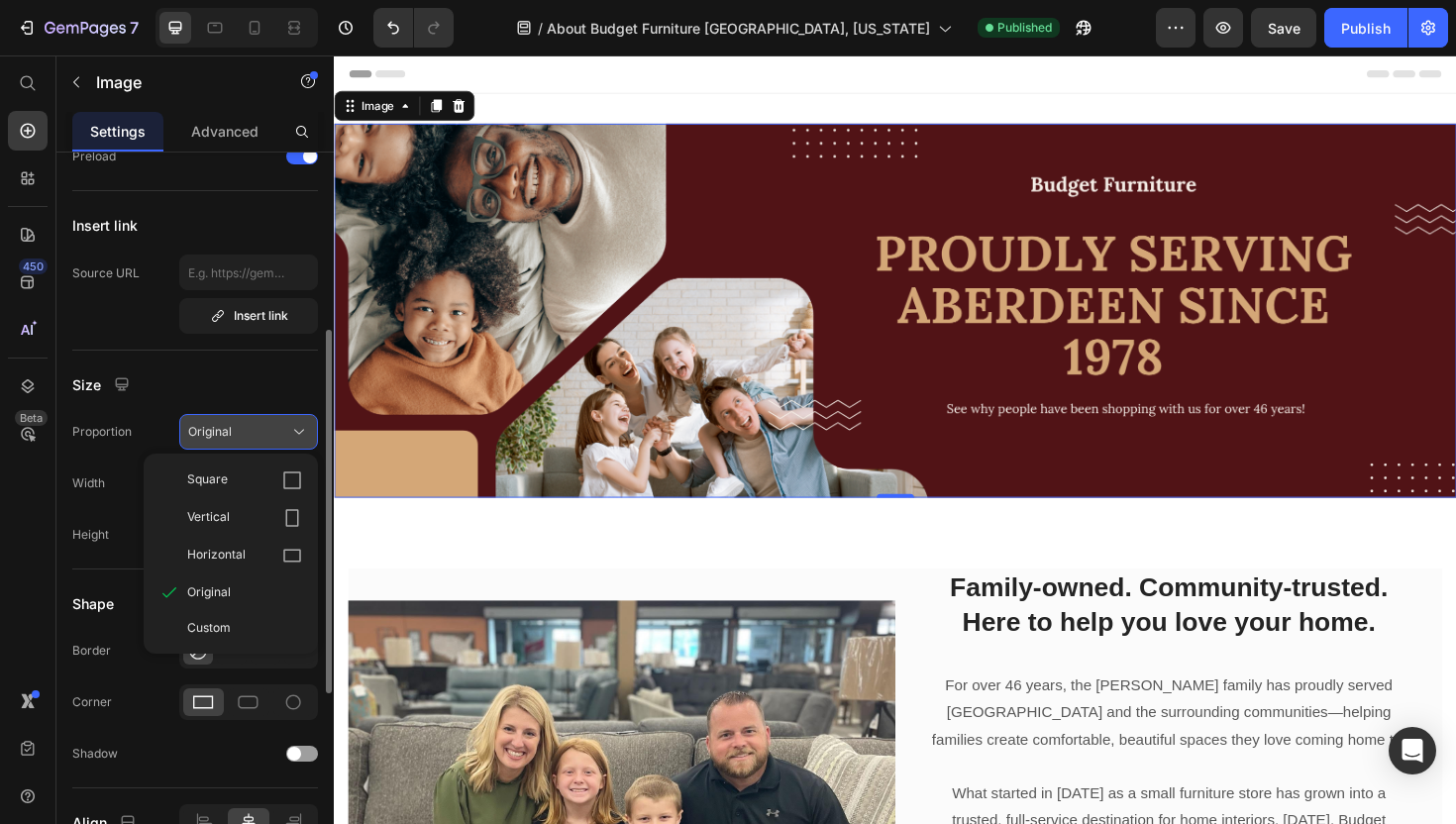 click on "Original" 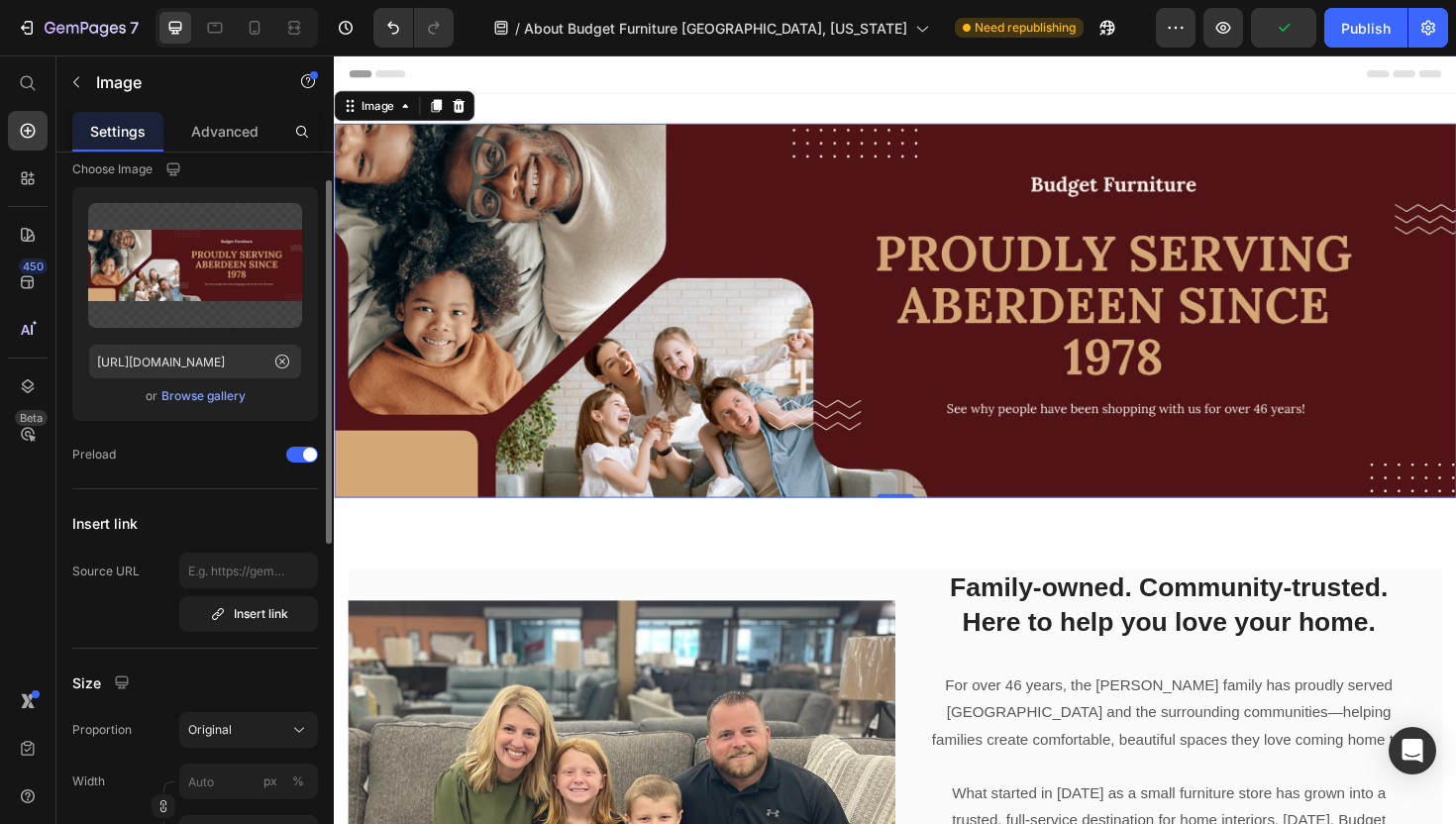 scroll, scrollTop: 0, scrollLeft: 0, axis: both 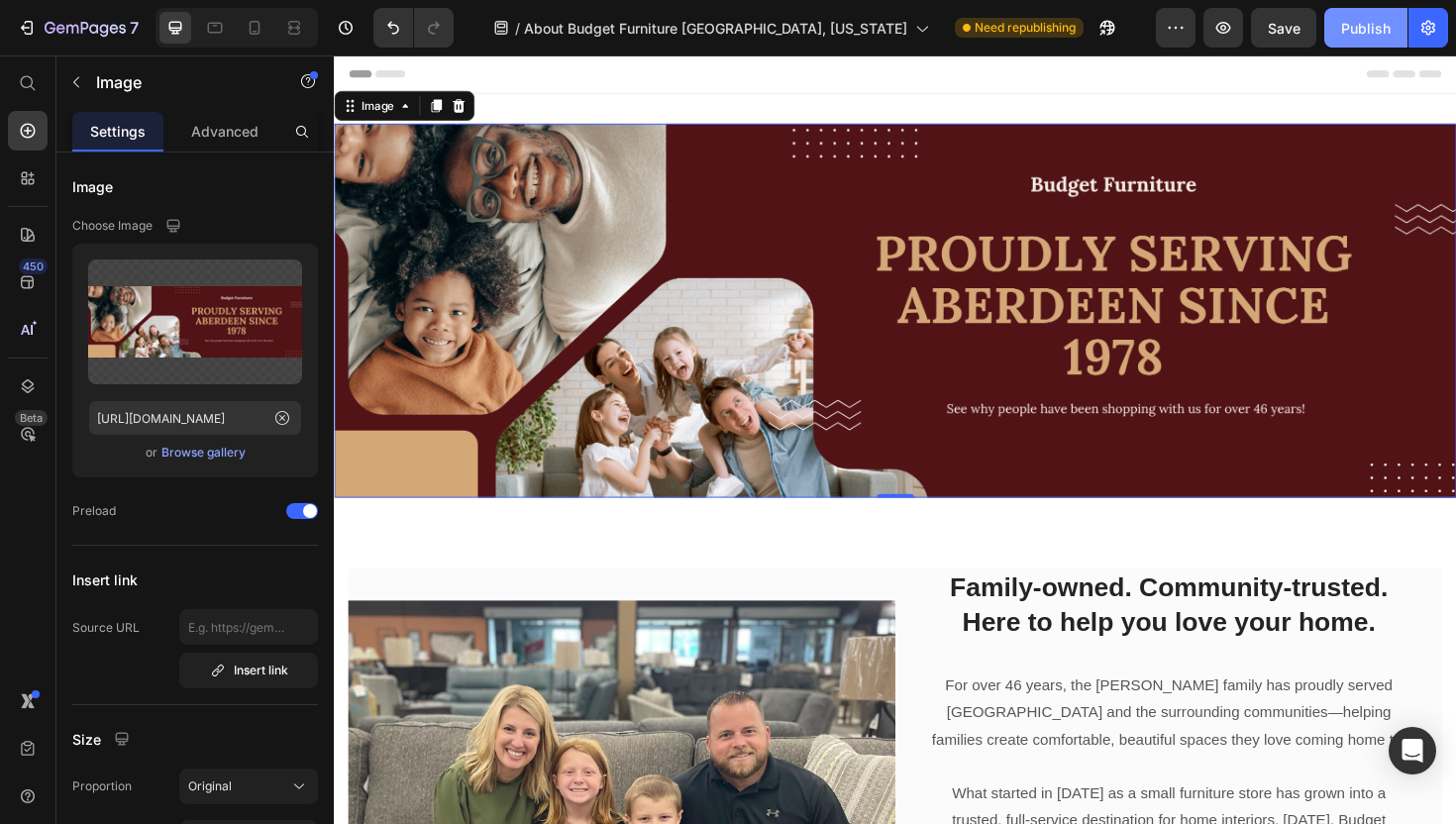 click on "Publish" 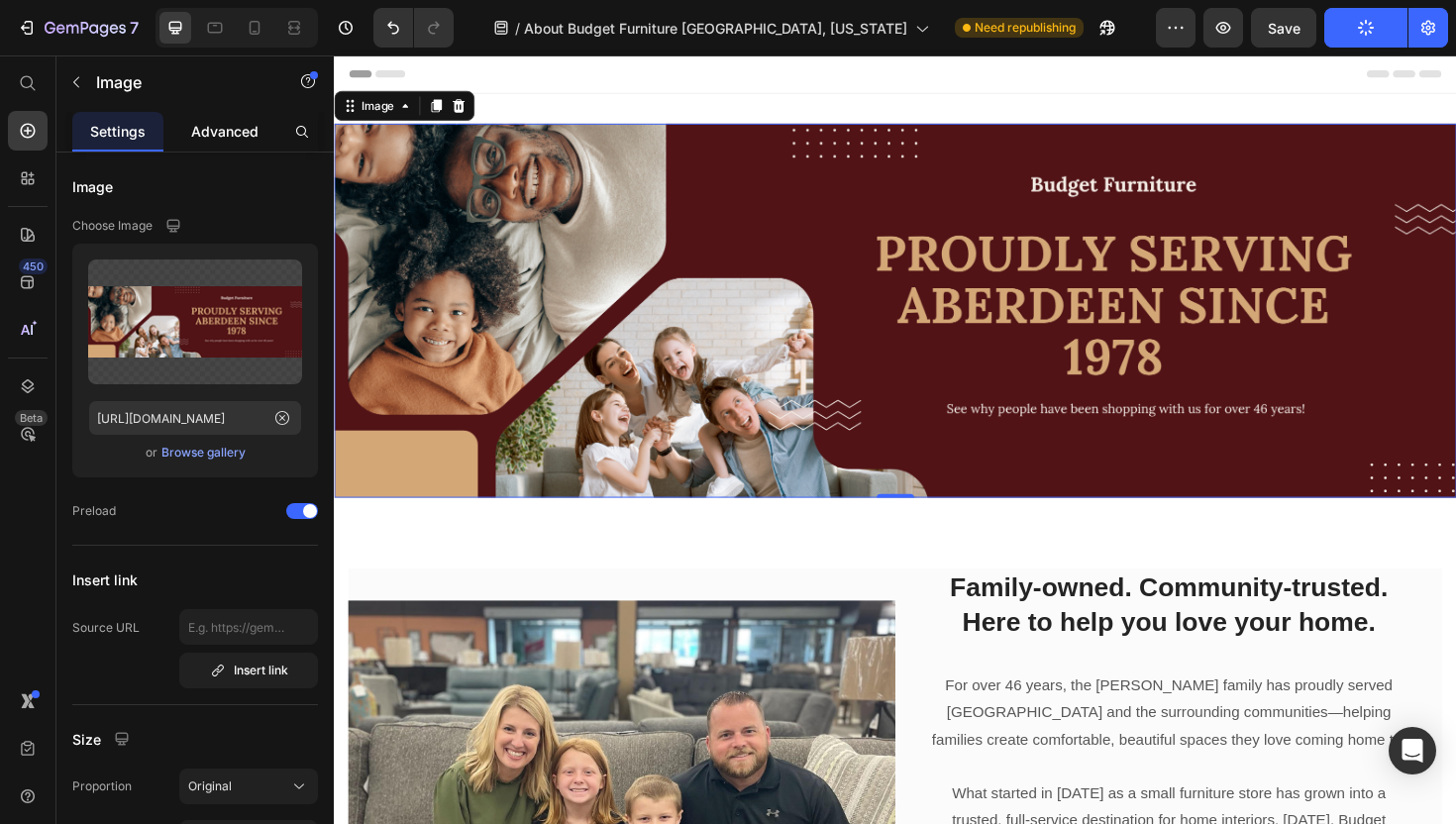 click on "Advanced" at bounding box center [225, 131] 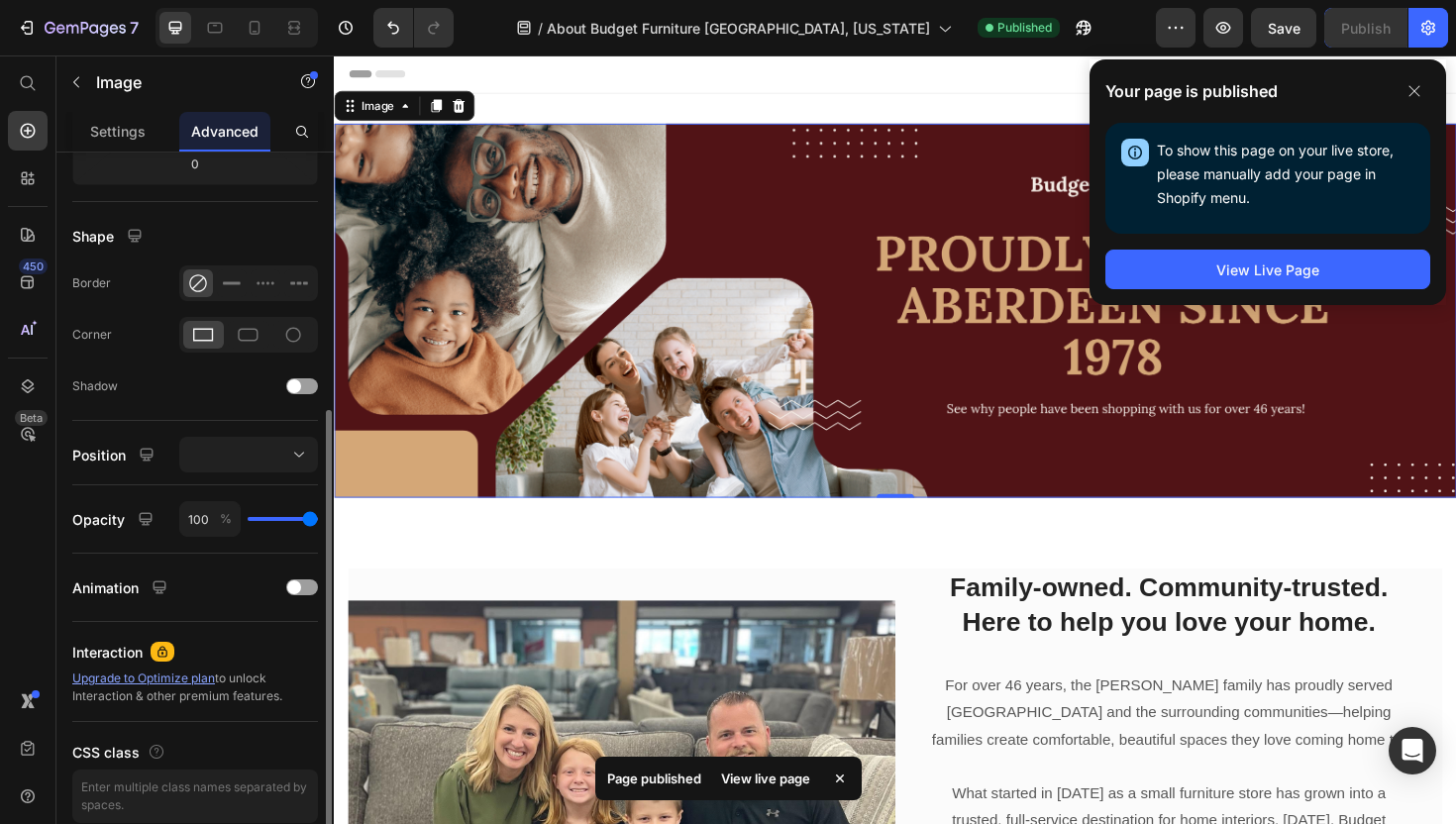 scroll, scrollTop: 529, scrollLeft: 0, axis: vertical 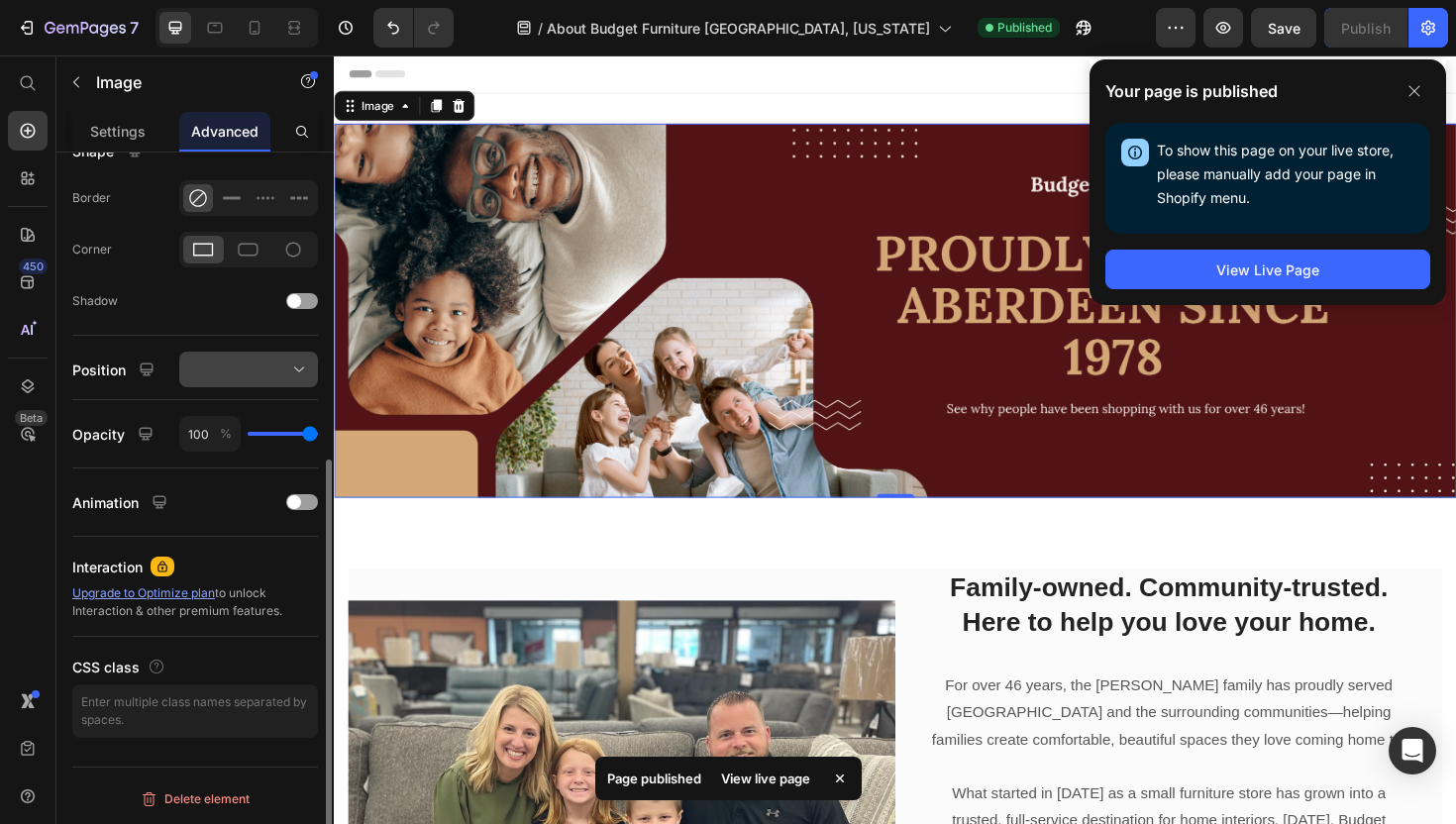 click at bounding box center (249, 369) 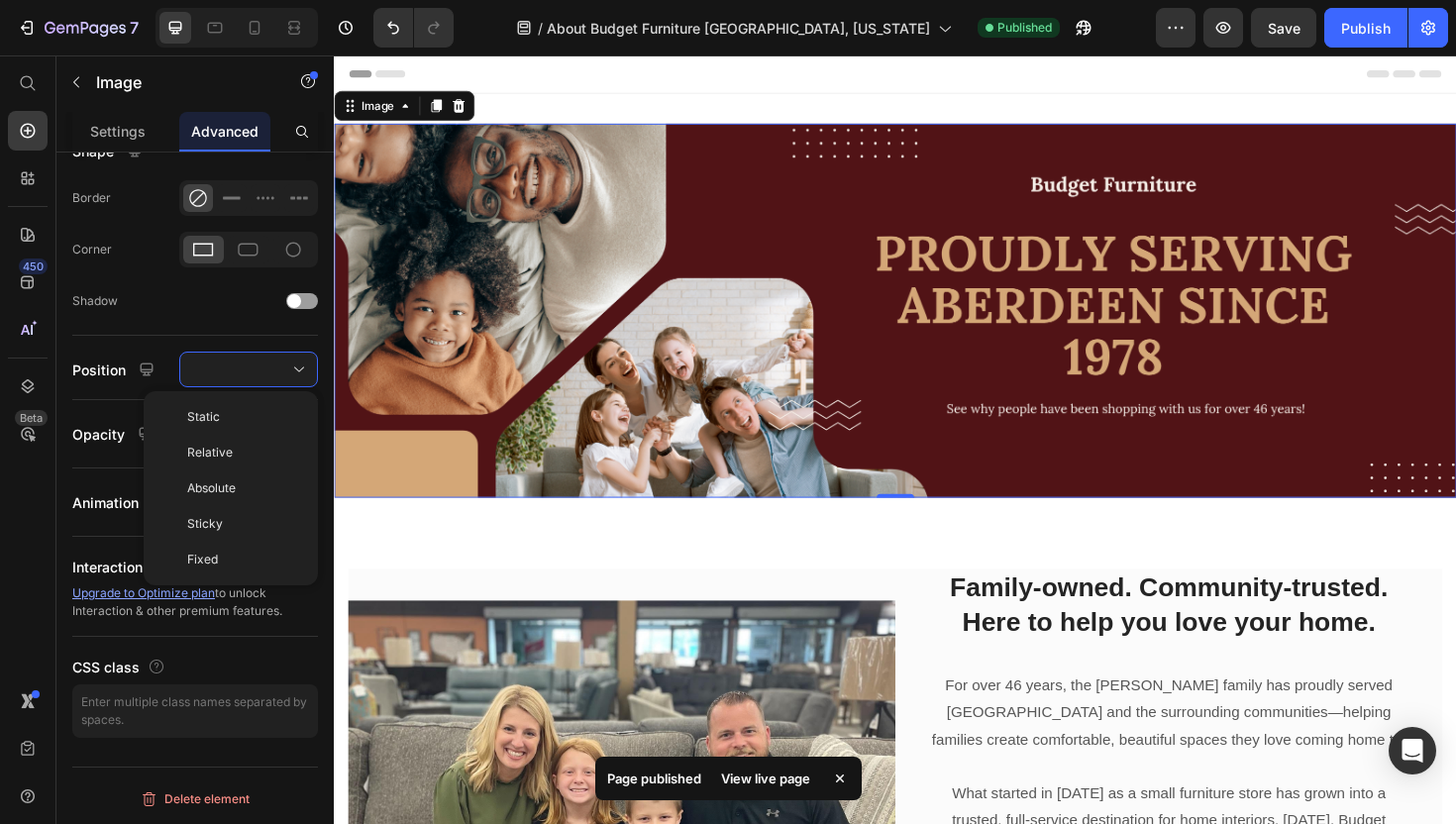 click at bounding box center [928, 326] 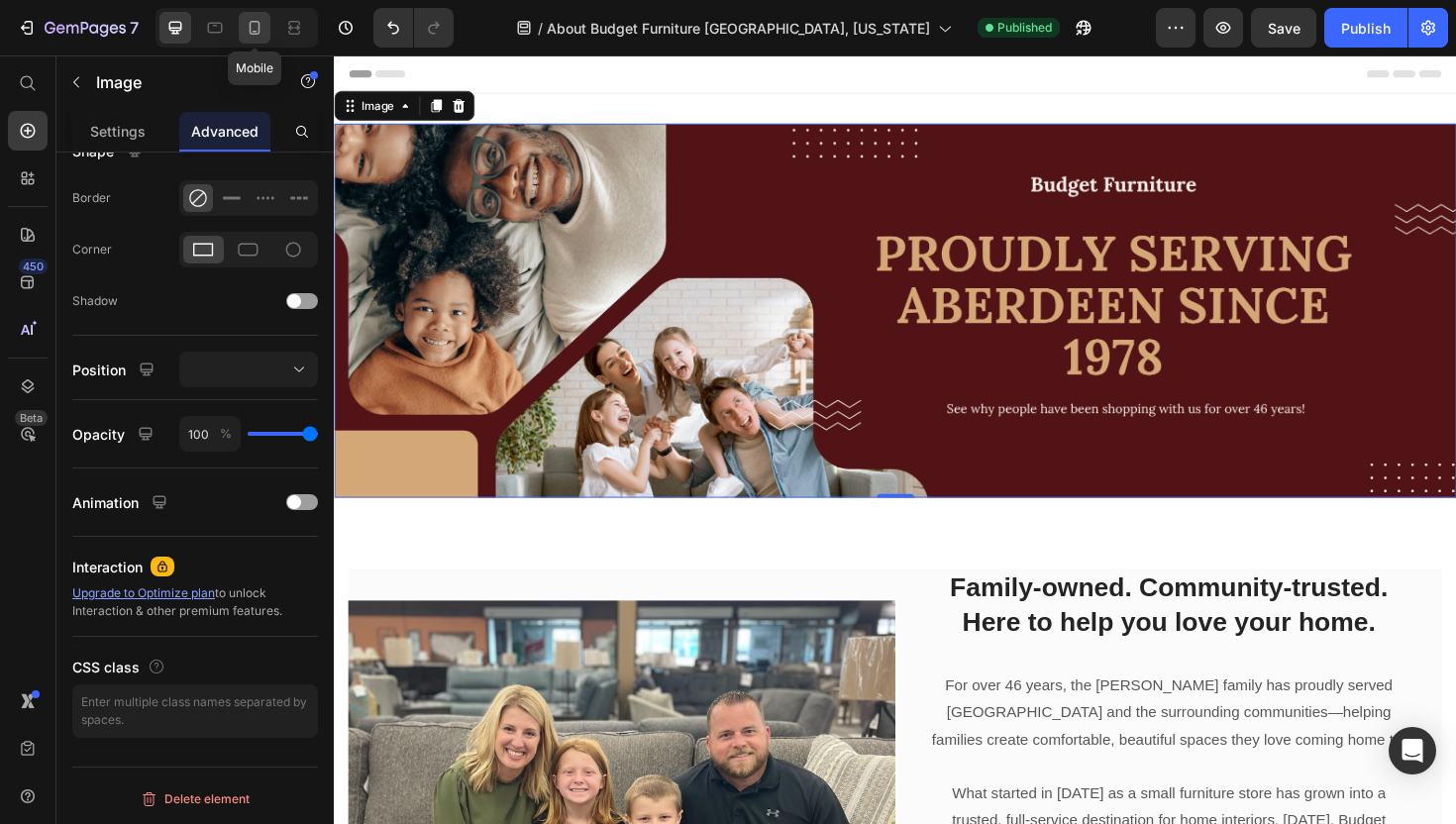 click 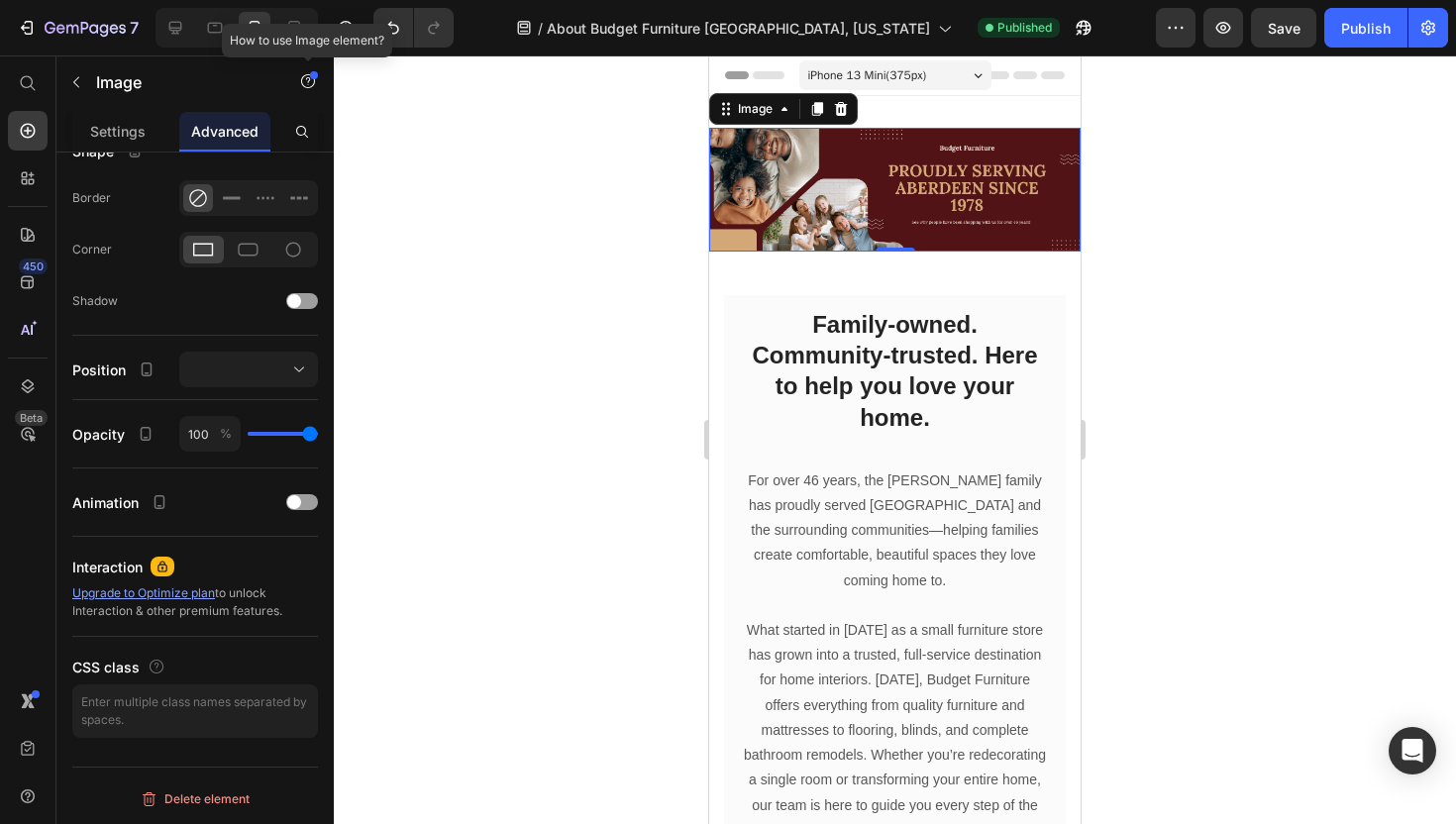 scroll, scrollTop: 3, scrollLeft: 0, axis: vertical 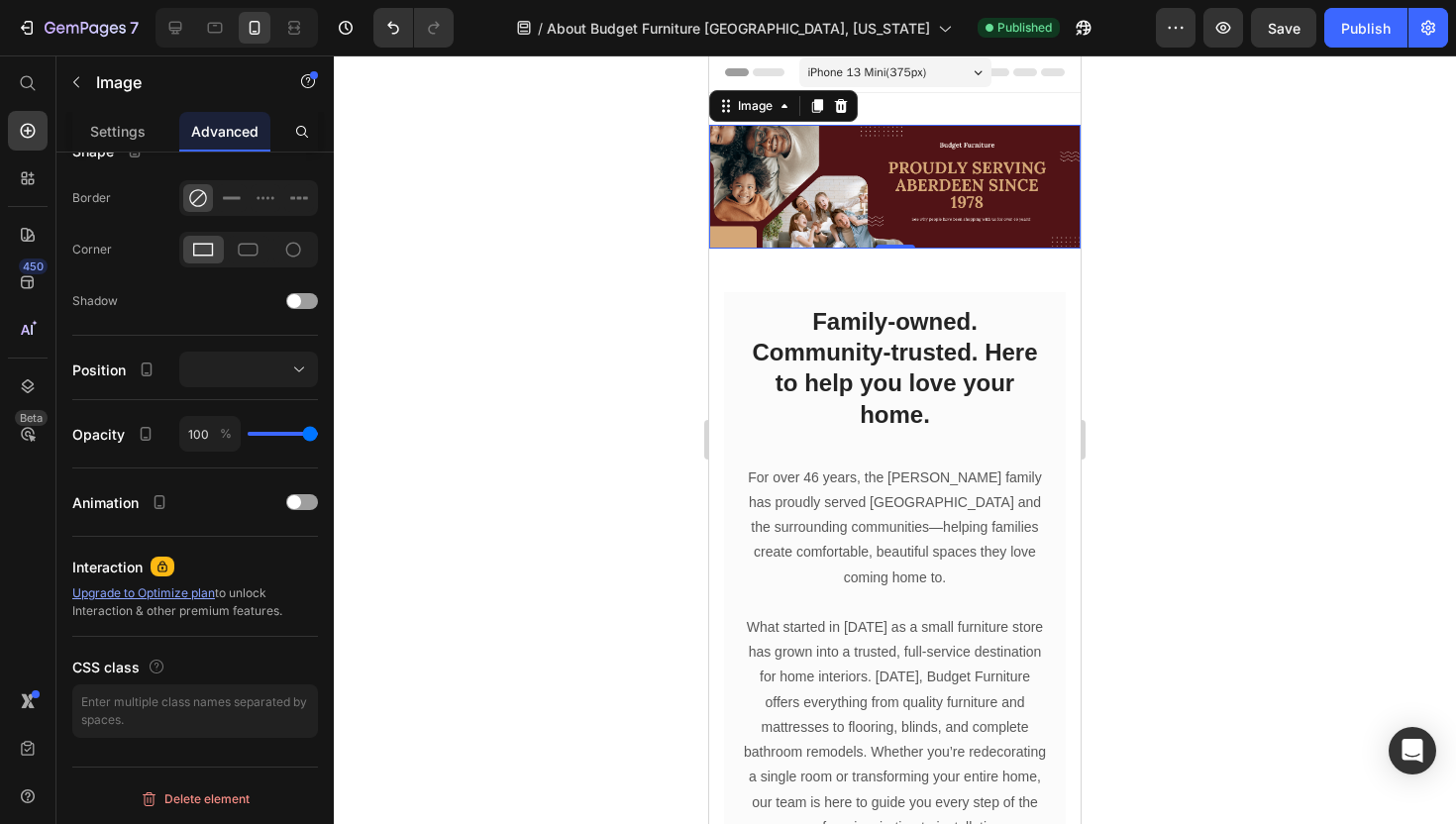 click at bounding box center [894, 186] 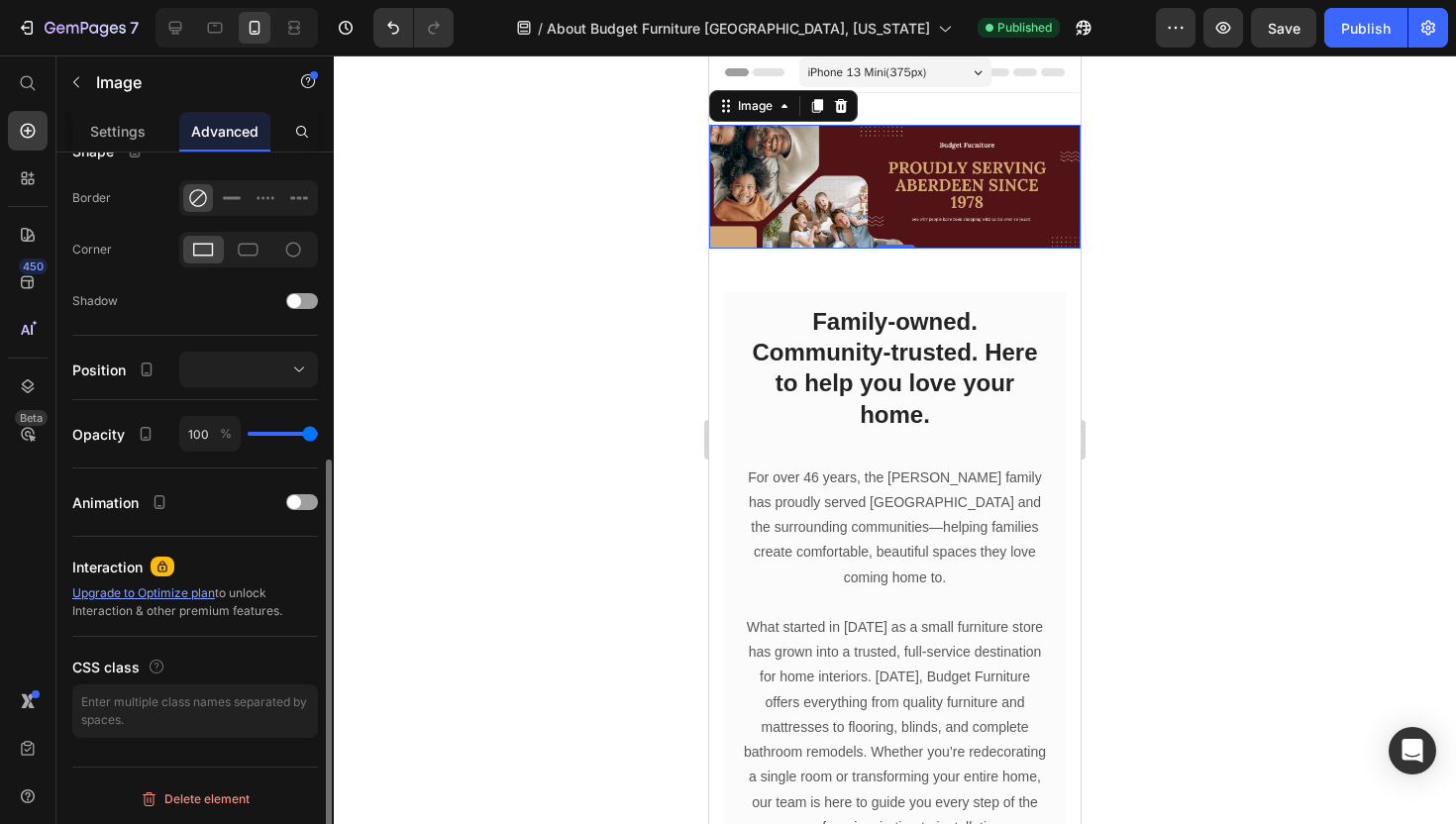 scroll, scrollTop: 0, scrollLeft: 0, axis: both 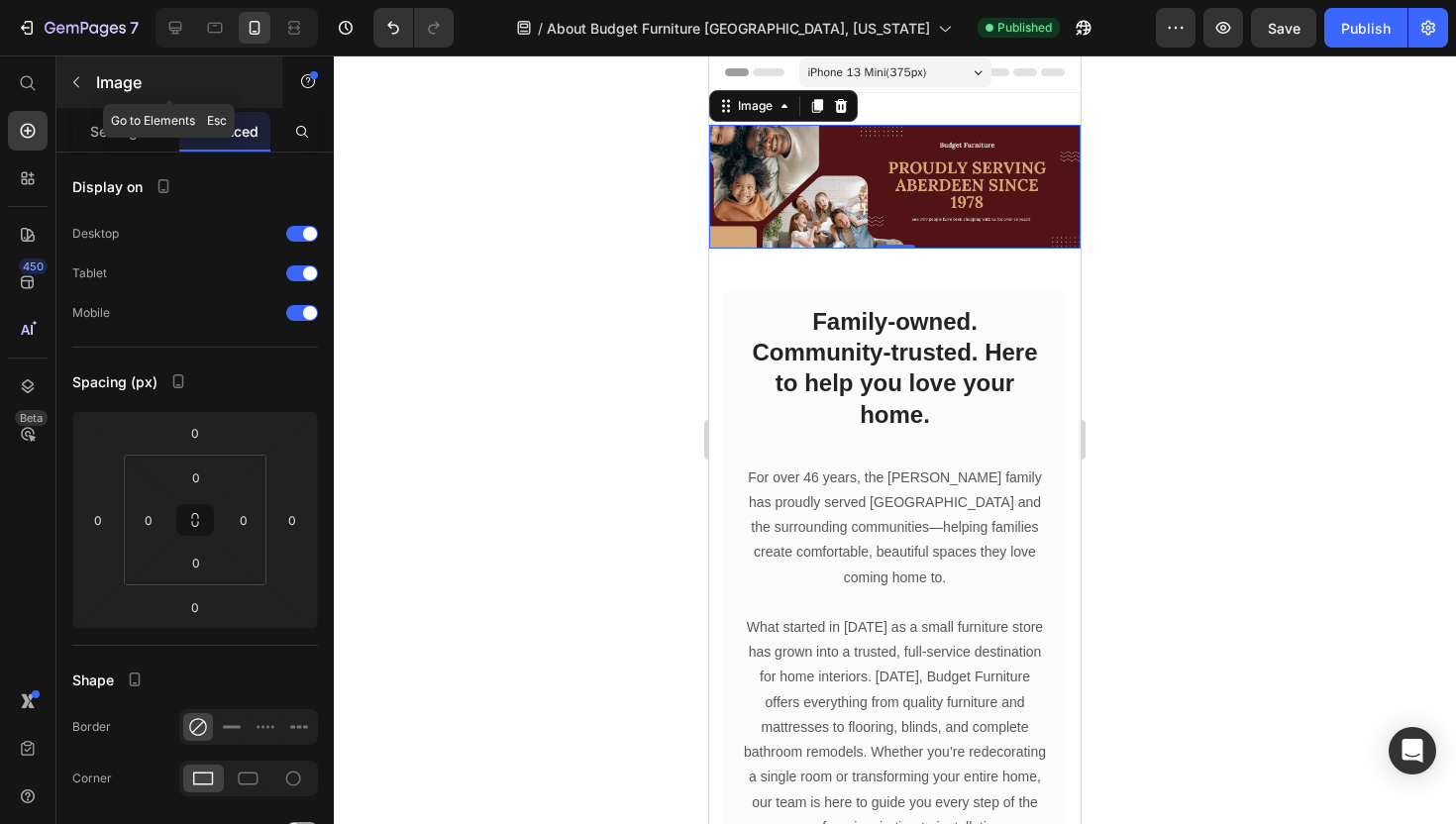 click on "Image" at bounding box center (169, 82) 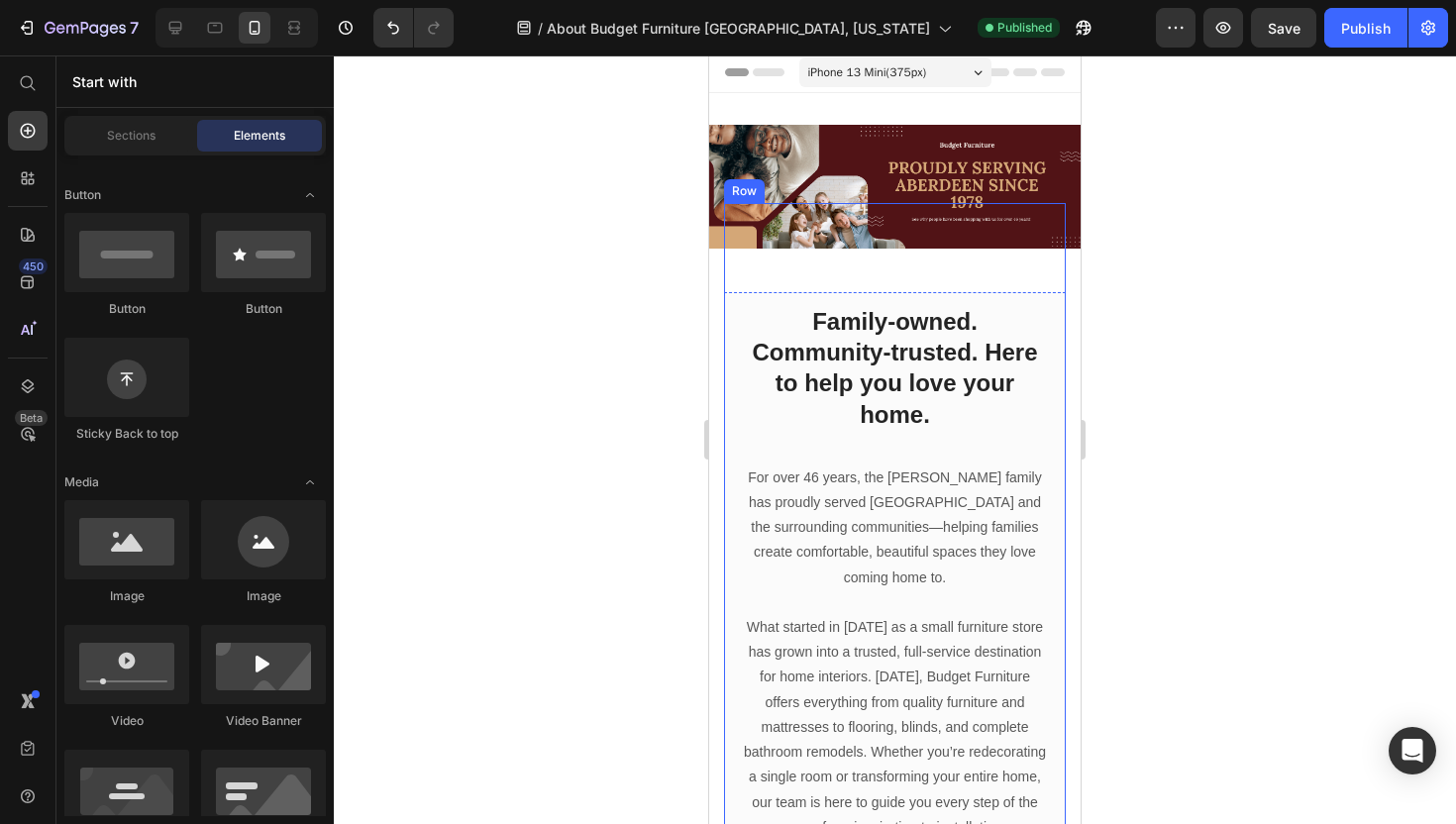 click on "Family-owned. Community-trusted. Here to help you love your home. Heading For over 46 years, the [PERSON_NAME] family has proudly served [GEOGRAPHIC_DATA] and the surrounding communities—helping families create comfortable, beautiful spaces they love coming home to.   What started in [DATE] as a small furniture store has grown into a trusted, full-service destination for home interiors. [DATE], Budget Furniture offers everything from quality furniture and mattresses to flooring, blinds, and complete bathroom remodels. Whether you’re redecorating a single room or transforming your entire home, our team is here to guide you every step of the way—from inspiration to installation.   Text block Connect with us Button Row" at bounding box center [894, 667] 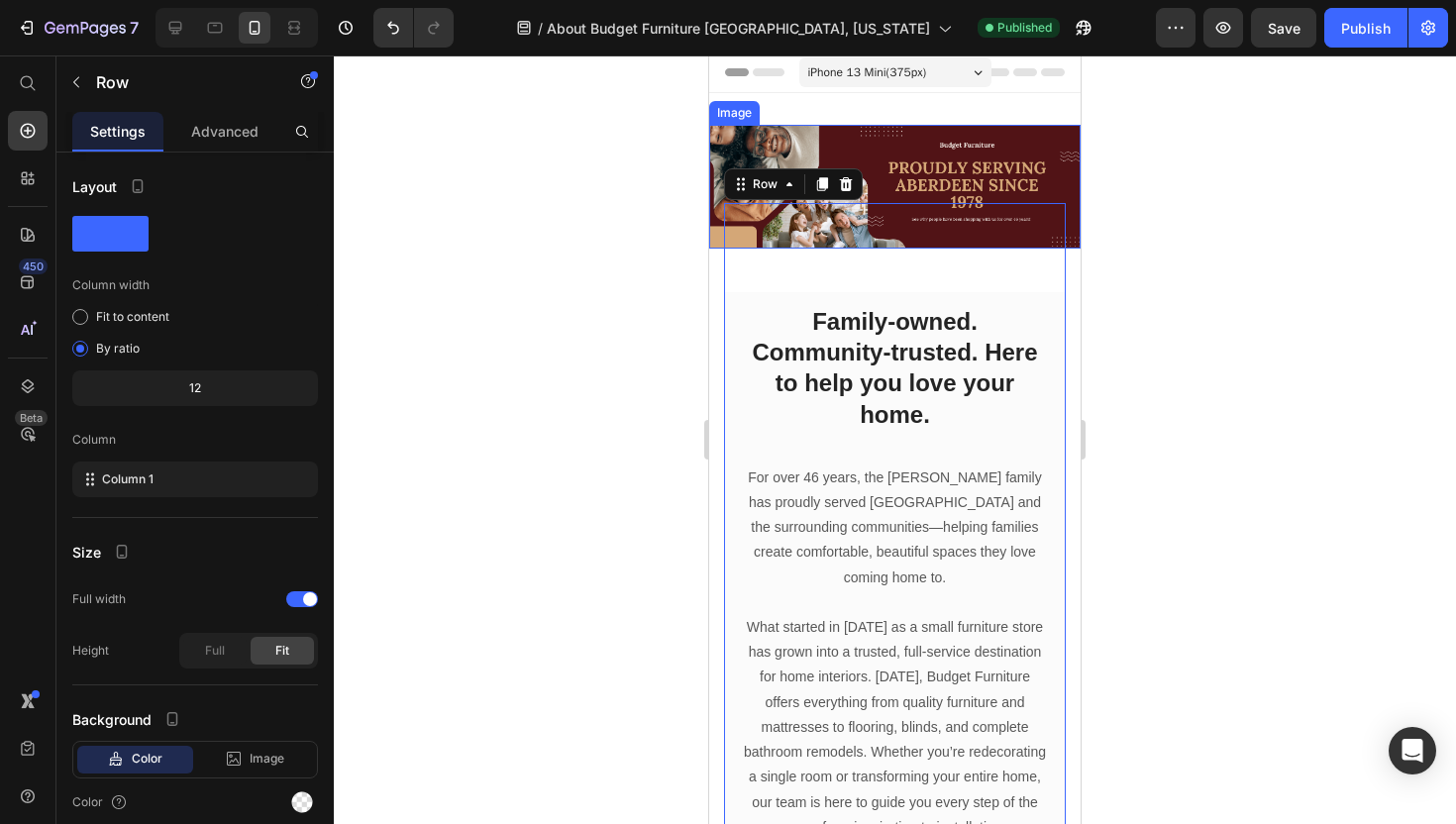 click at bounding box center (894, 186) 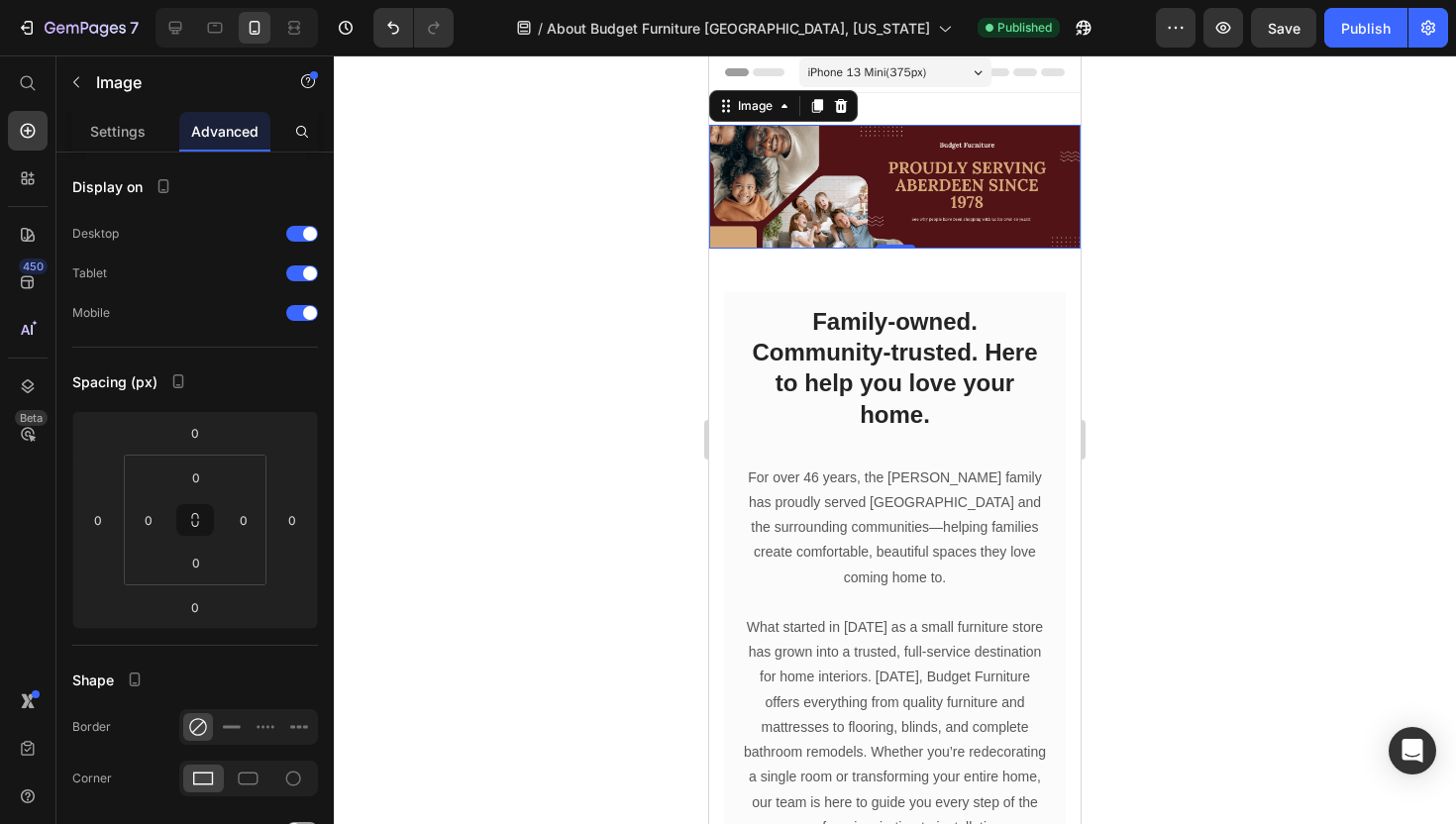 click at bounding box center (894, 186) 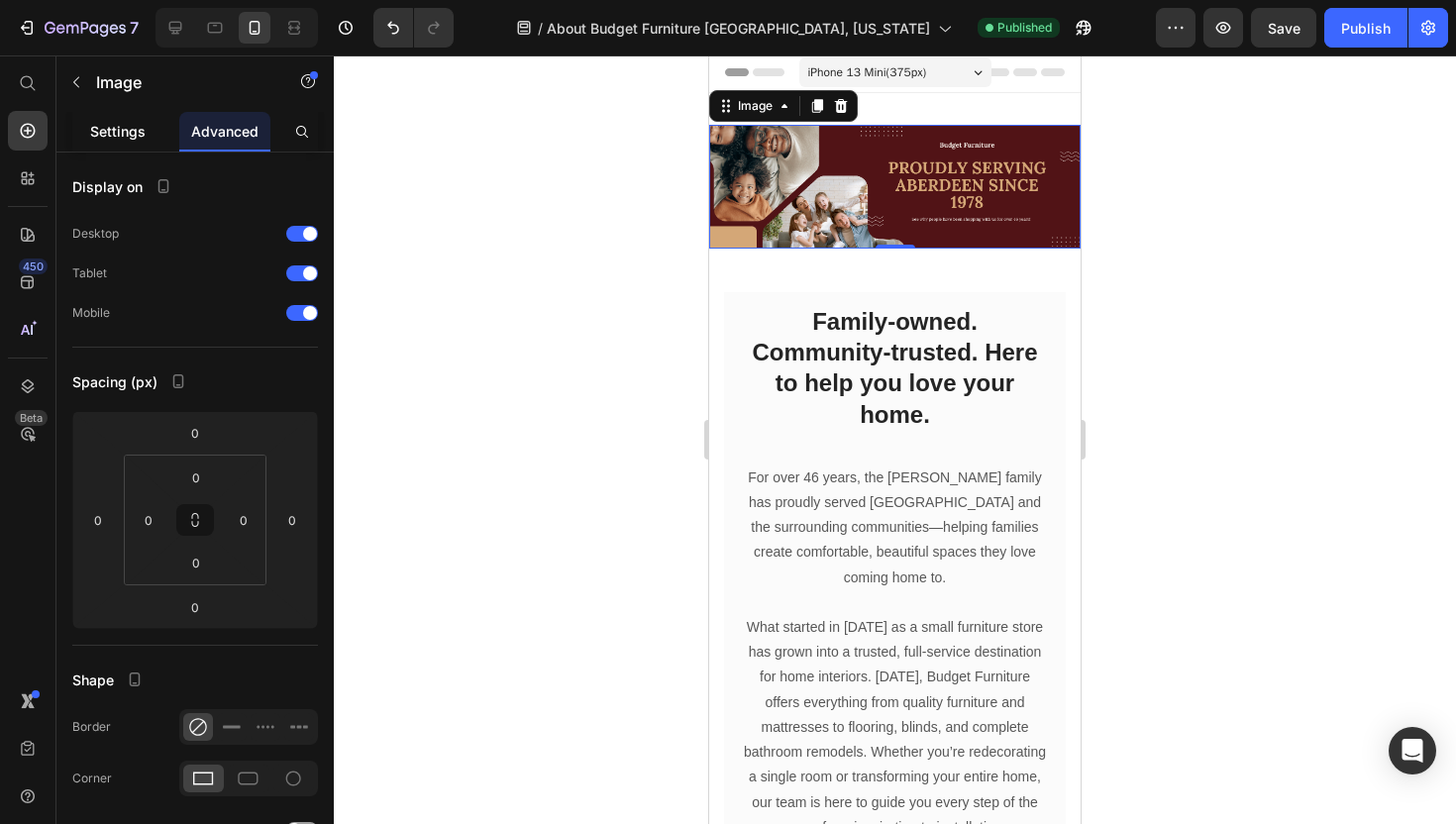 click on "Settings" at bounding box center [118, 131] 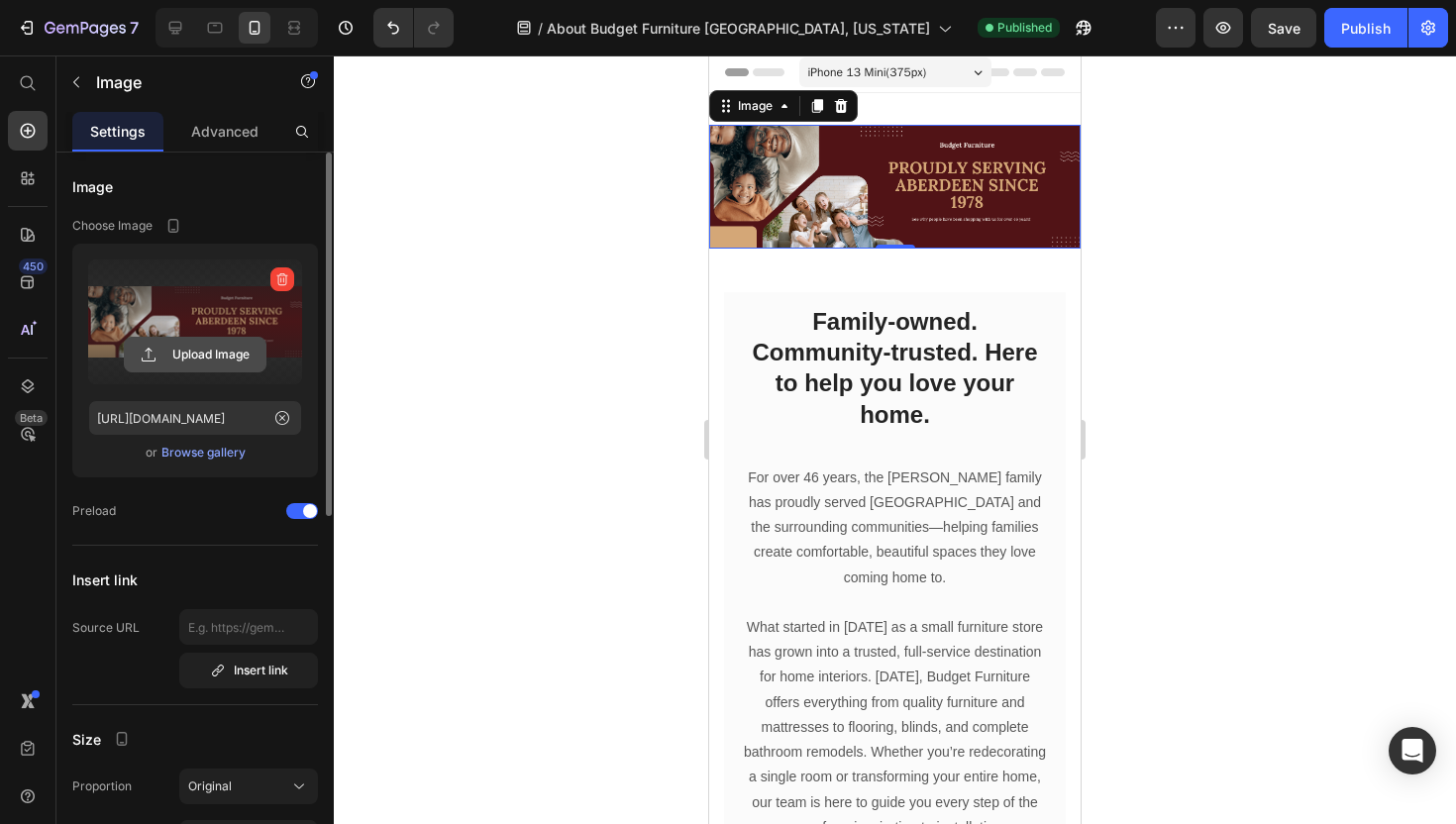 click 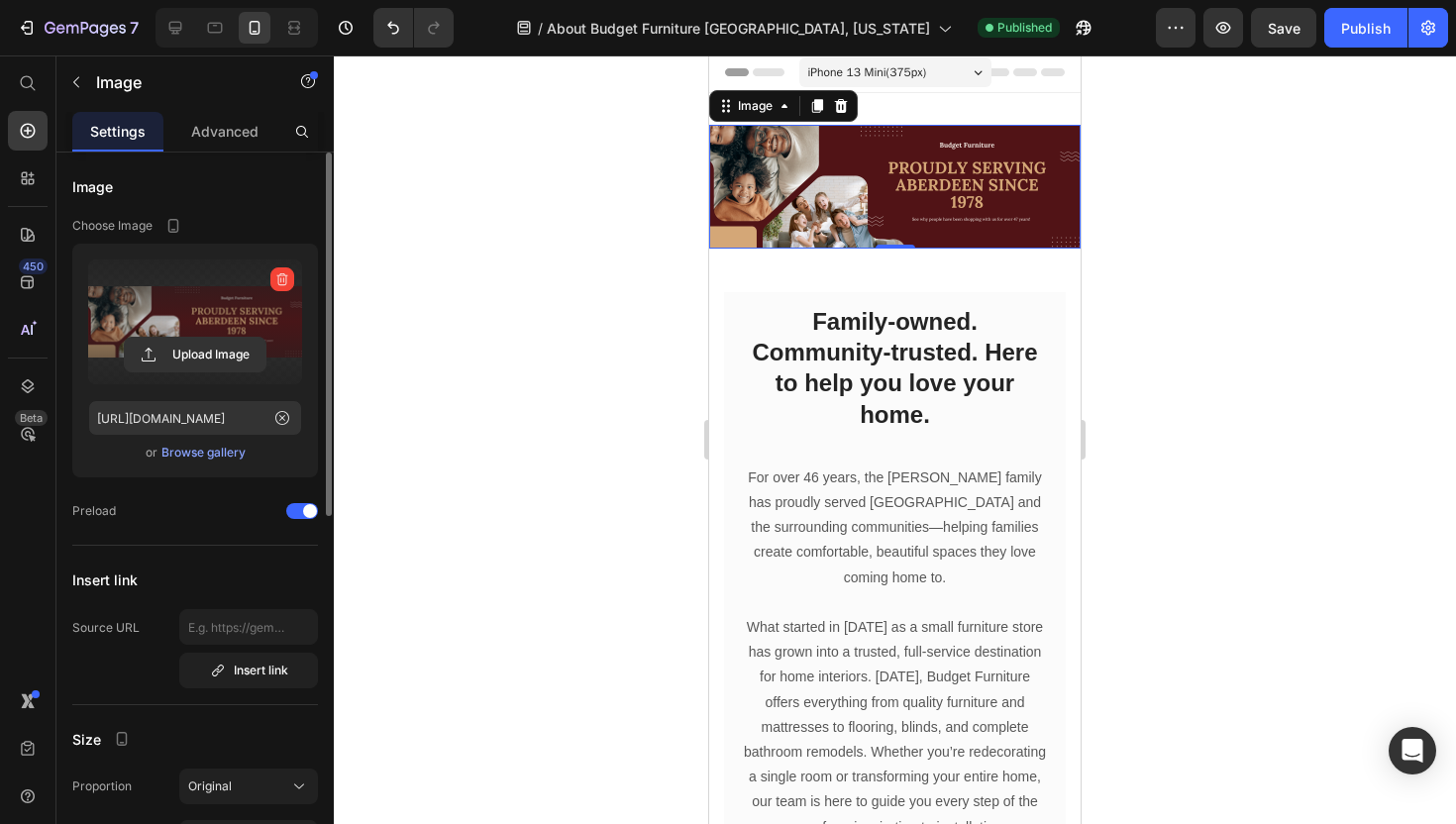 click on "Browse gallery" at bounding box center [203, 453] 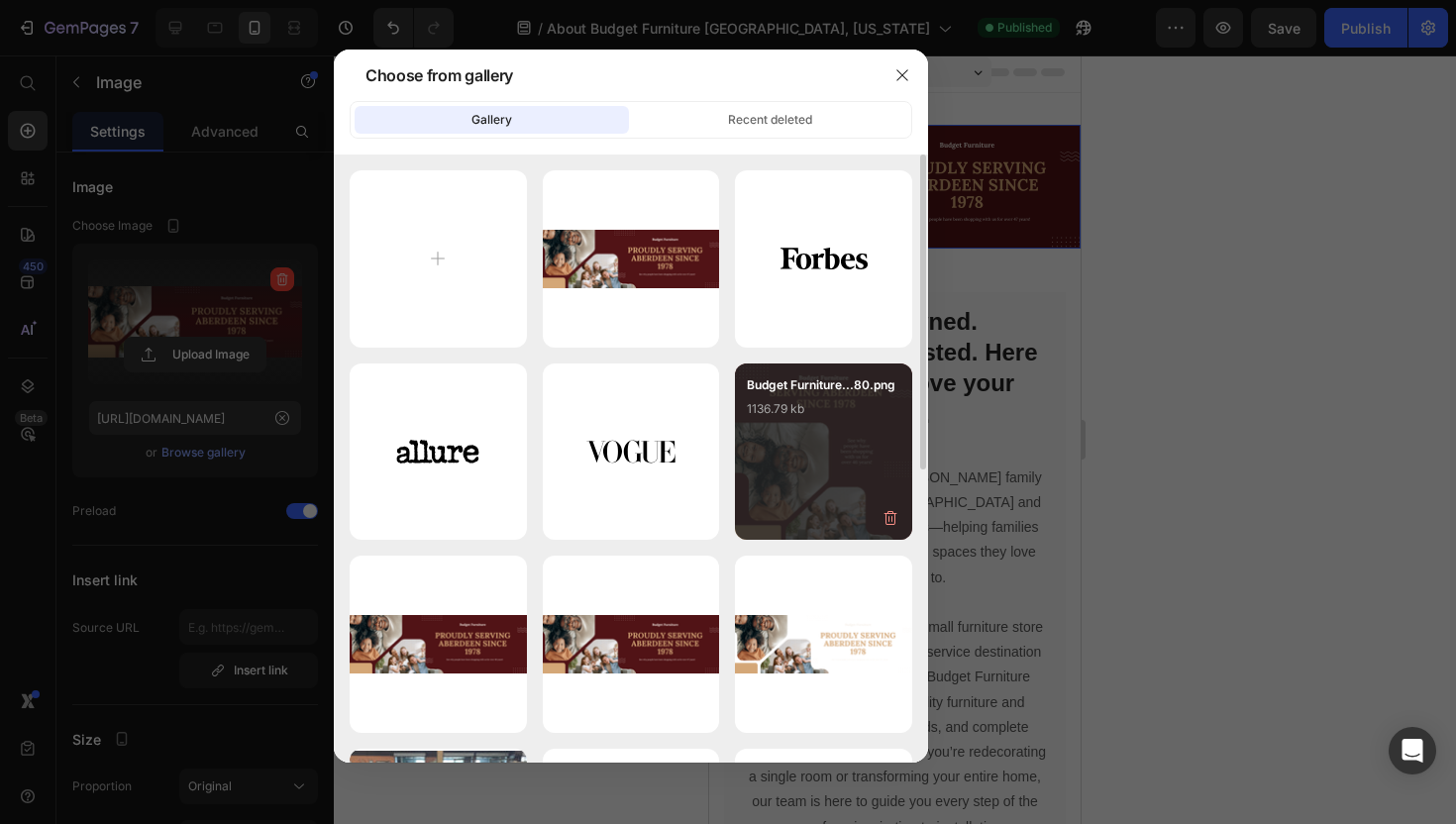 click on "Budget Furniture...80.png 1136.79 kb" at bounding box center (823, 415) 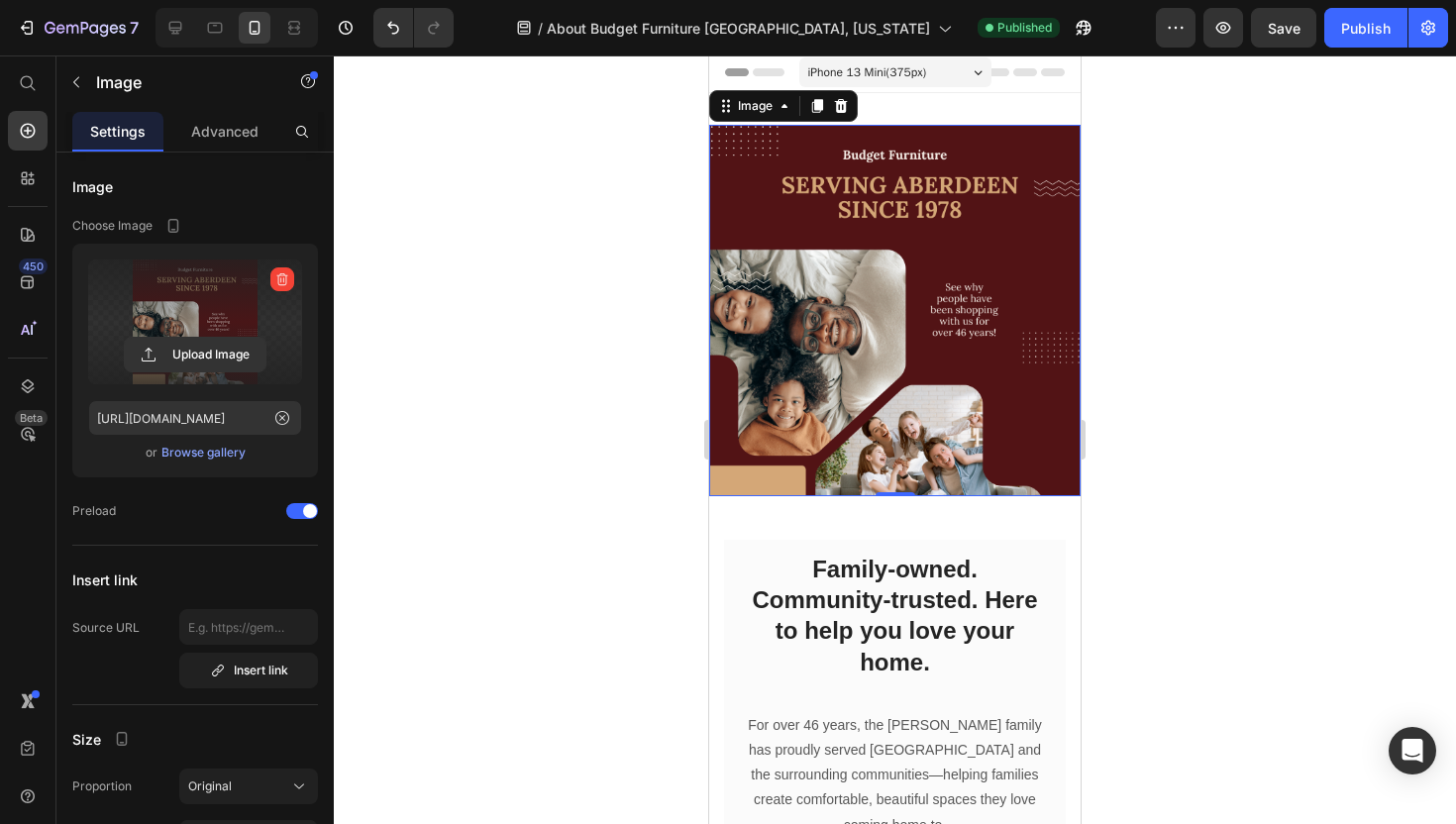 click 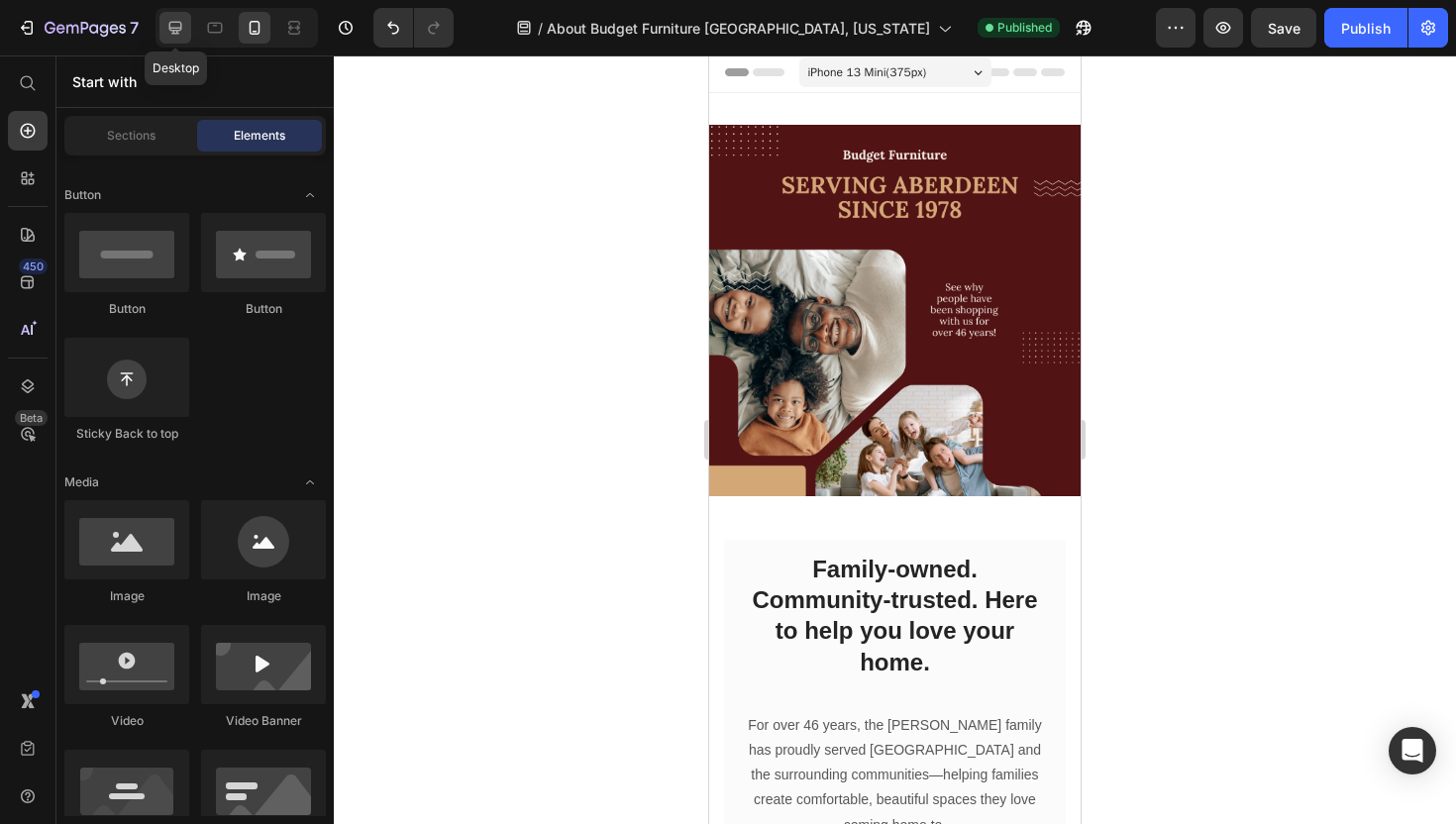 click 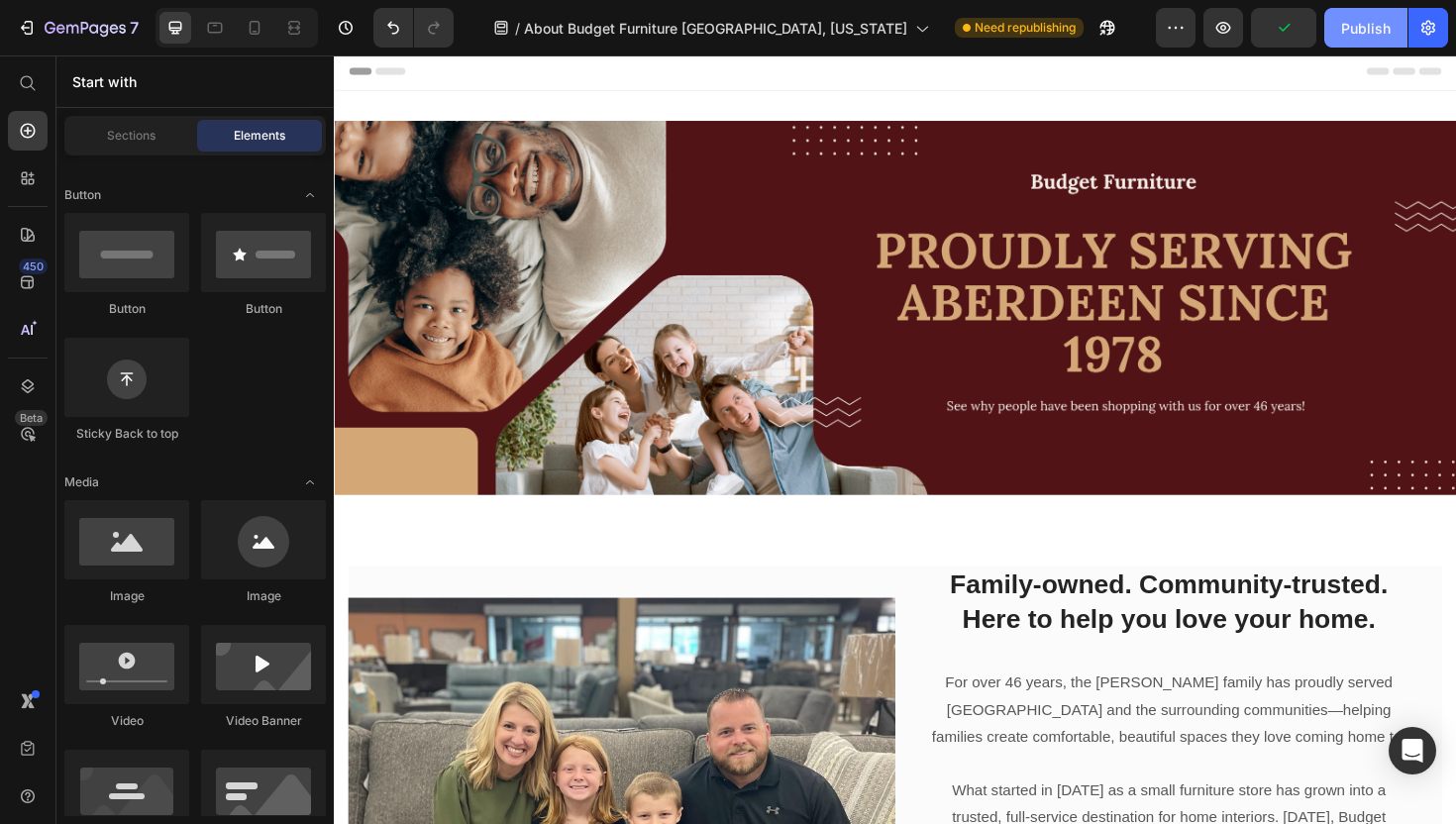 click on "Publish" at bounding box center [1366, 28] 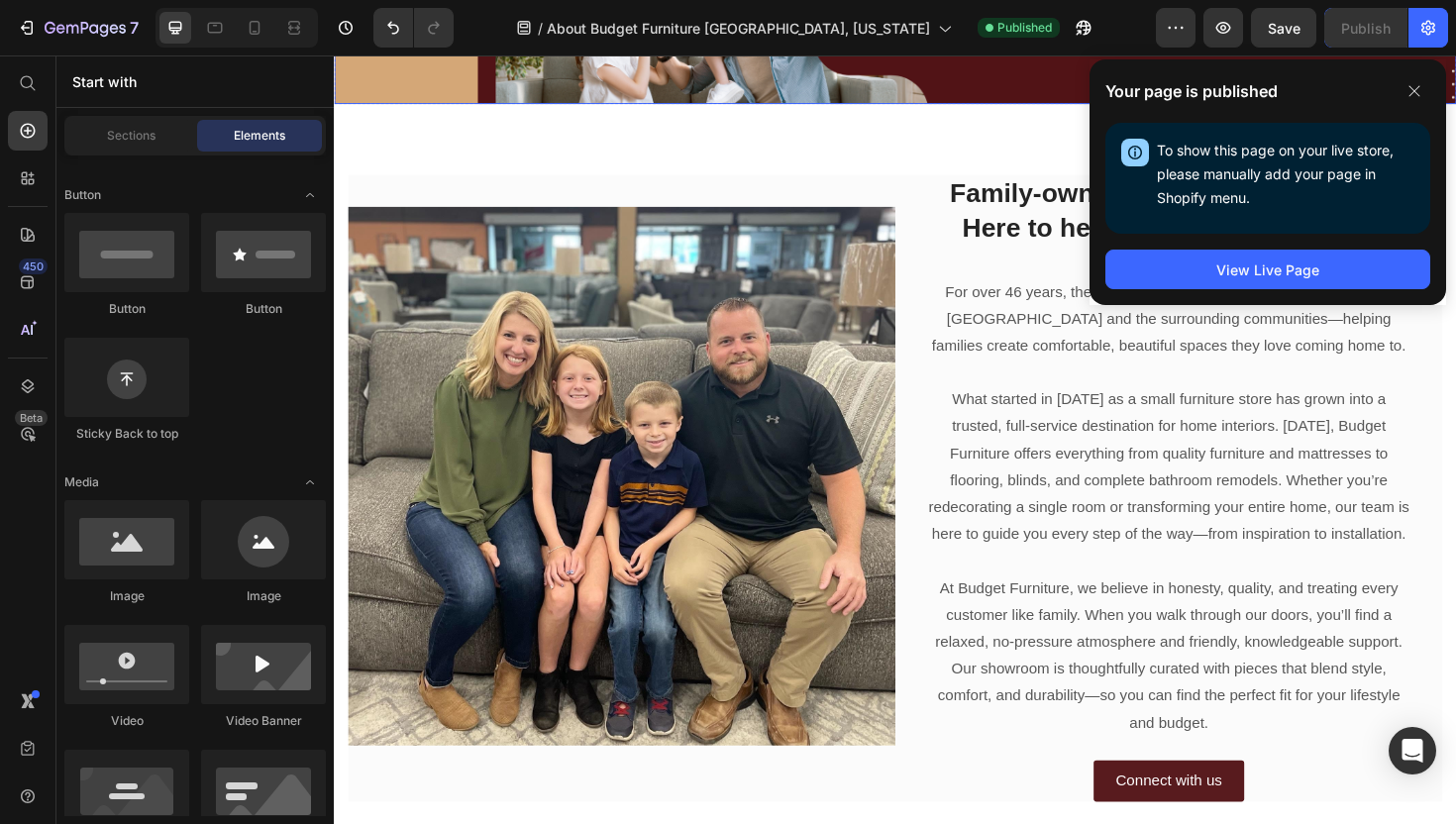 scroll, scrollTop: 242, scrollLeft: 0, axis: vertical 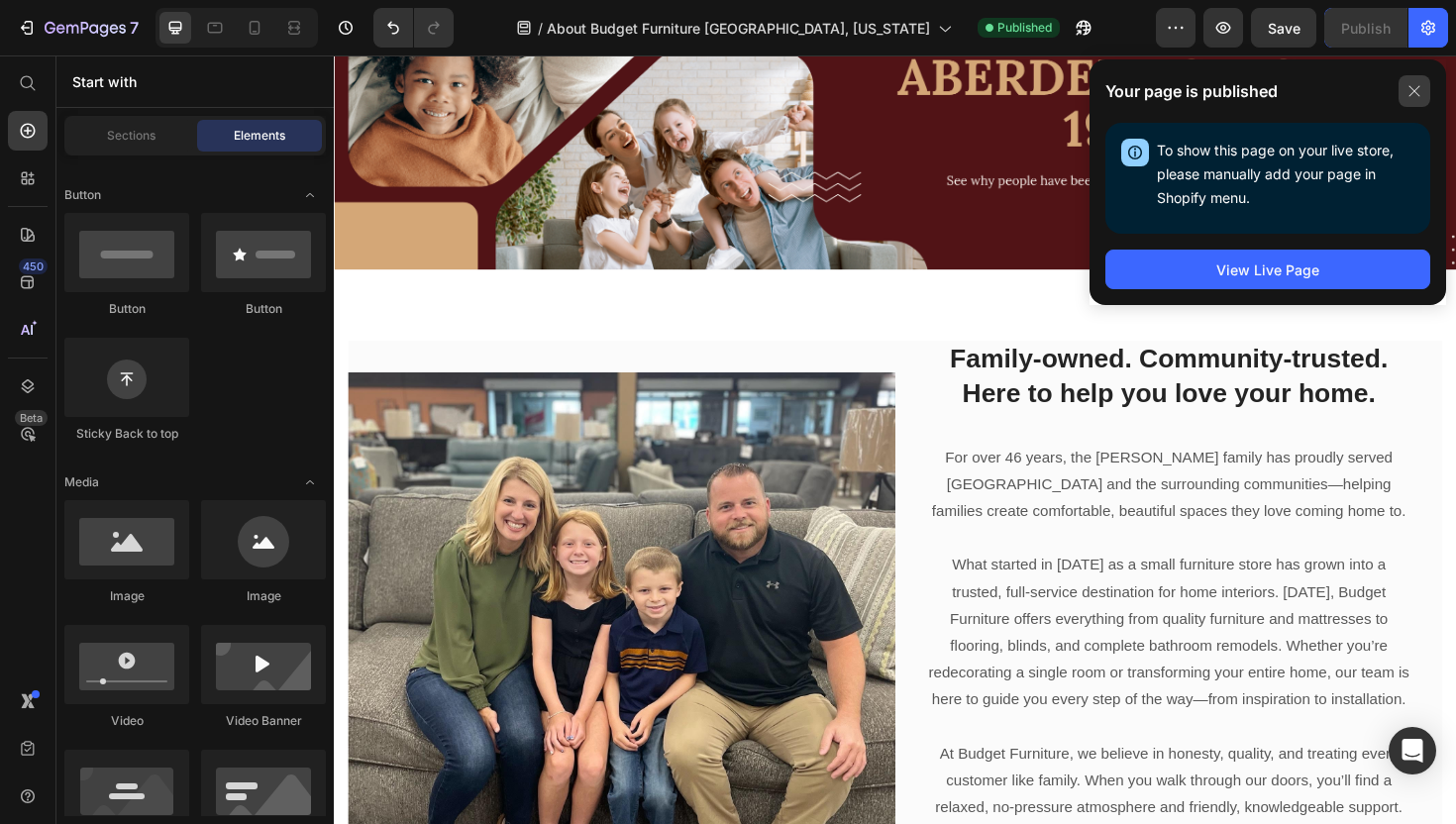 click 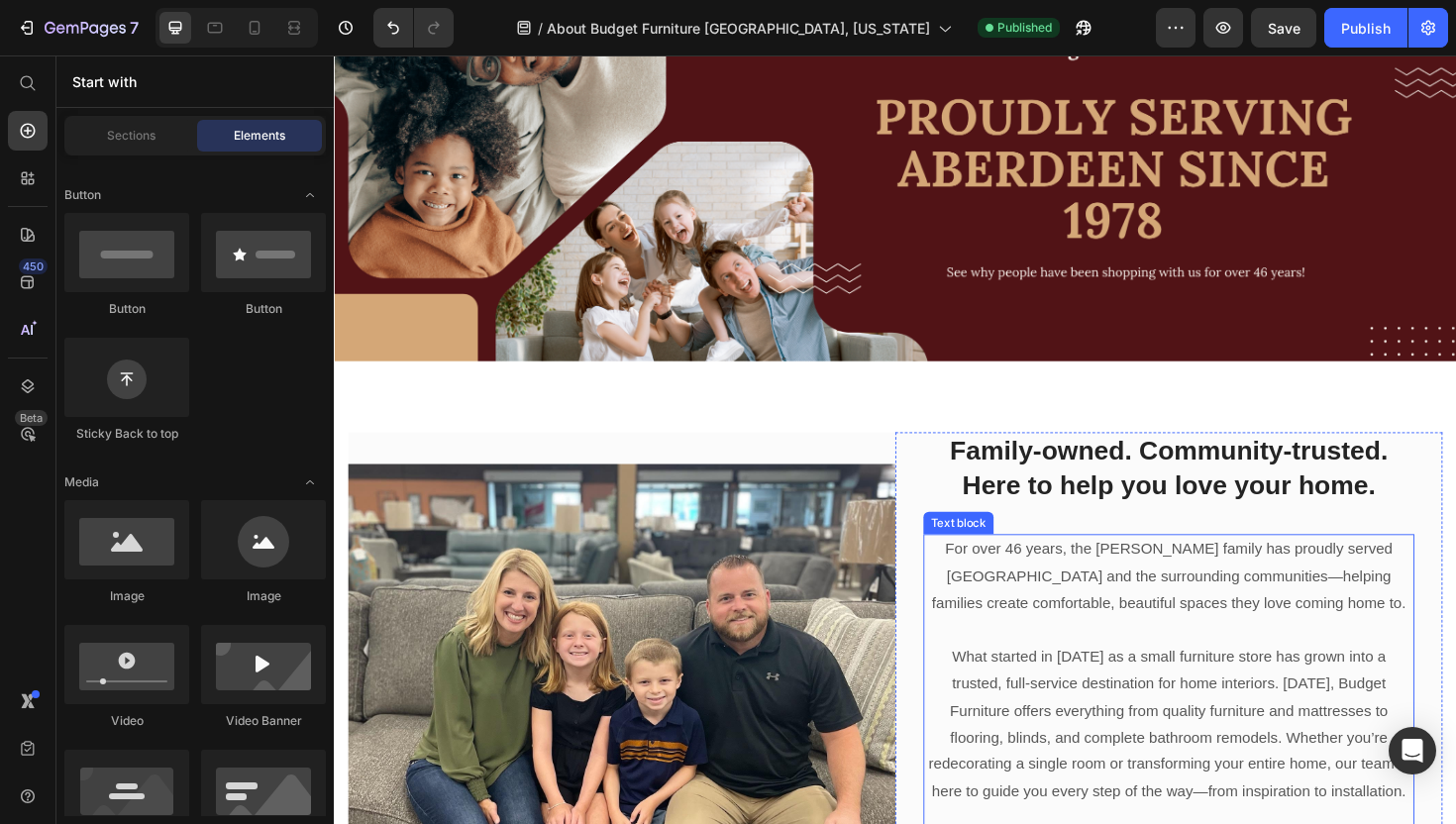 scroll, scrollTop: 0, scrollLeft: 0, axis: both 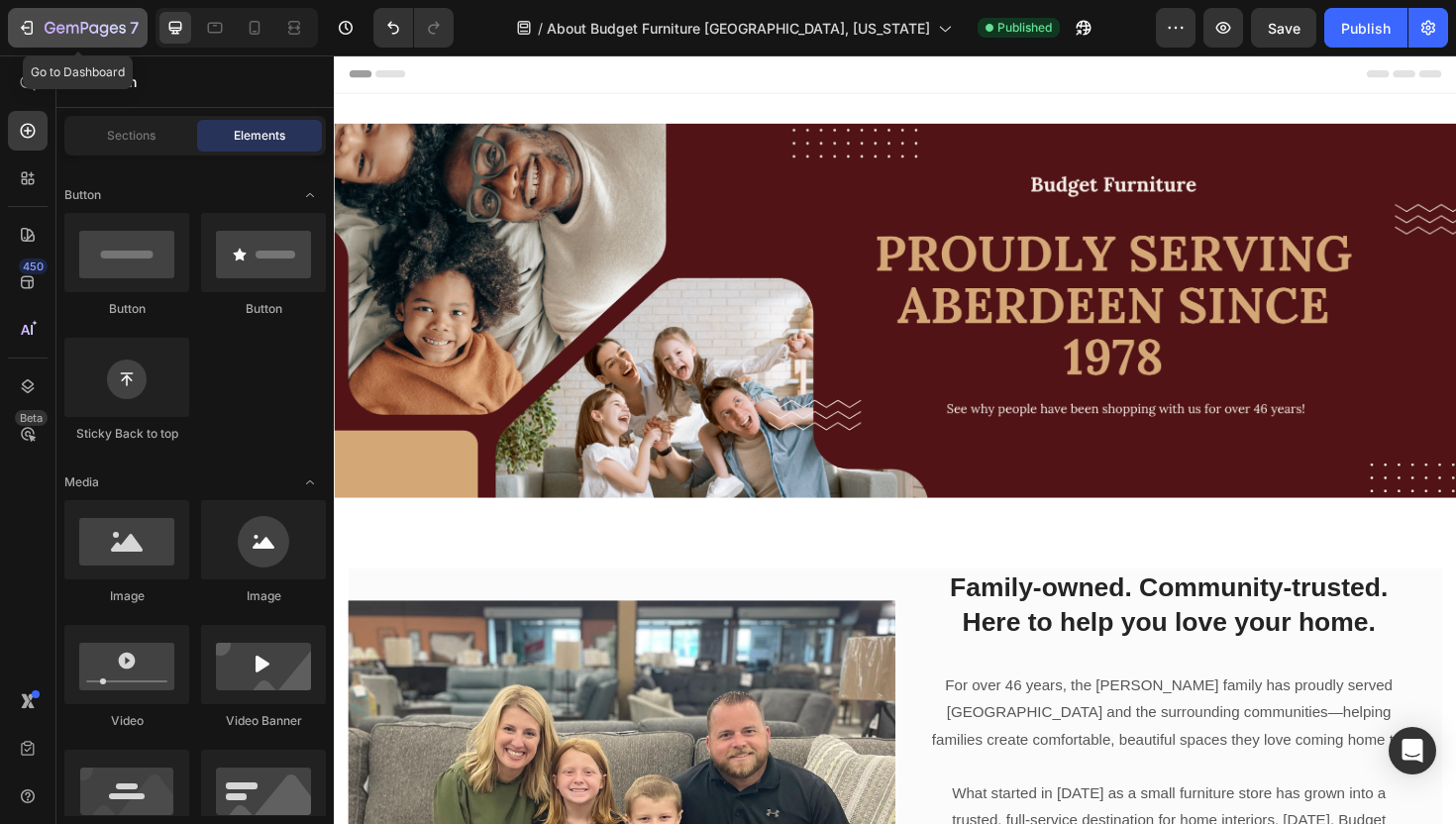 click 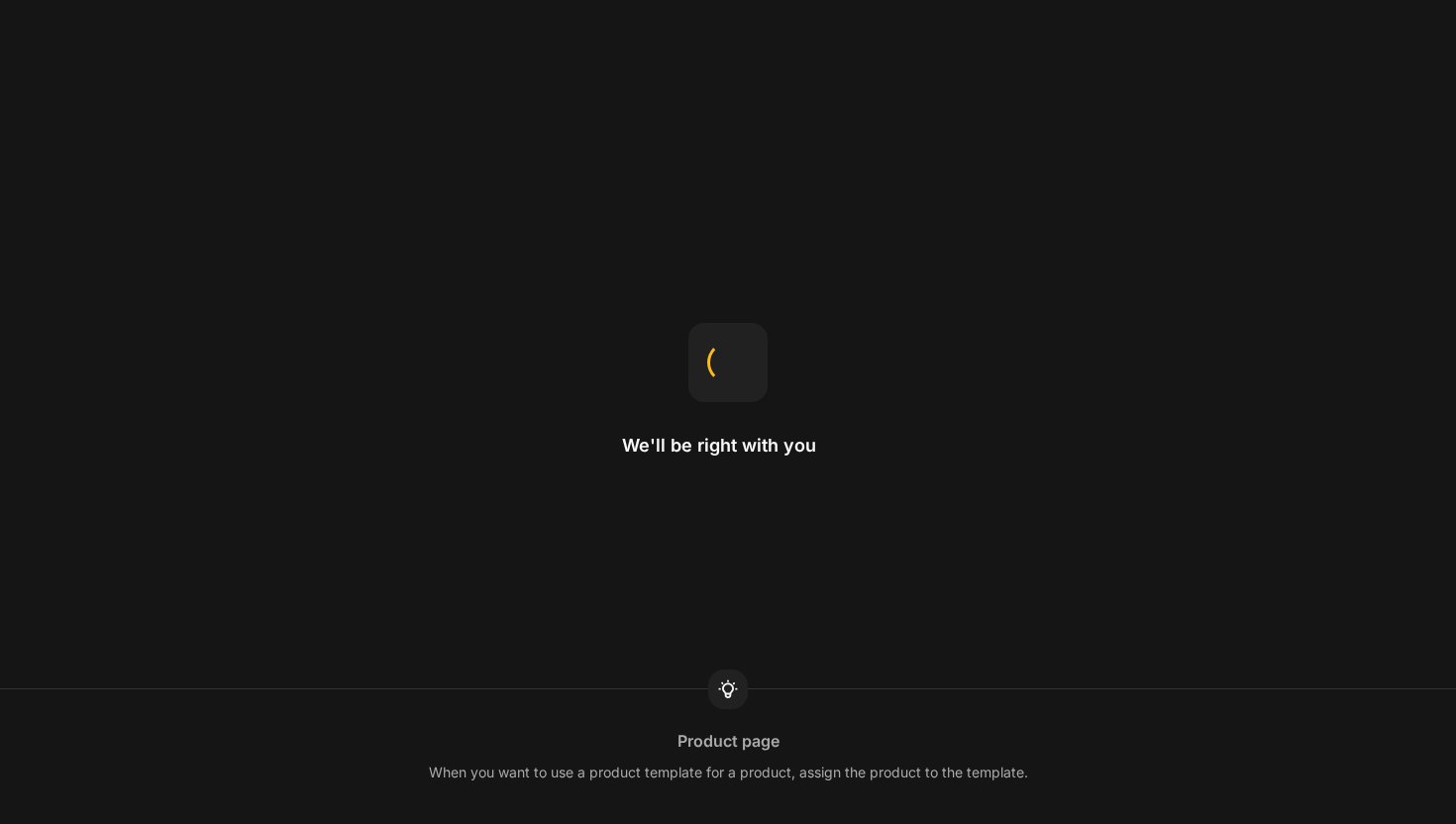 scroll, scrollTop: 0, scrollLeft: 0, axis: both 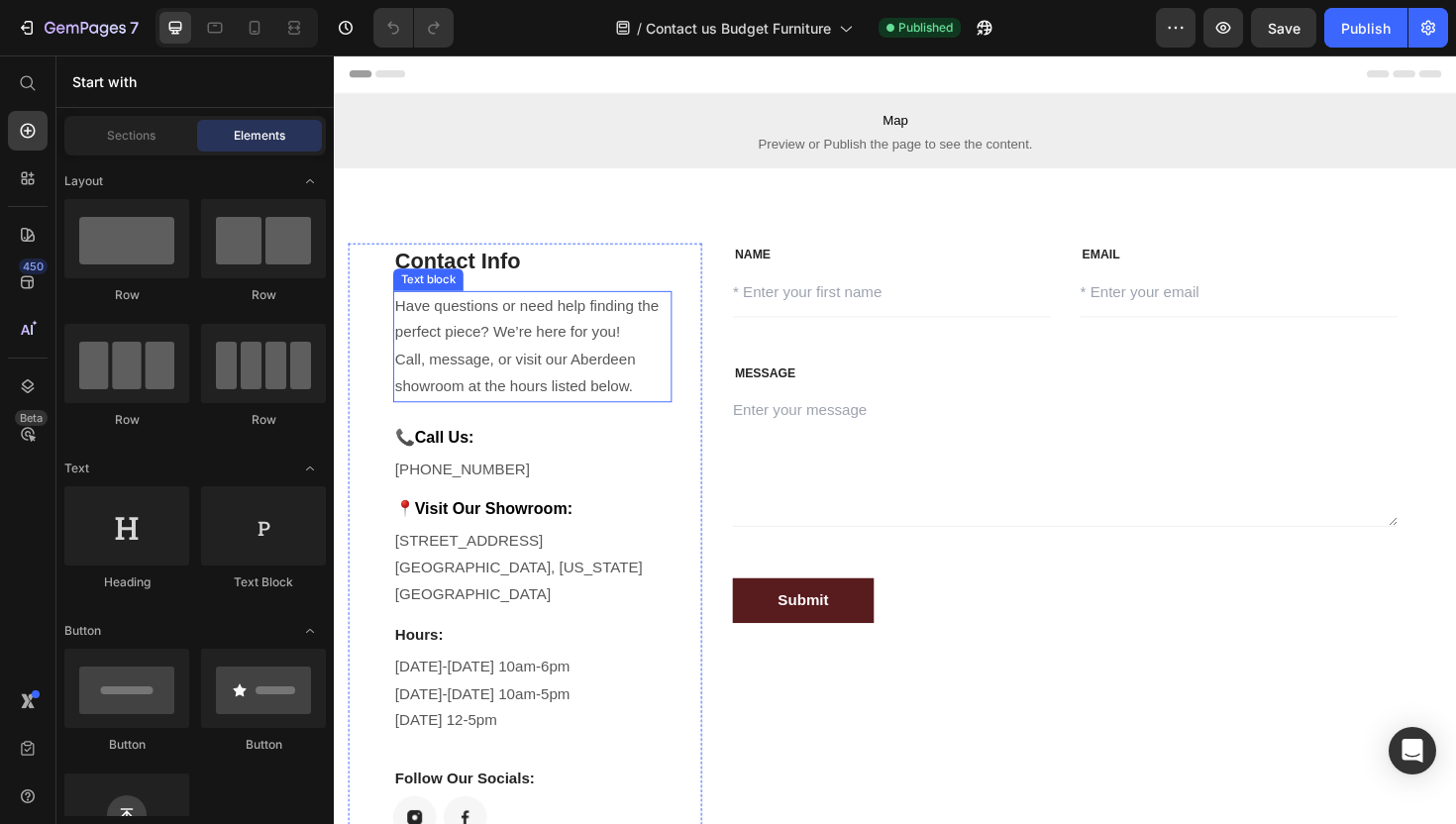 click on "Have questions or need help finding the perfect piece? We’re here for you! Call, message, or visit our Aberdeen showroom at the hours listed below." at bounding box center (544, 363) 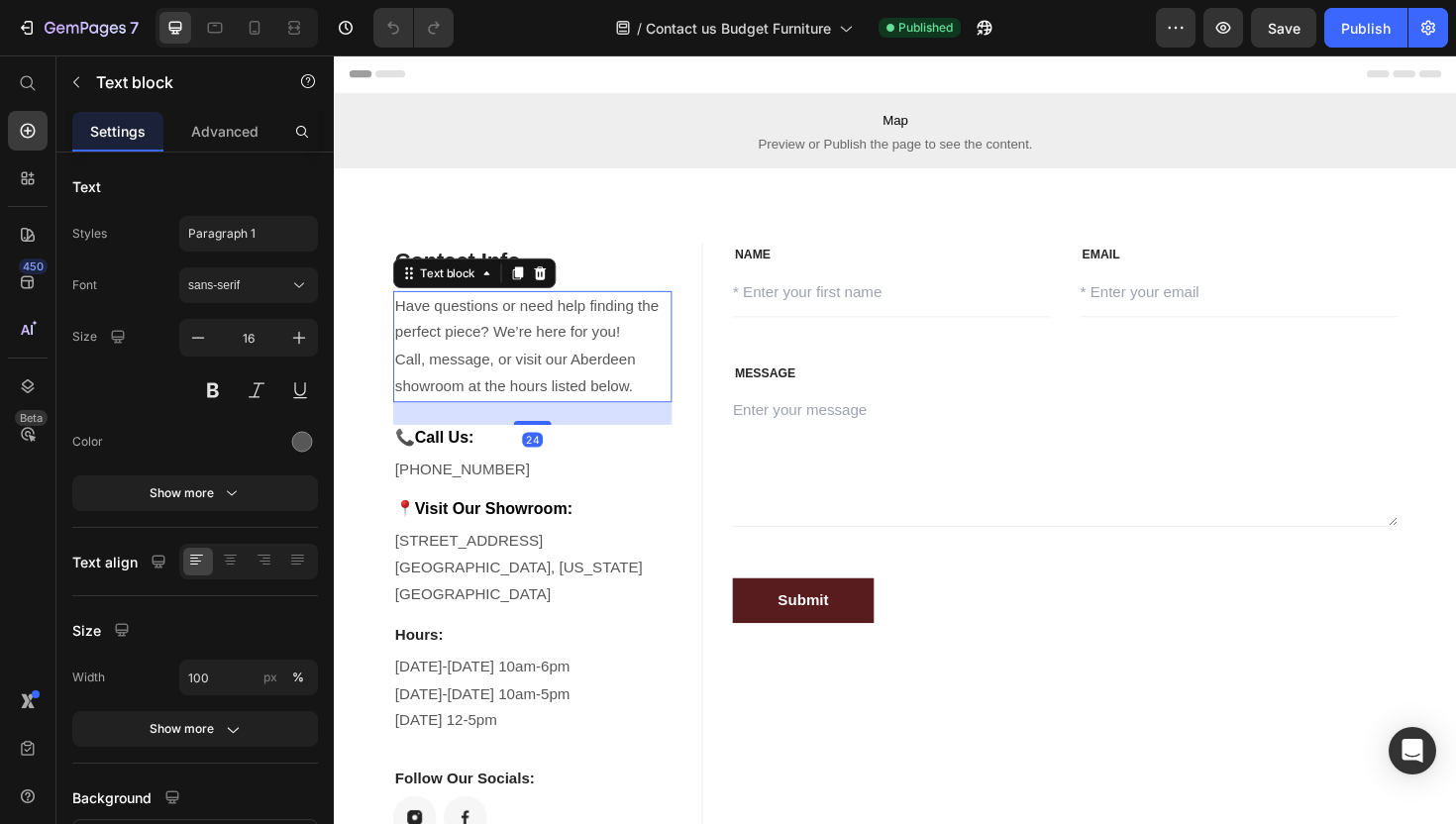 click on "Have questions or need help finding the perfect piece? We’re here for you! Call, message, or visit our Aberdeen showroom at the hours listed below." at bounding box center (544, 363) 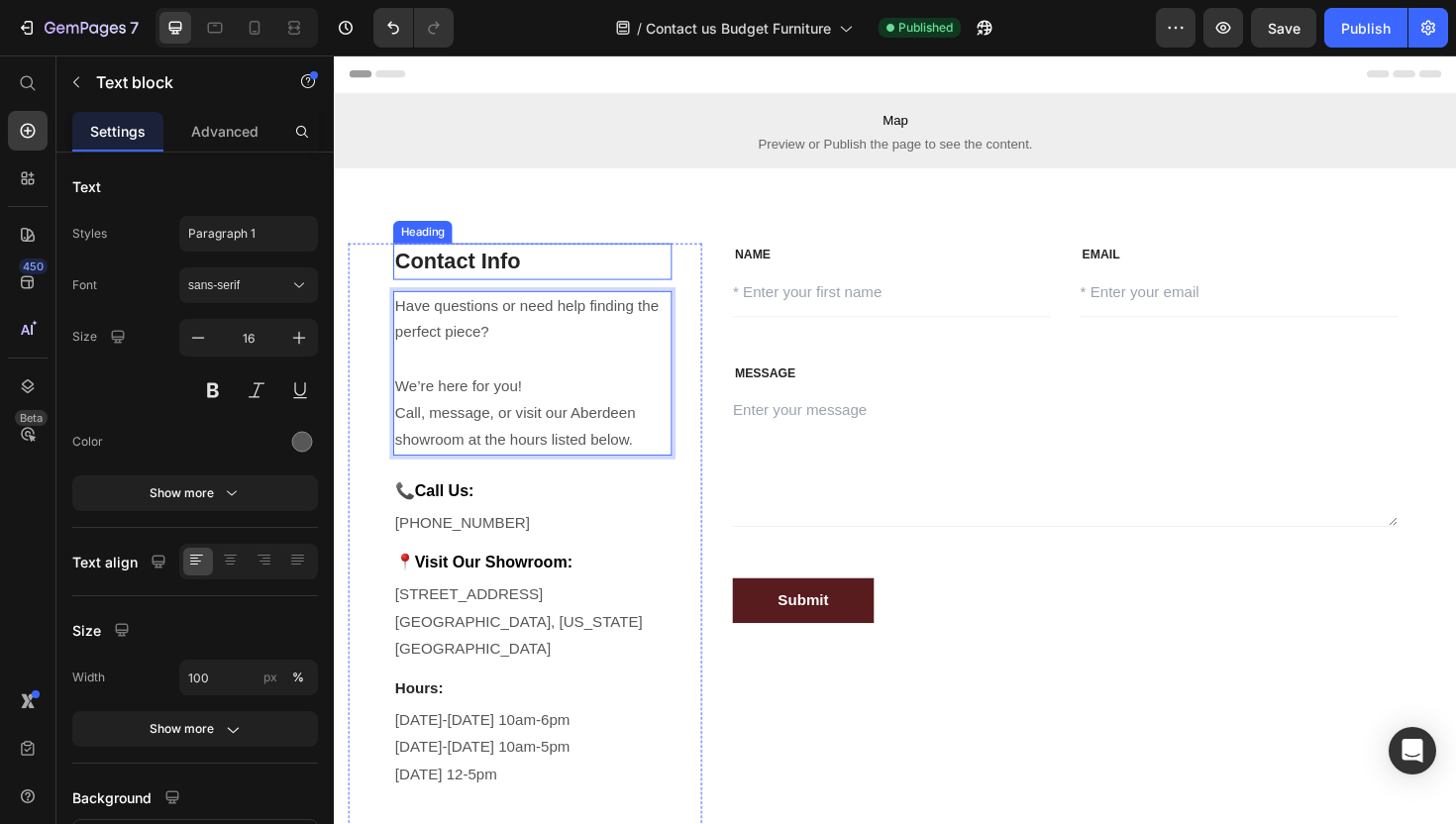 click on "Contact Info Heading Have questions or need help finding the perfect piece?  We’re here for you! Call, message, or visit our Aberdeen showroom at the hours listed below. Text block   24 📞  Call Us: Text block (605) 226-0247 Text block 📍 Visit Our Showroom: Text block 5350 Hwy 12 E Aberdeen, South Dakota 57401 Text block Hours:  Text block Monday-Thursday 10am-6pm Friday-Saturday 10am-5pm Sunday 12-5pm Text block Follow Our Socials:  Text block Image Image Row Row NAME Text block Text Field EMAIL Text block Email Field Row MESSAGE Text block Text Area Submit Submit Button Contact Form Row Section 2" at bounding box center (928, 598) 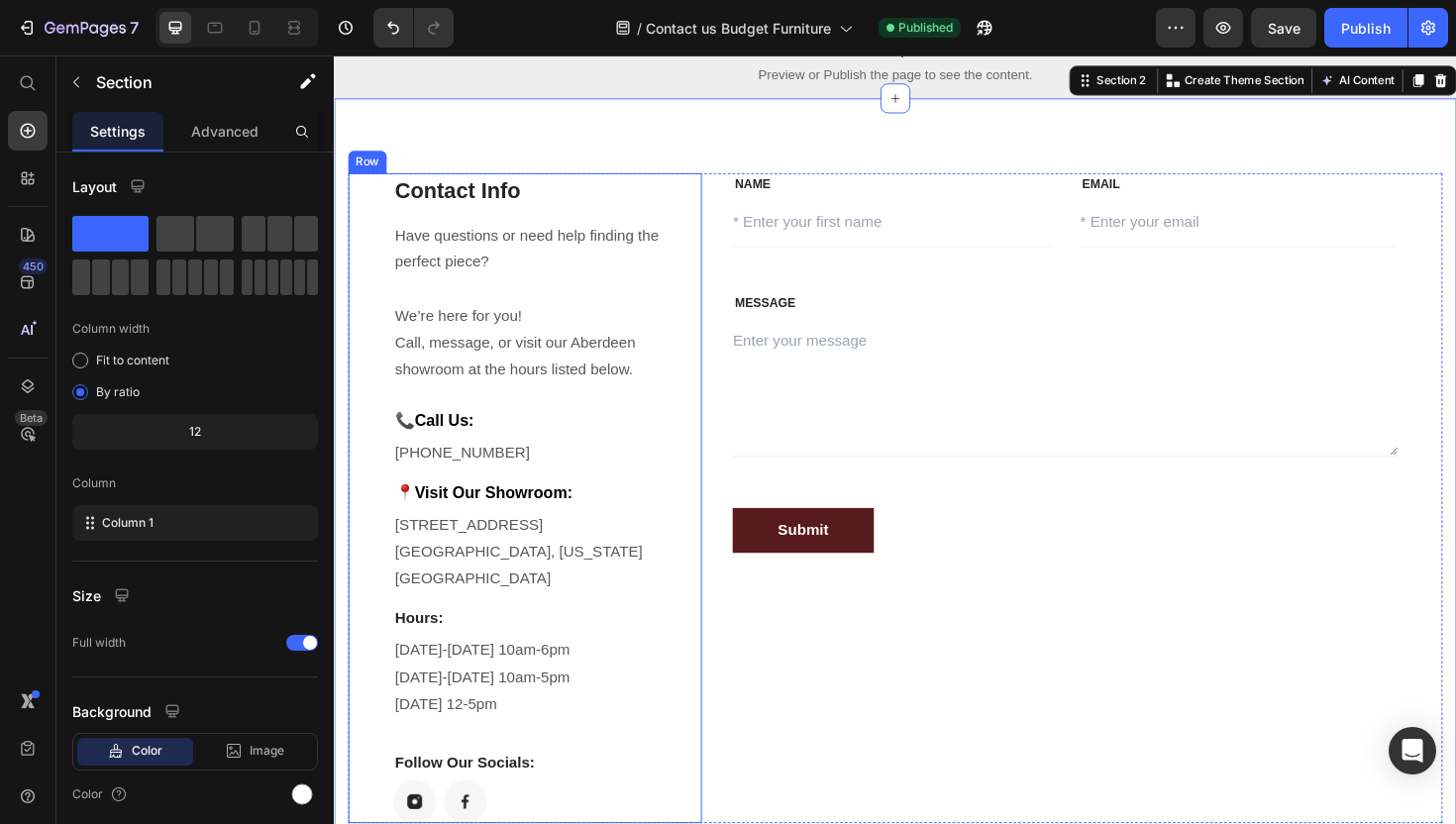 scroll, scrollTop: 0, scrollLeft: 0, axis: both 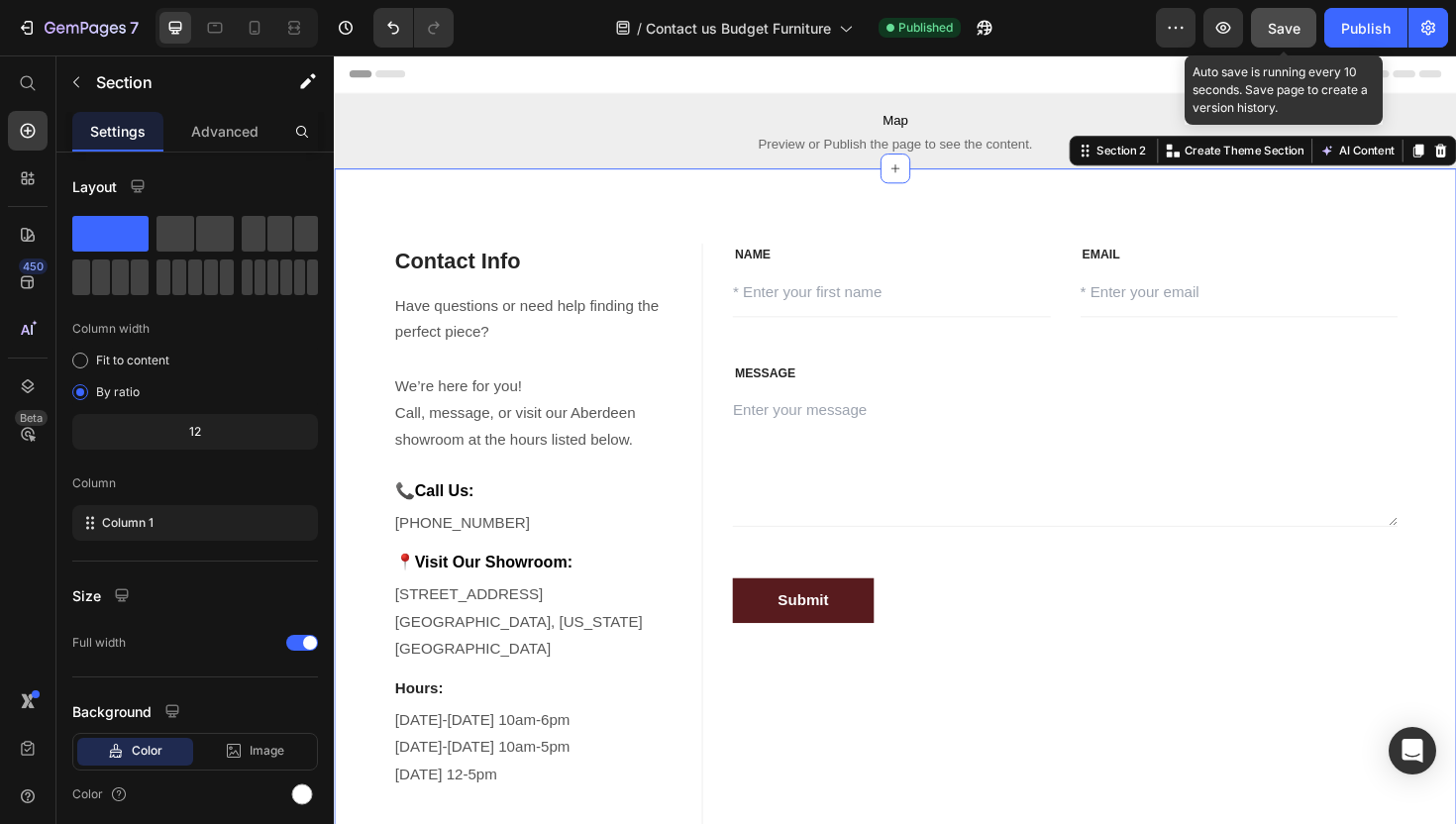 click on "Save" at bounding box center (1284, 28) 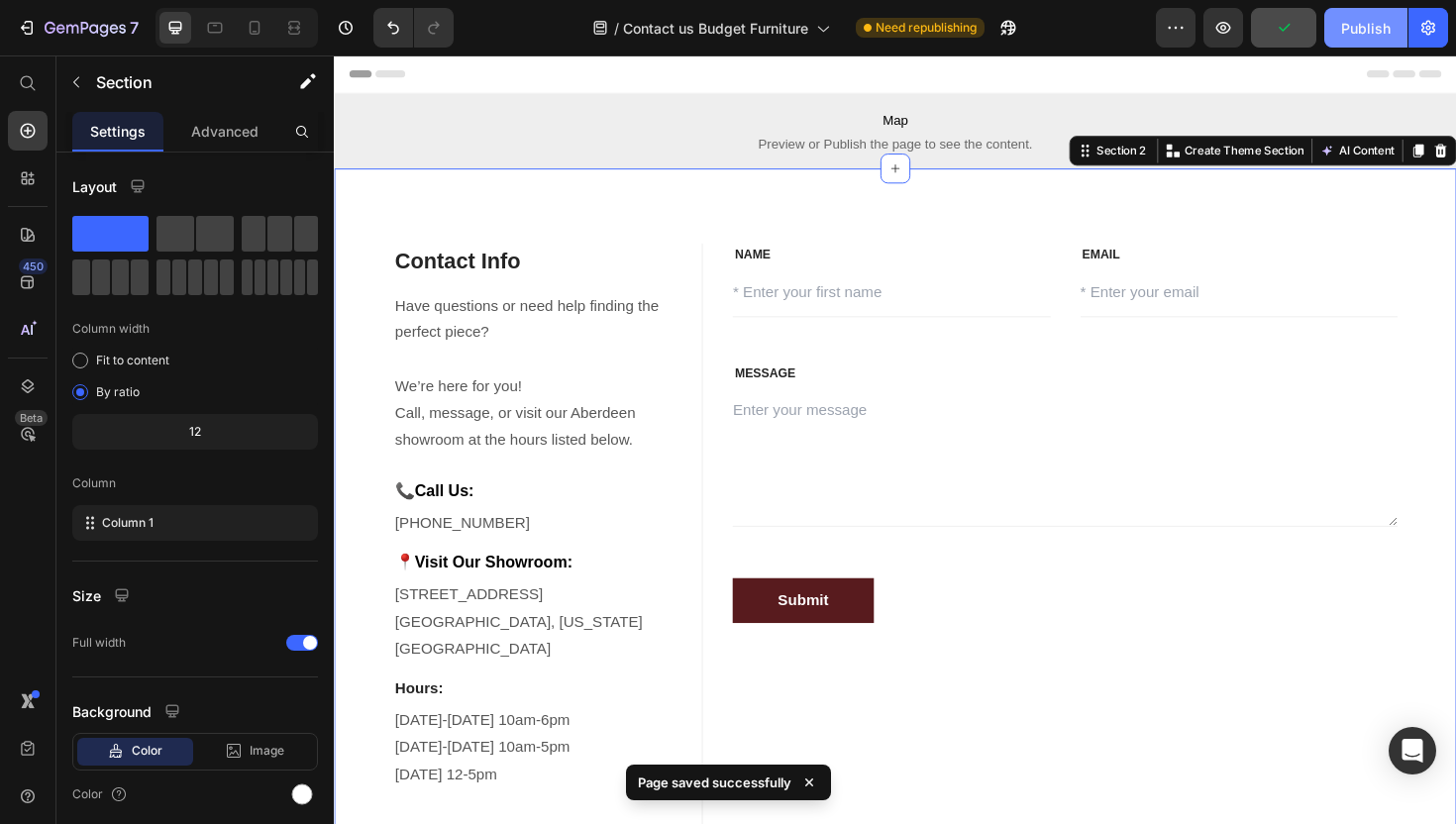 click on "Publish" 